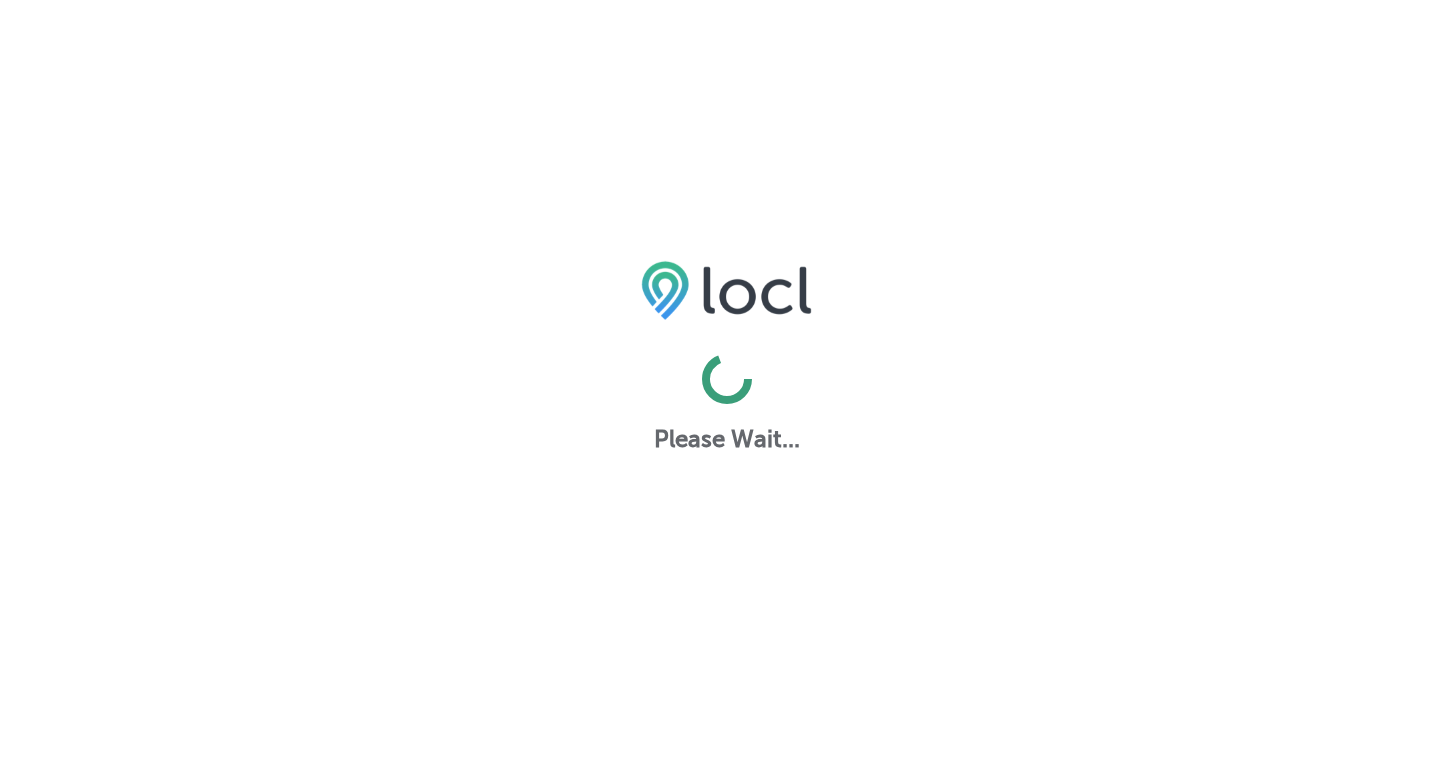 scroll, scrollTop: 0, scrollLeft: 0, axis: both 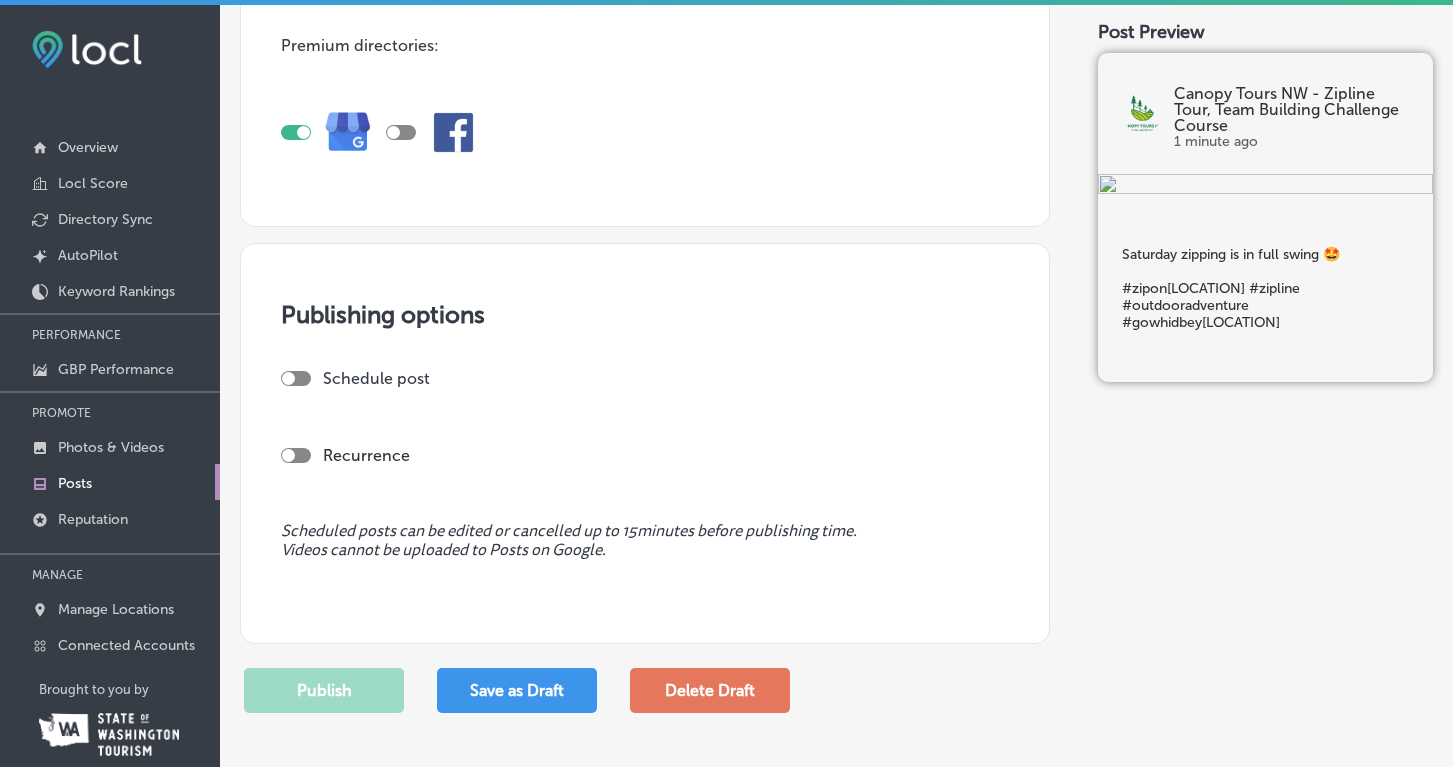 click at bounding box center (288, 378) 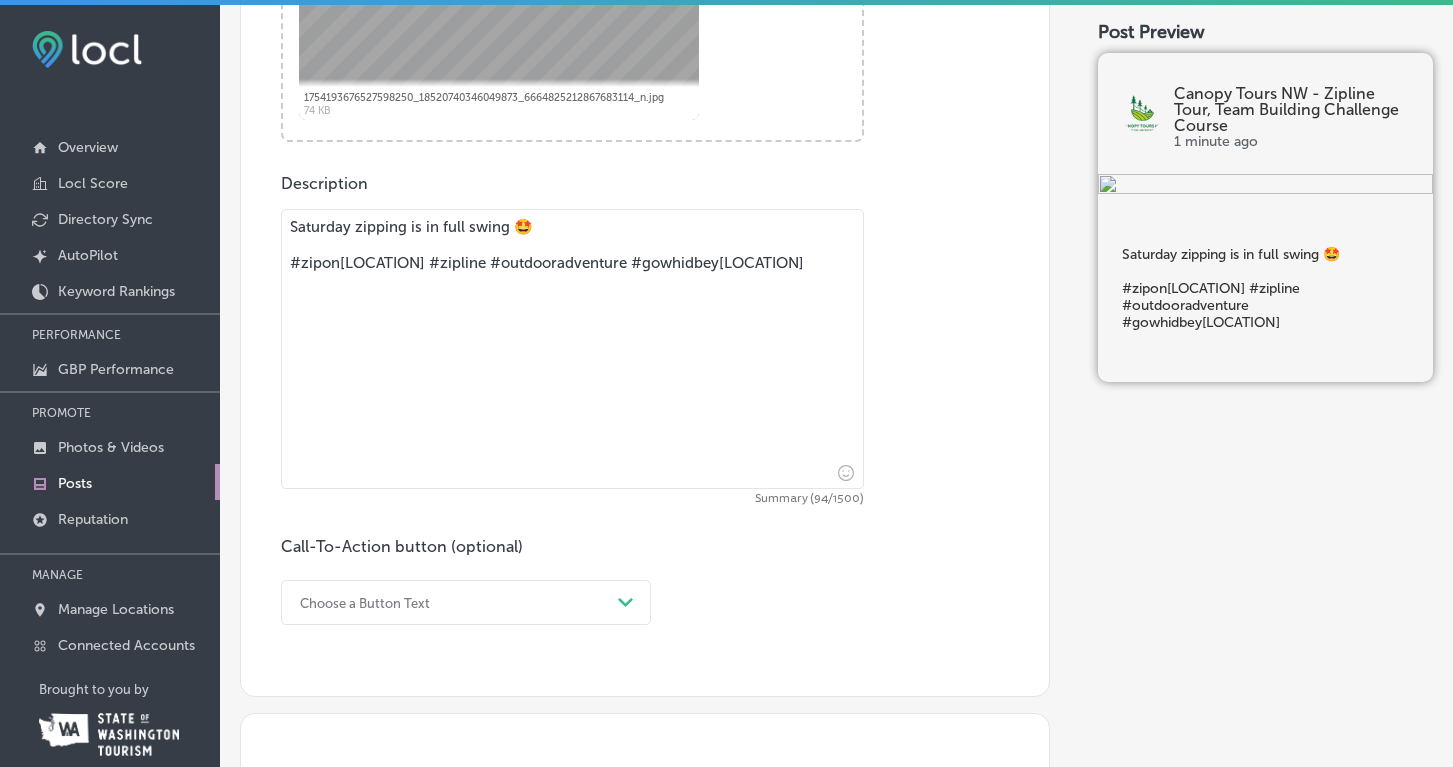 scroll, scrollTop: 696, scrollLeft: 0, axis: vertical 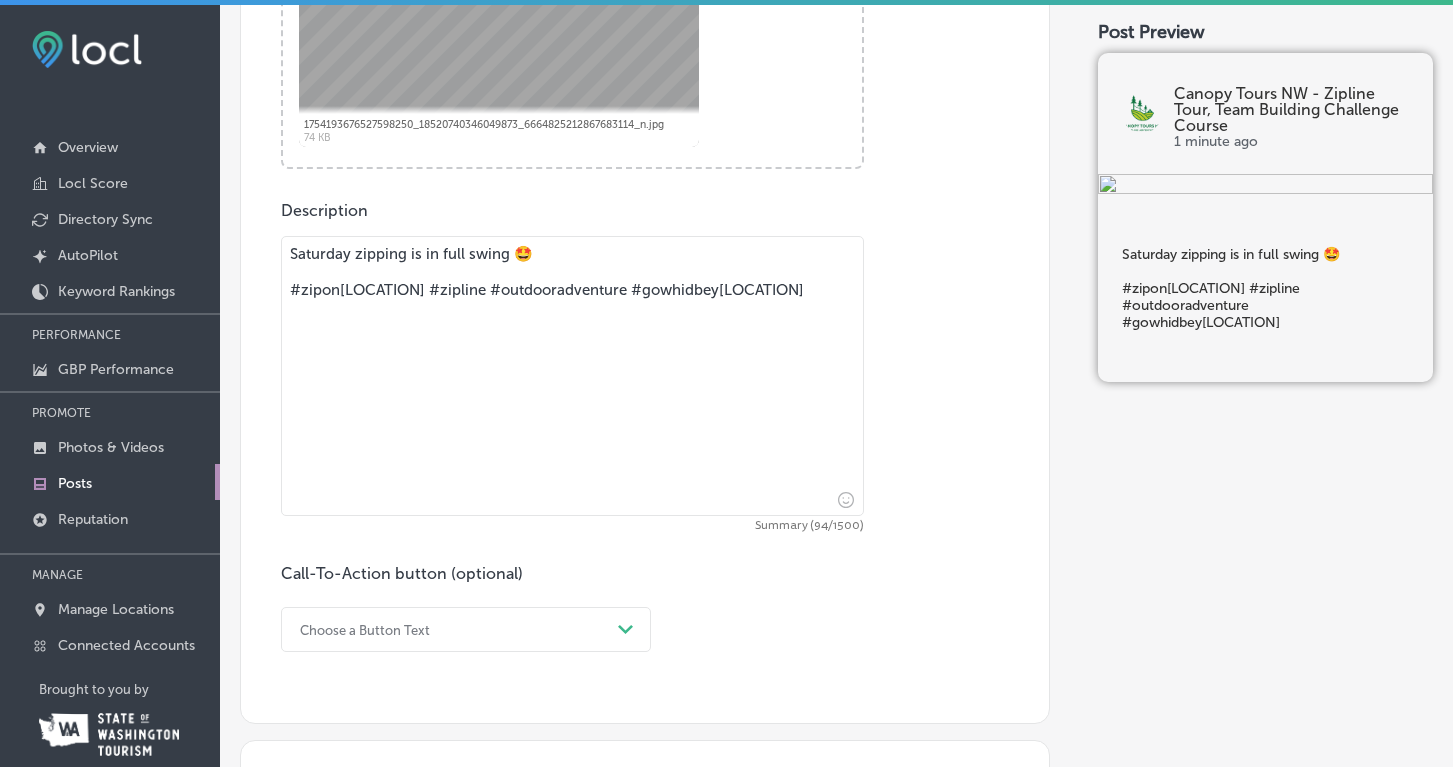 click on "Choose a Button Text
Path
Created with Sketch." at bounding box center [466, 629] 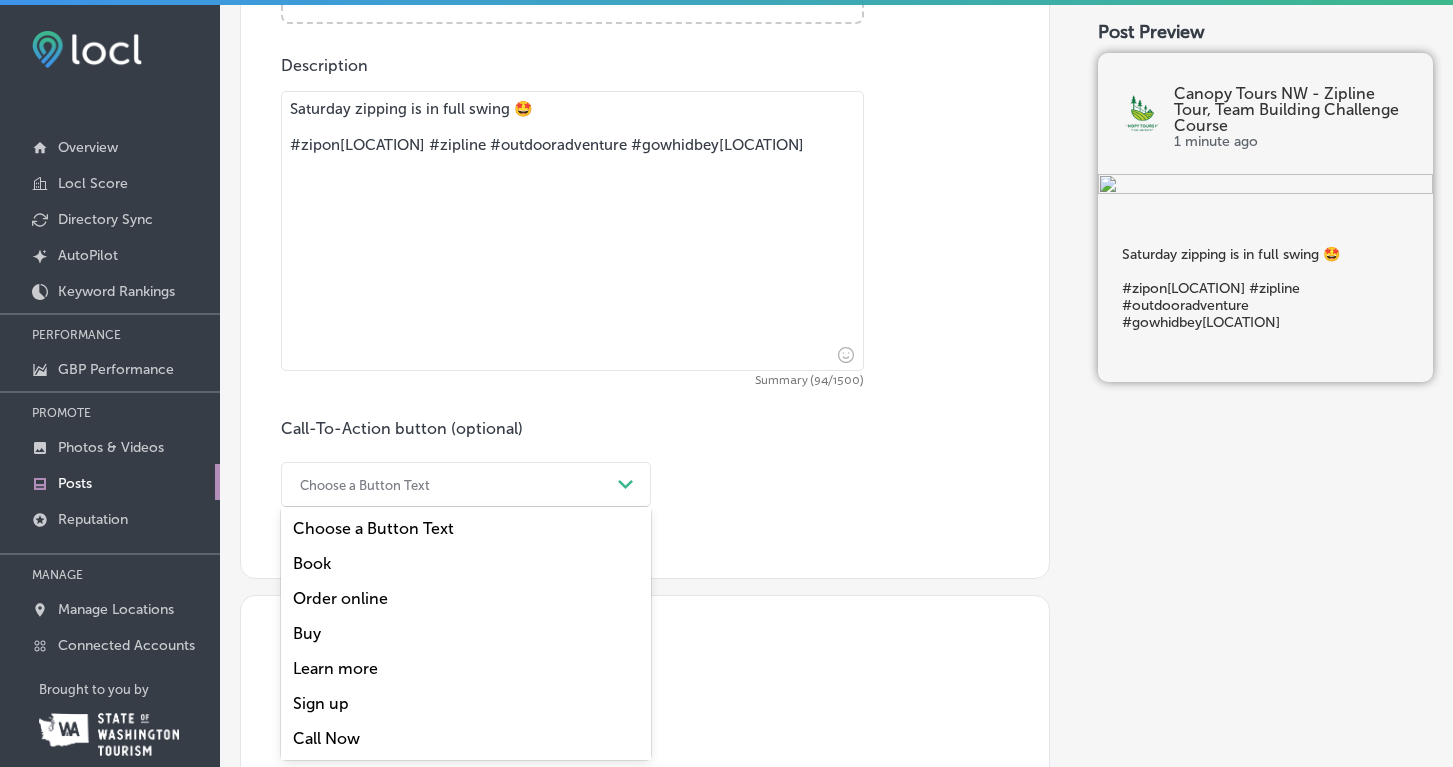click on "Book" at bounding box center (466, 563) 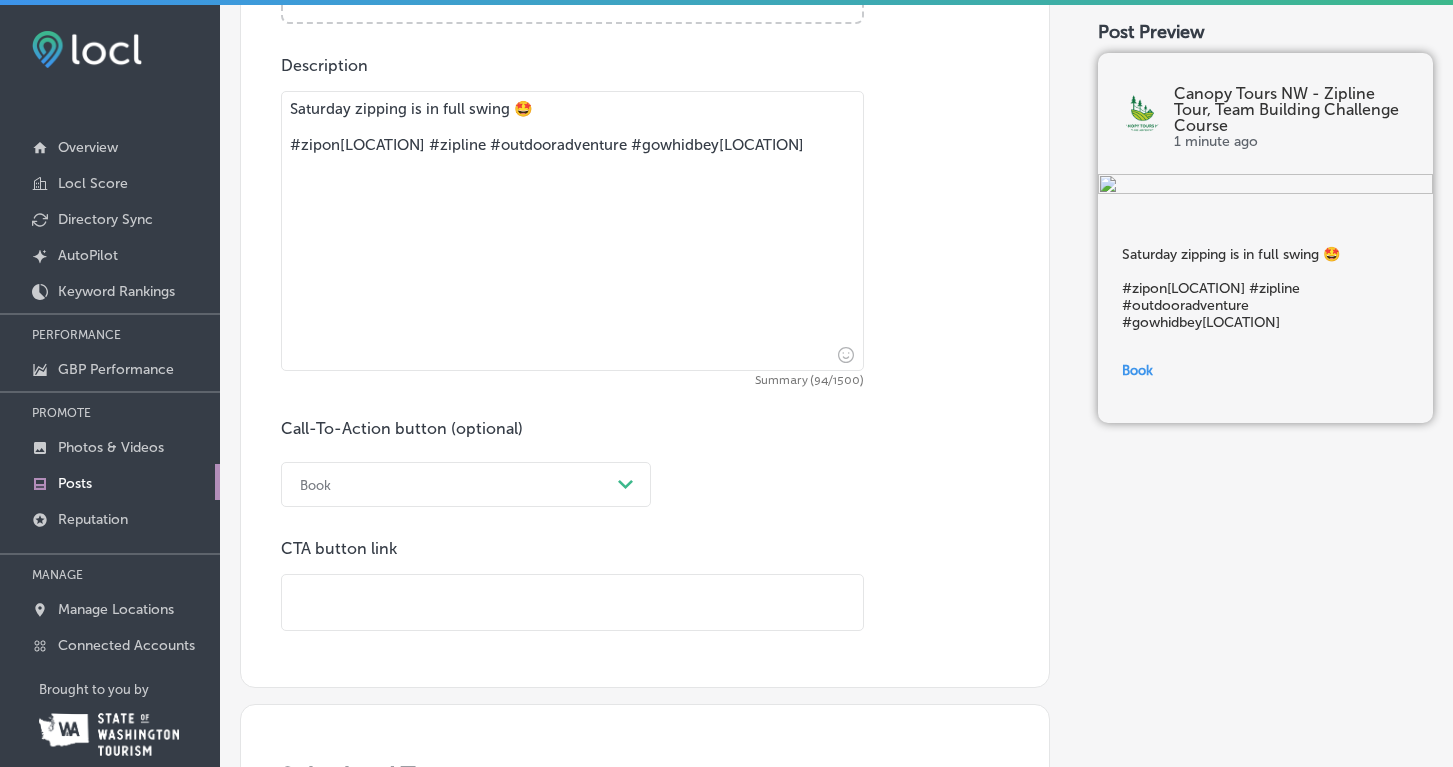 click at bounding box center (572, 602) 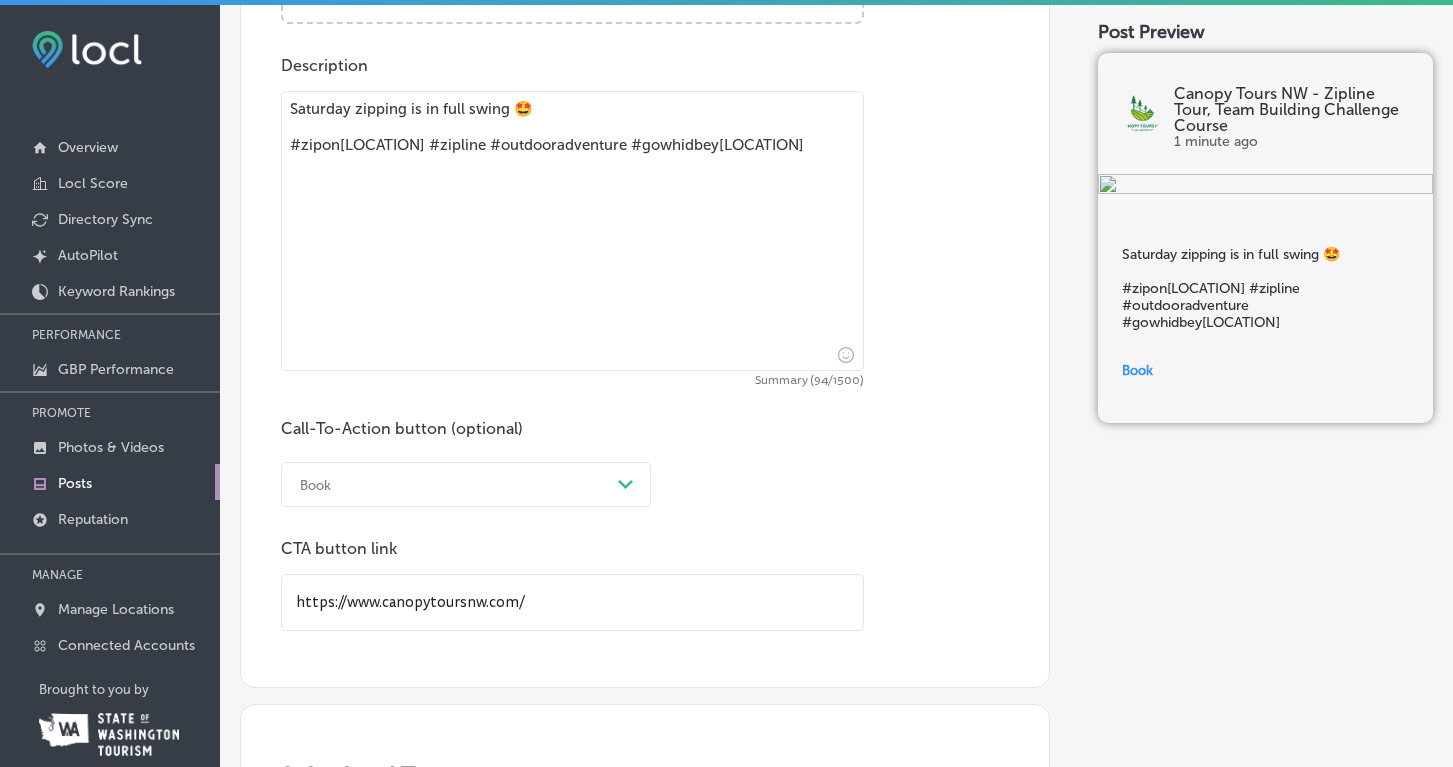 scroll, scrollTop: 30, scrollLeft: 0, axis: vertical 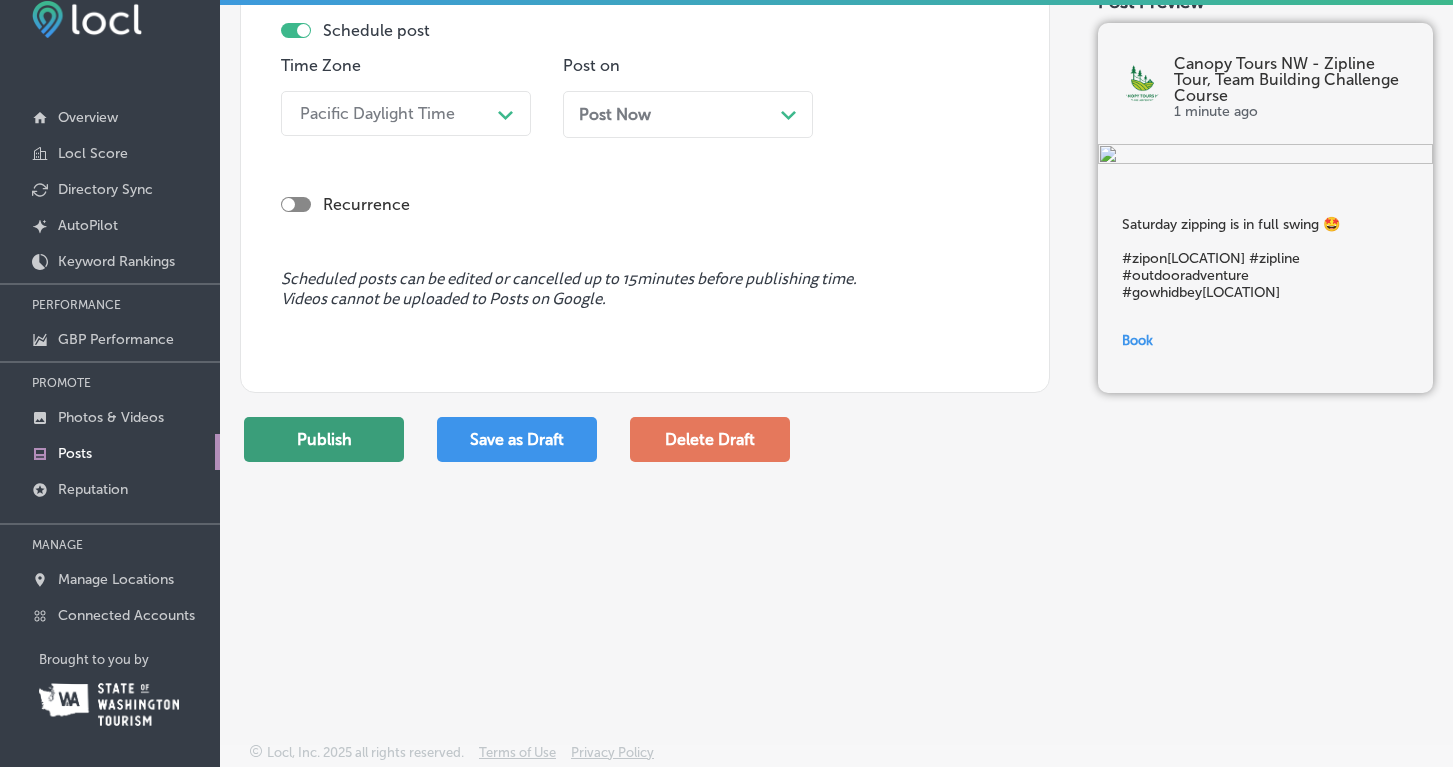 click on "Publish" at bounding box center (324, 439) 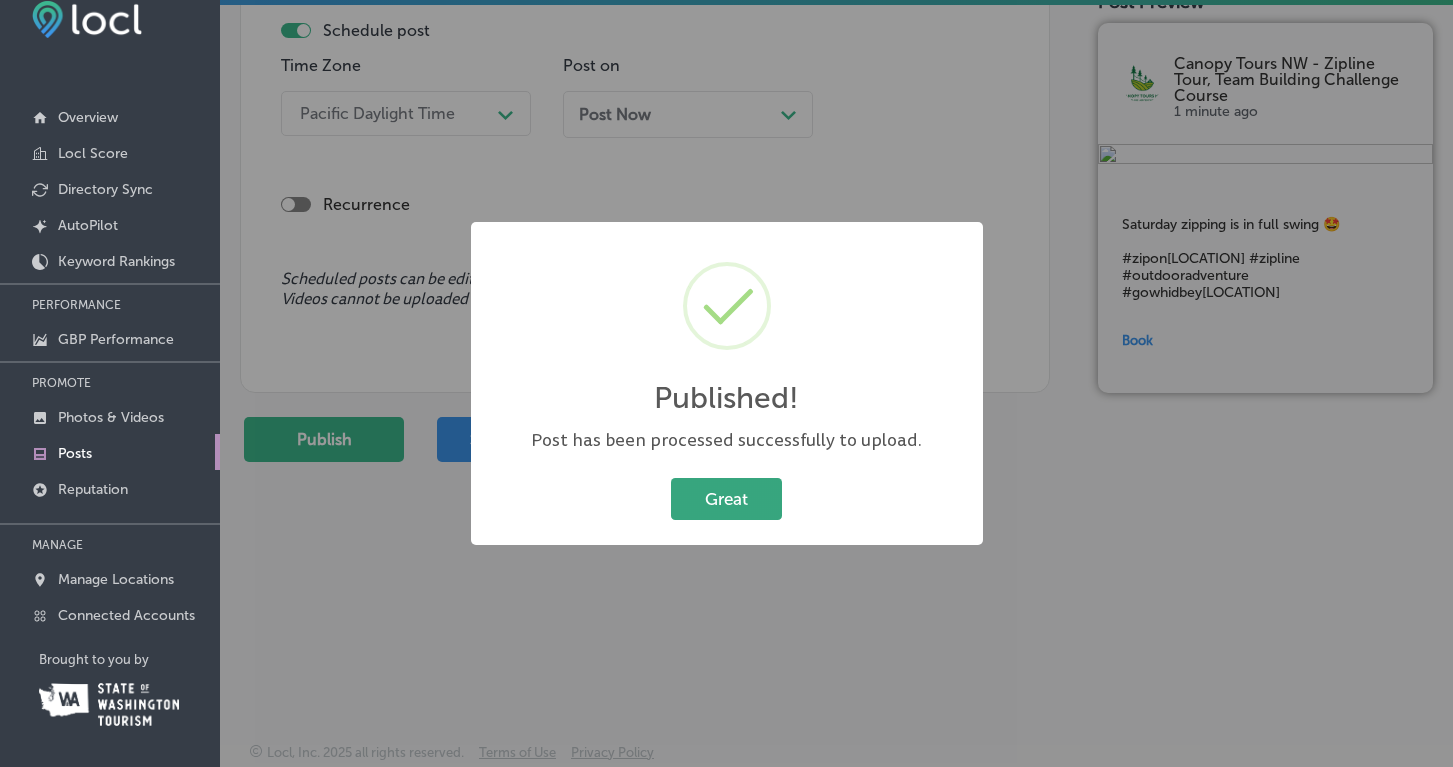 click on "Great" at bounding box center [726, 498] 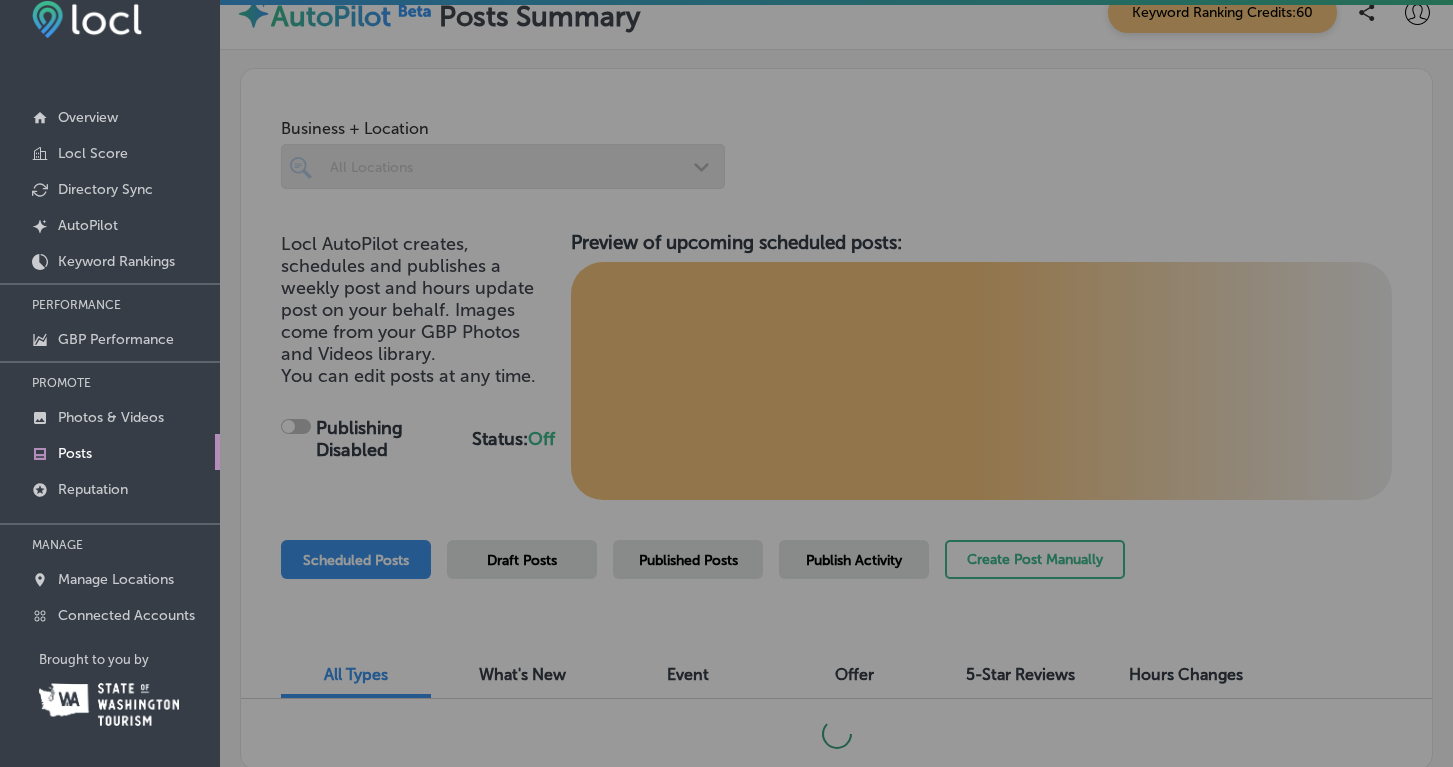 scroll, scrollTop: 0, scrollLeft: 0, axis: both 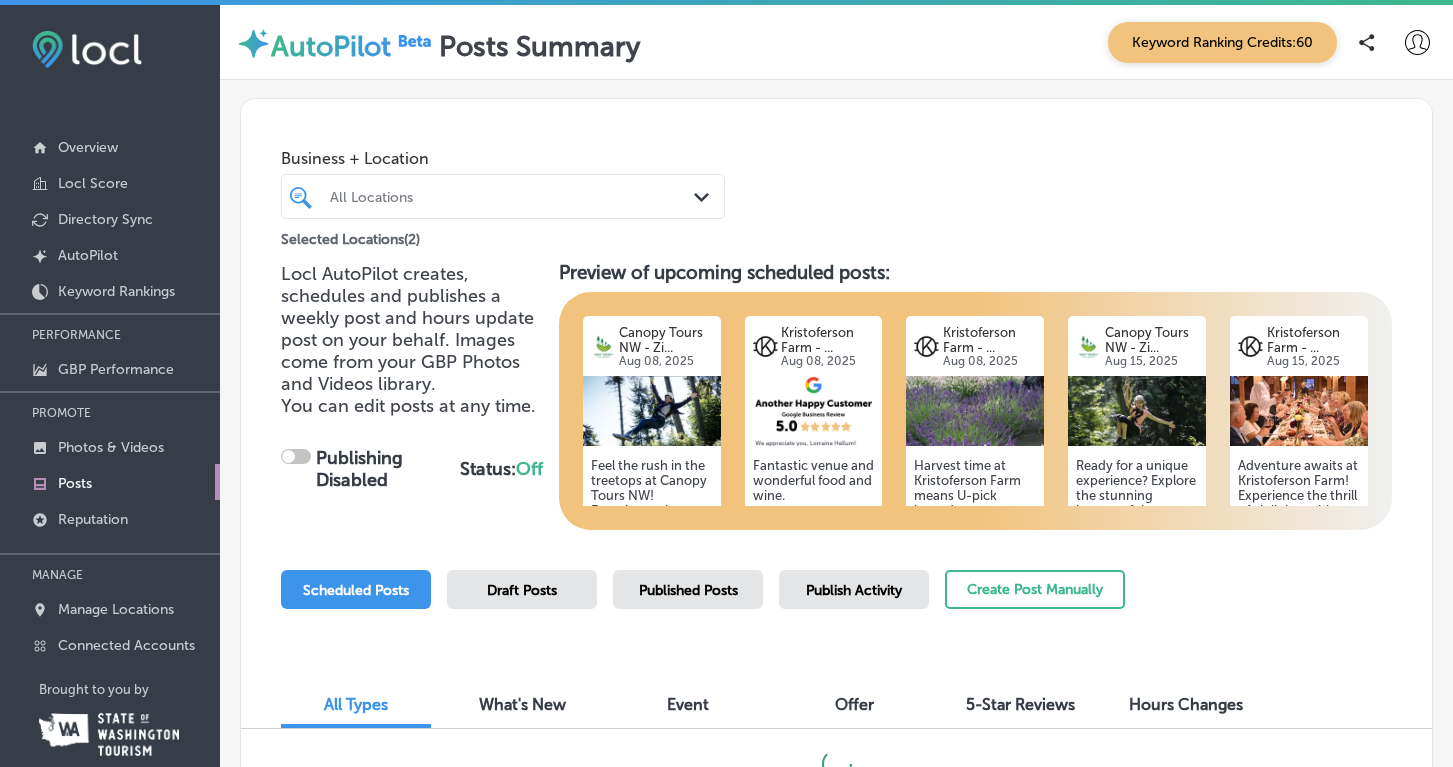 checkbox on "true" 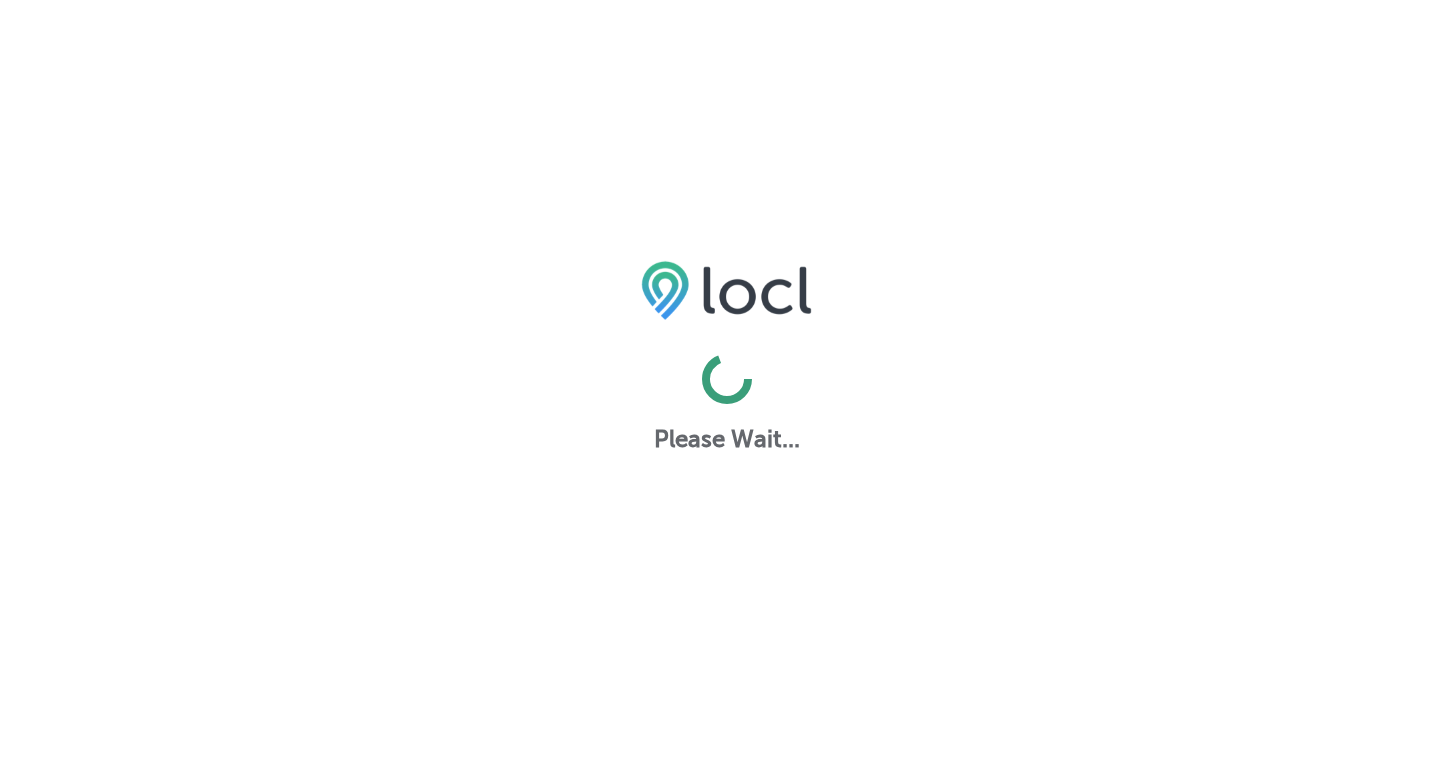 scroll, scrollTop: 0, scrollLeft: 0, axis: both 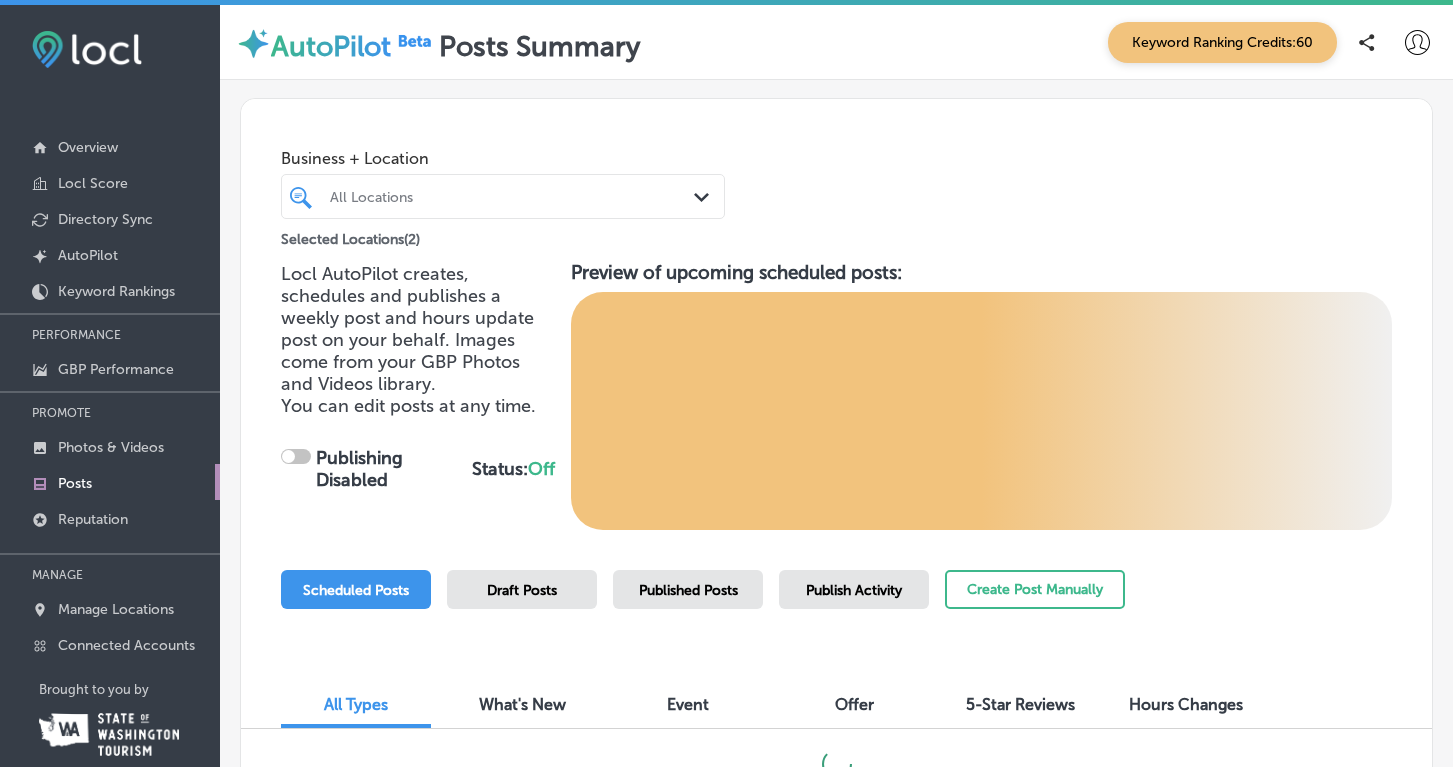 checkbox on "true" 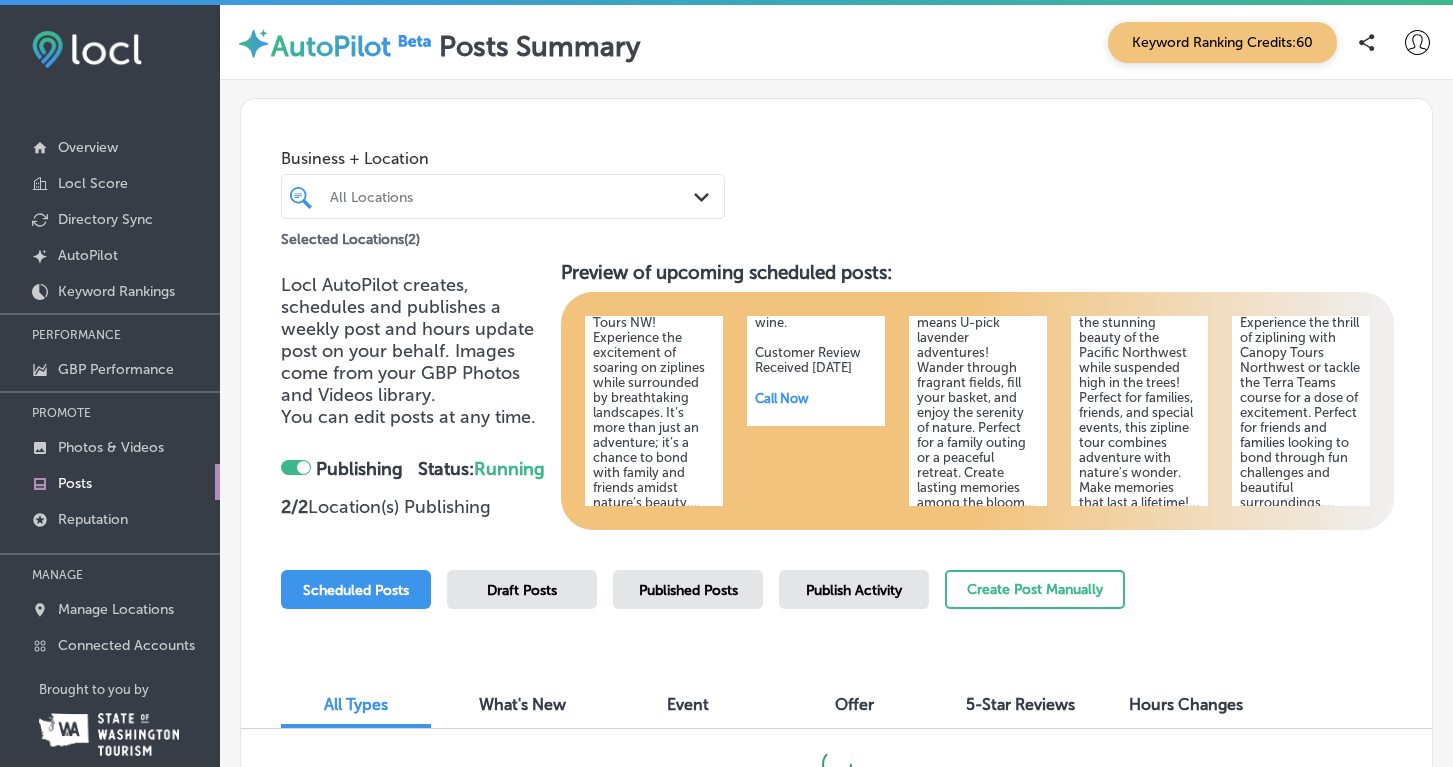 scroll, scrollTop: 236, scrollLeft: 0, axis: vertical 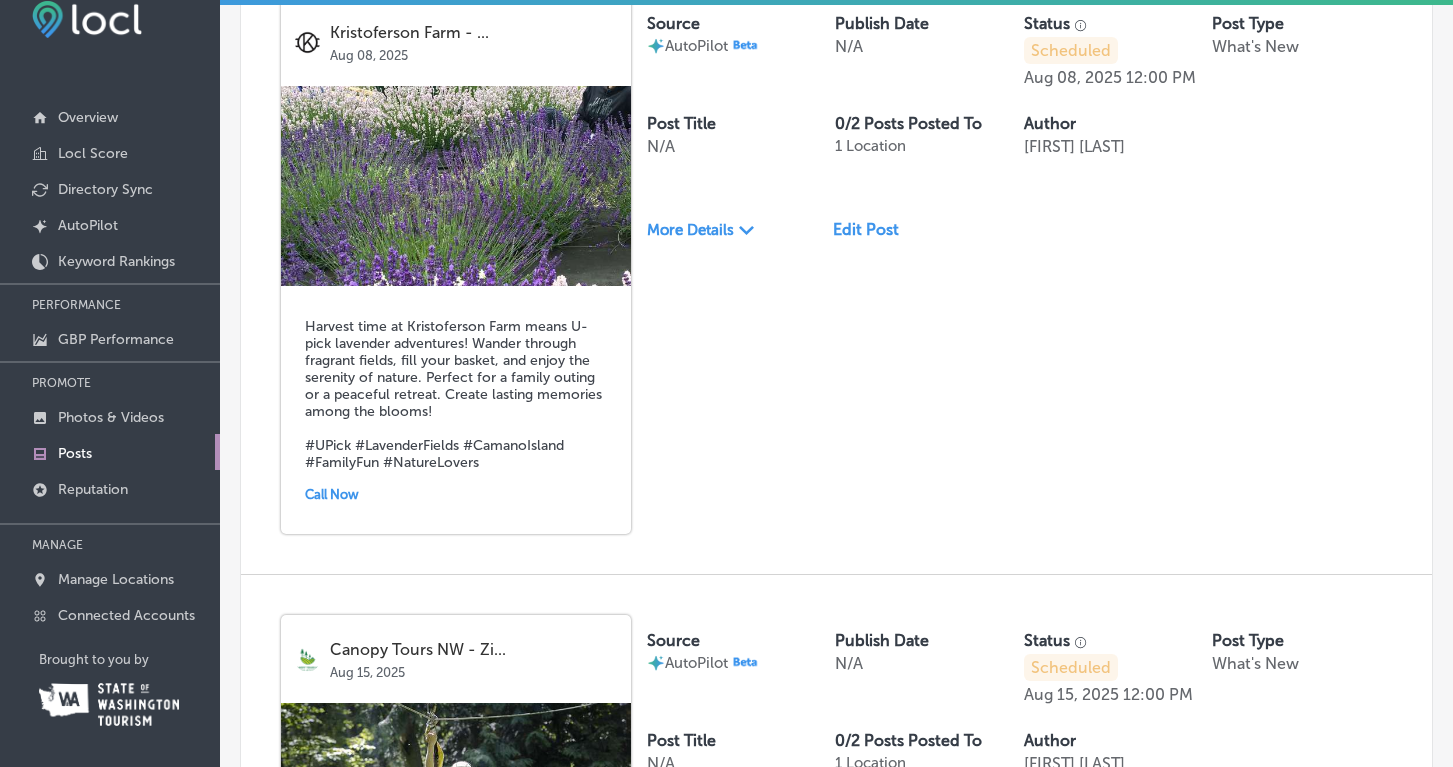 click on "Edit Post" at bounding box center (874, 229) 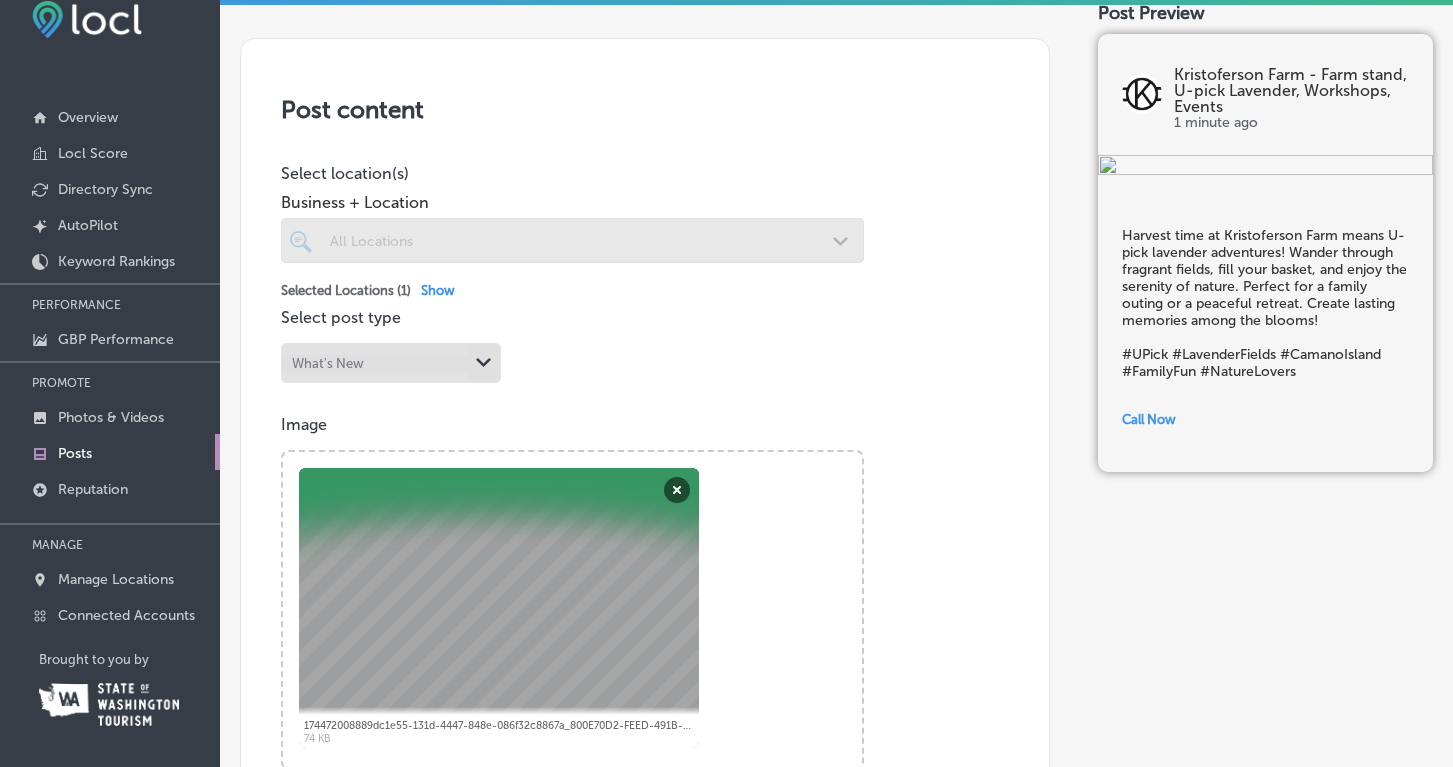scroll, scrollTop: 0, scrollLeft: 0, axis: both 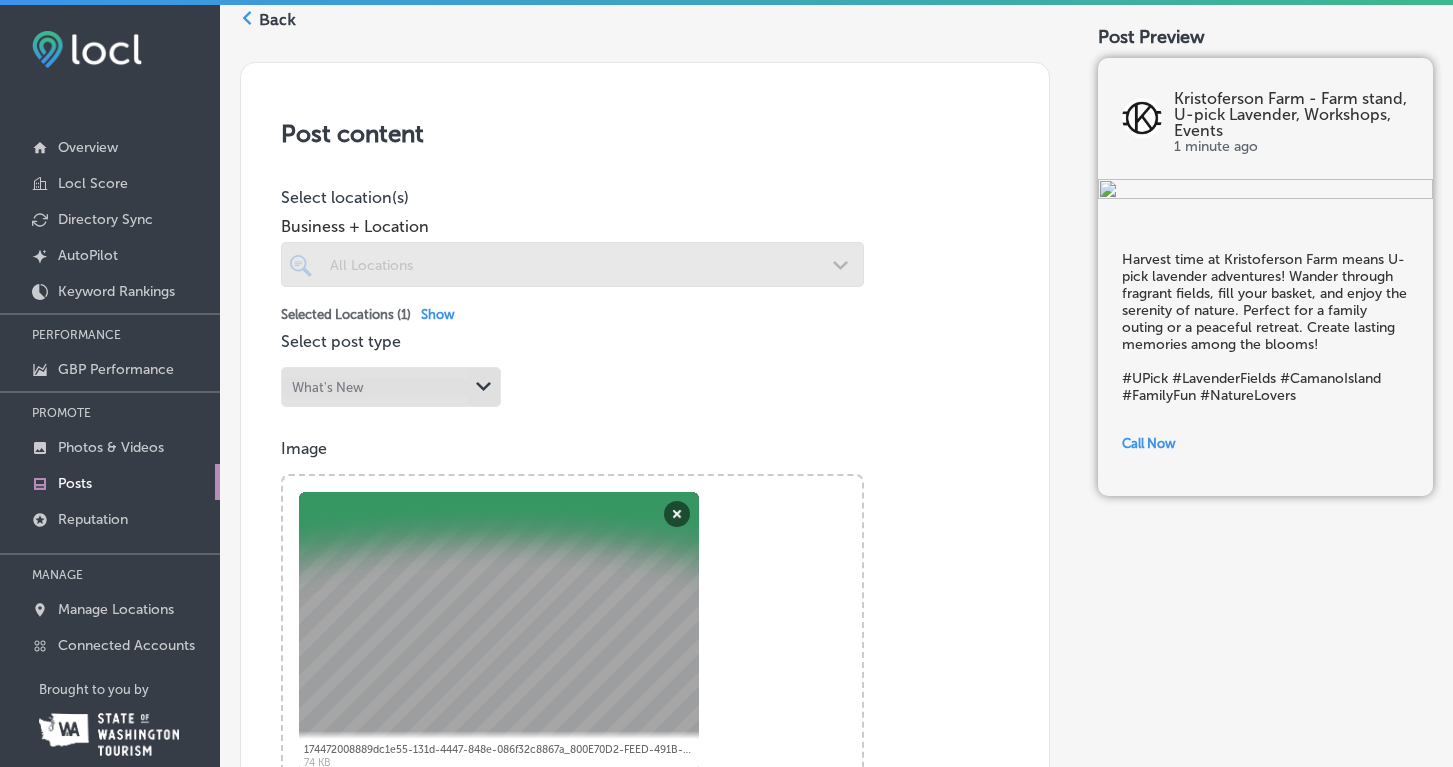 click on "Back" at bounding box center [277, 20] 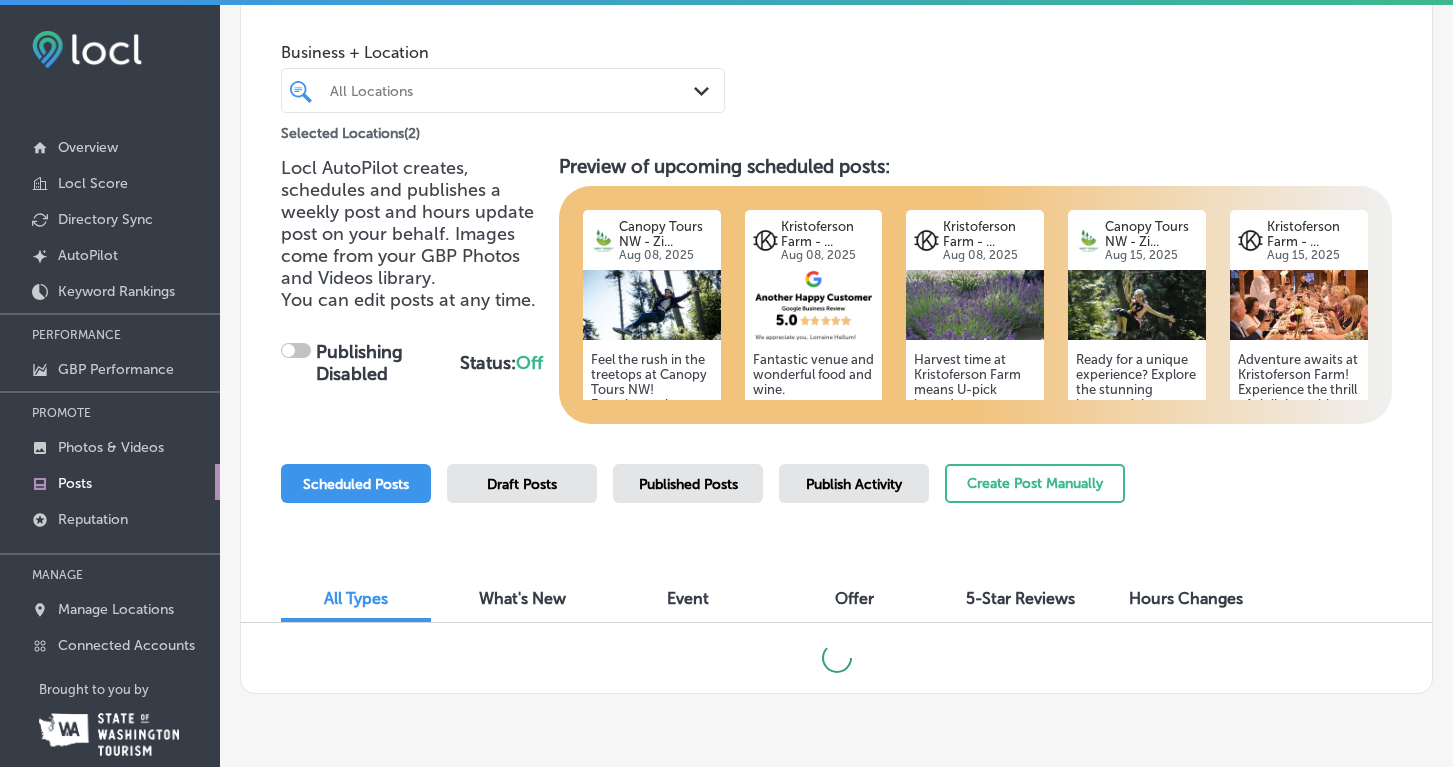 scroll, scrollTop: 134, scrollLeft: 0, axis: vertical 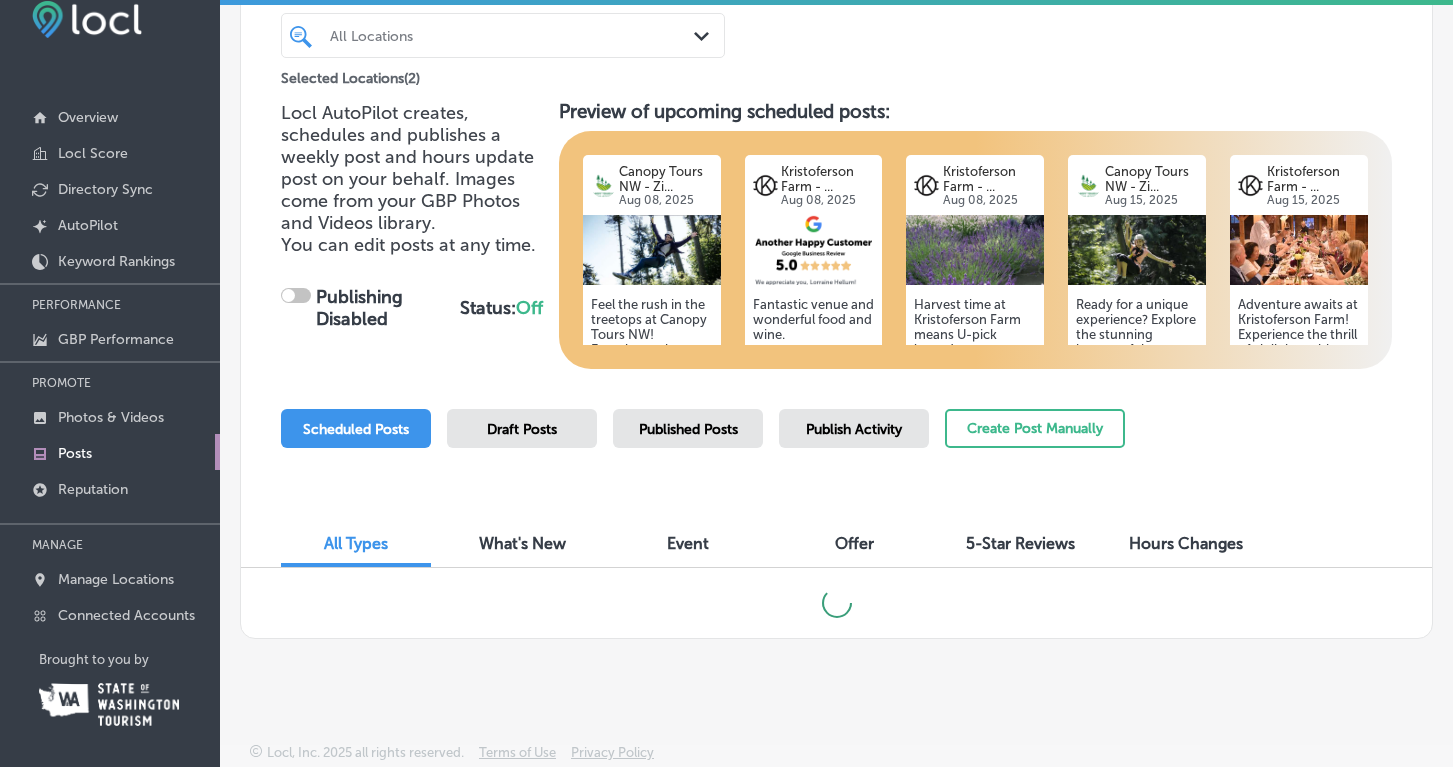 checkbox on "true" 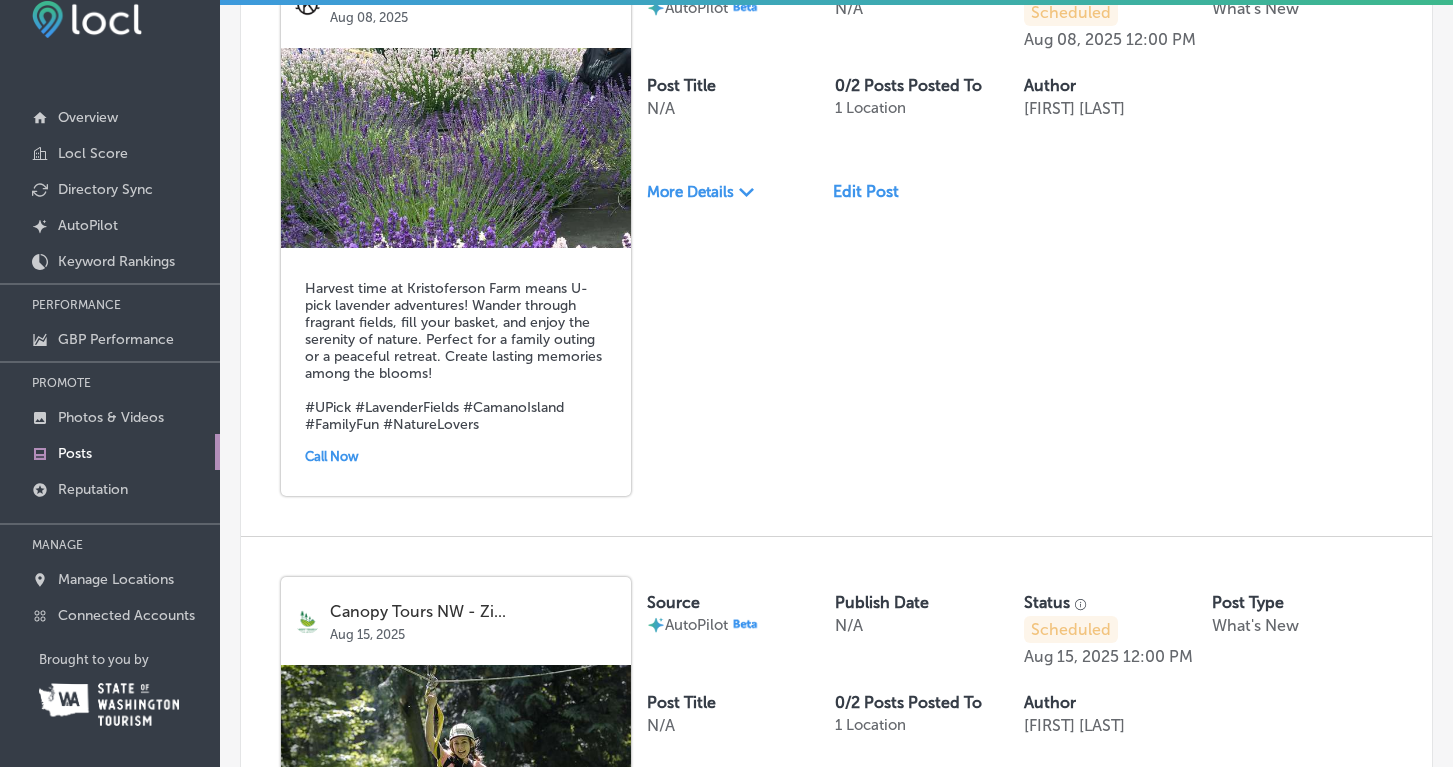 scroll, scrollTop: 1913, scrollLeft: 0, axis: vertical 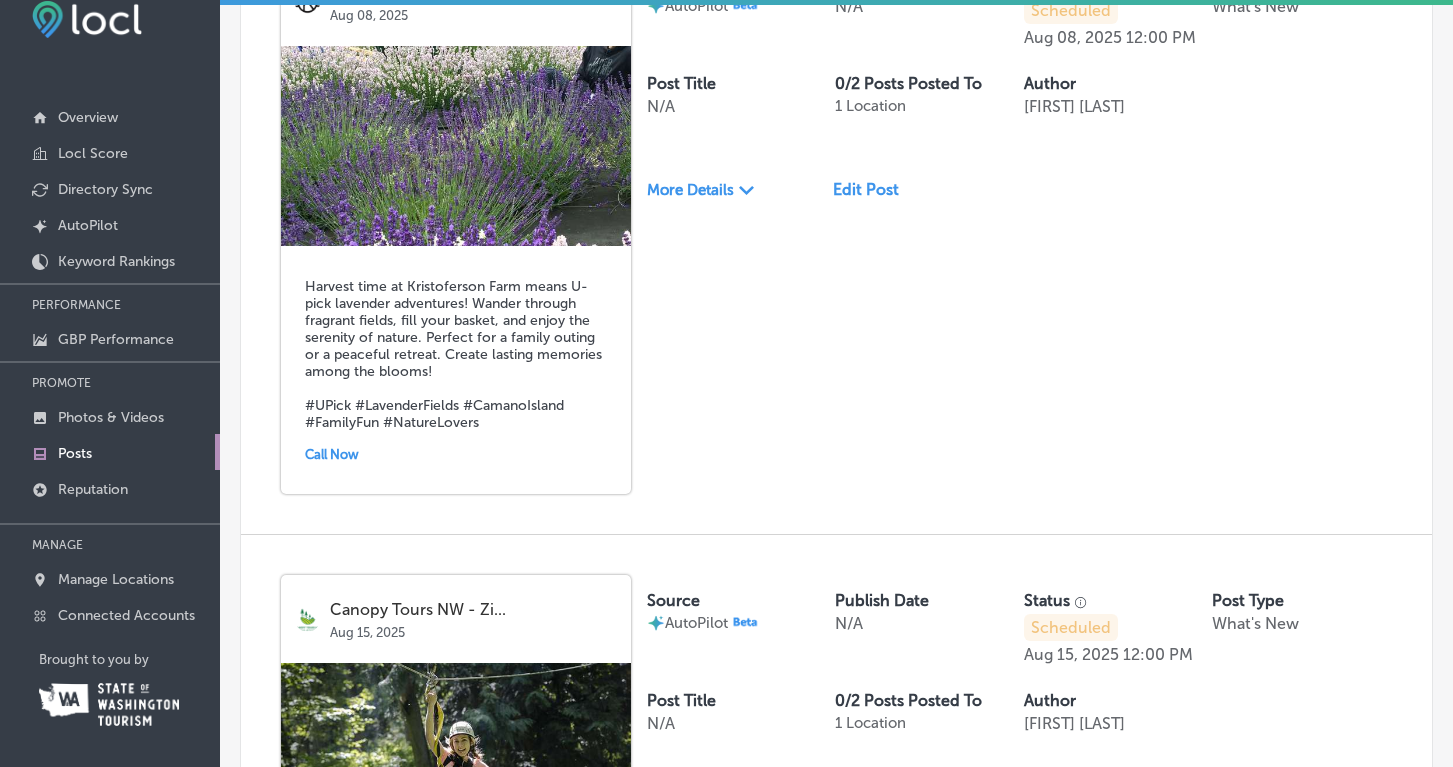 click on "Path
Created with Sketch." 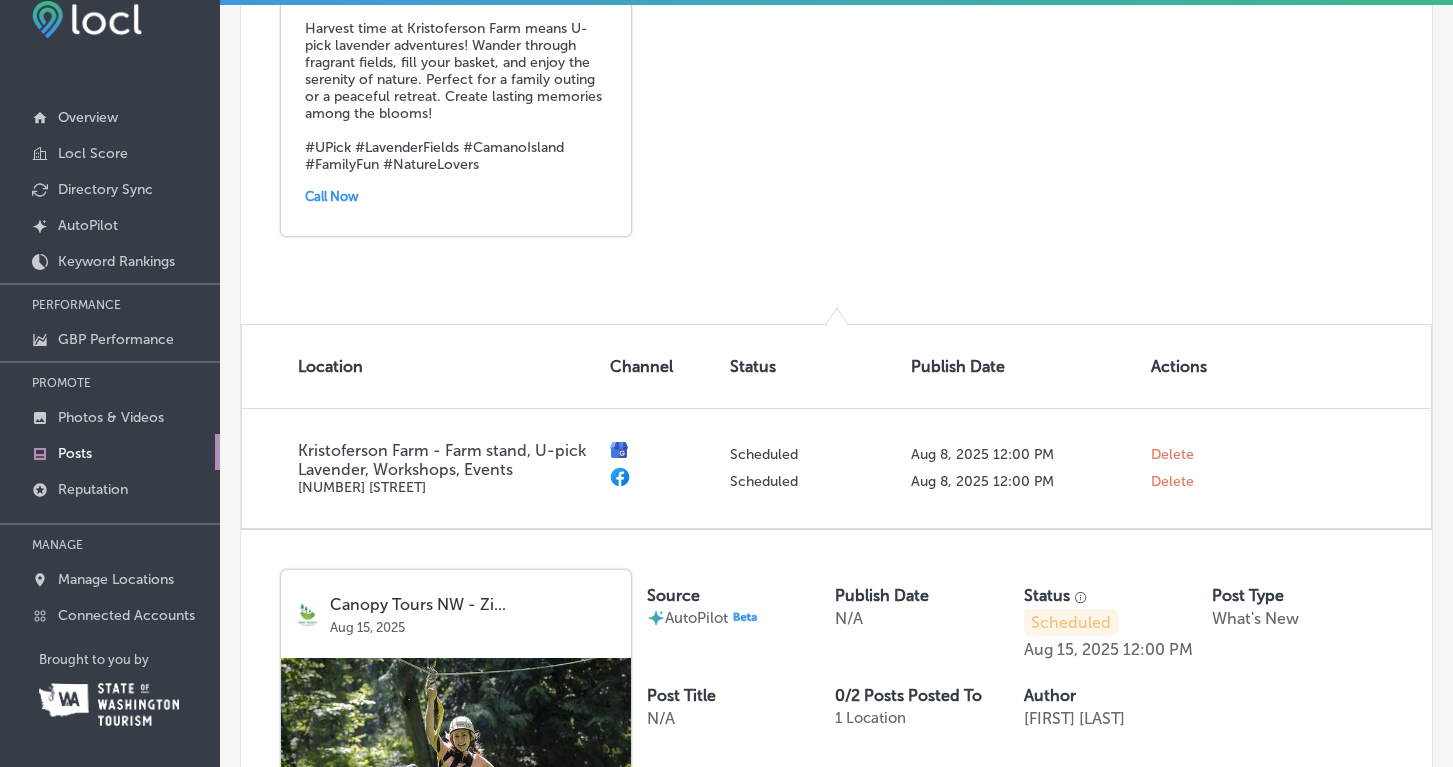 scroll, scrollTop: 2186, scrollLeft: 0, axis: vertical 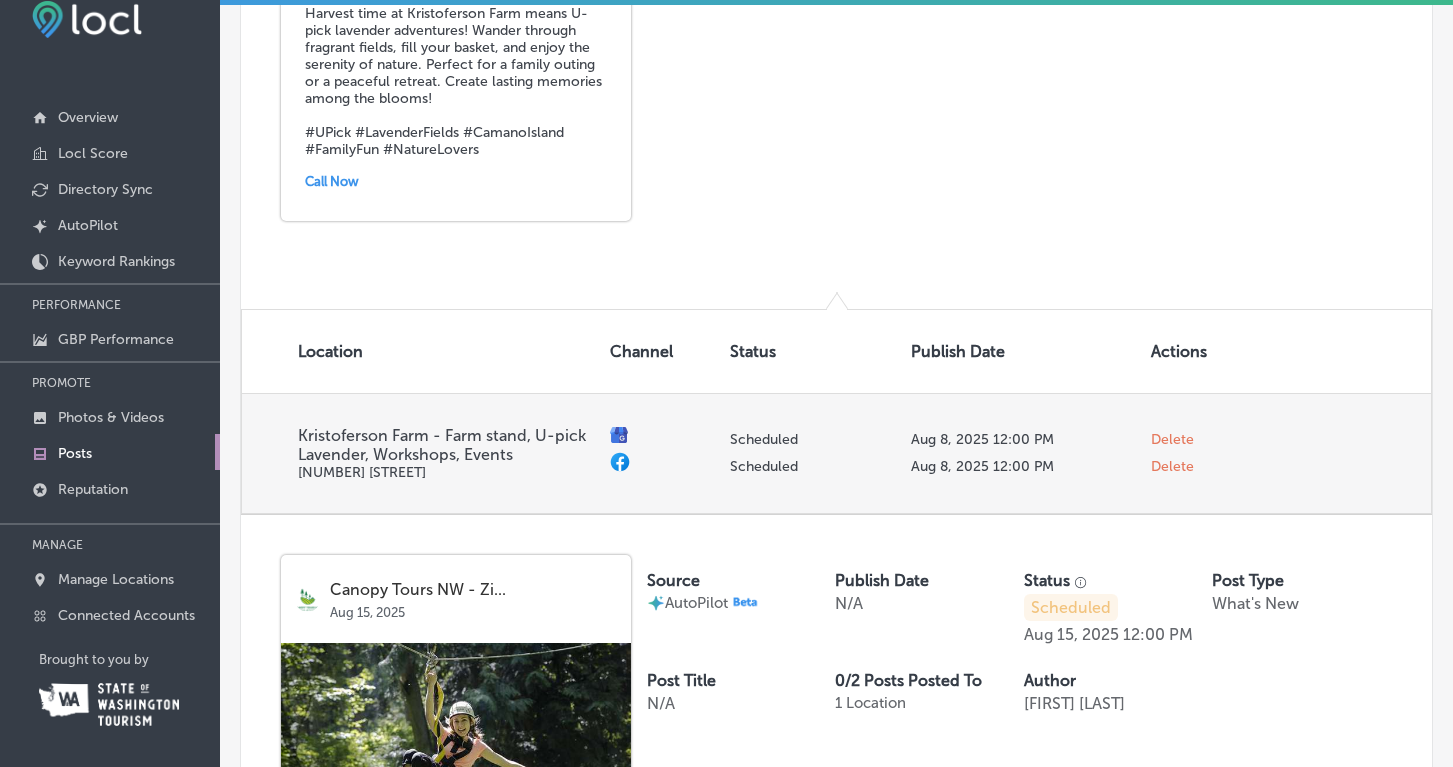 click on "Delete" at bounding box center (1172, 439) 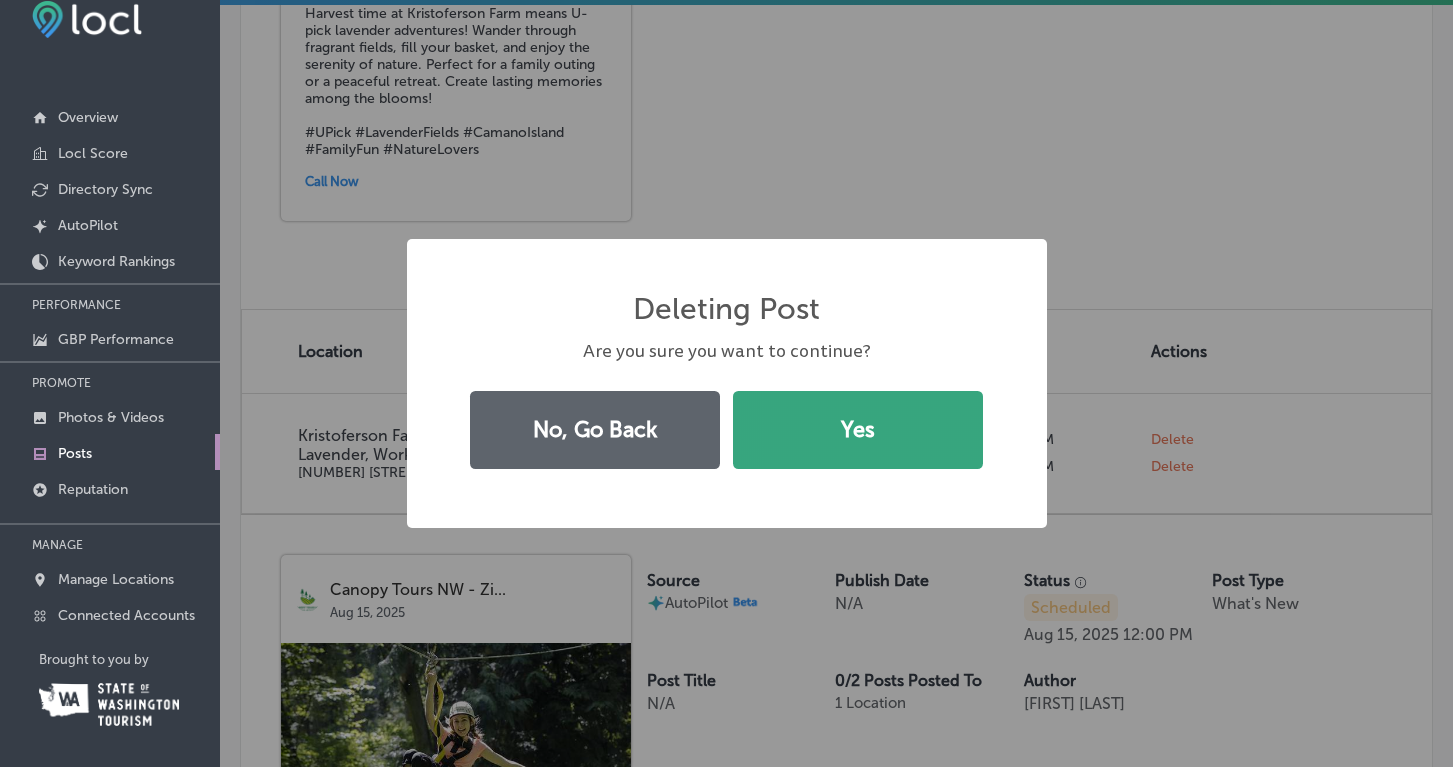 click on "Yes" at bounding box center [858, 430] 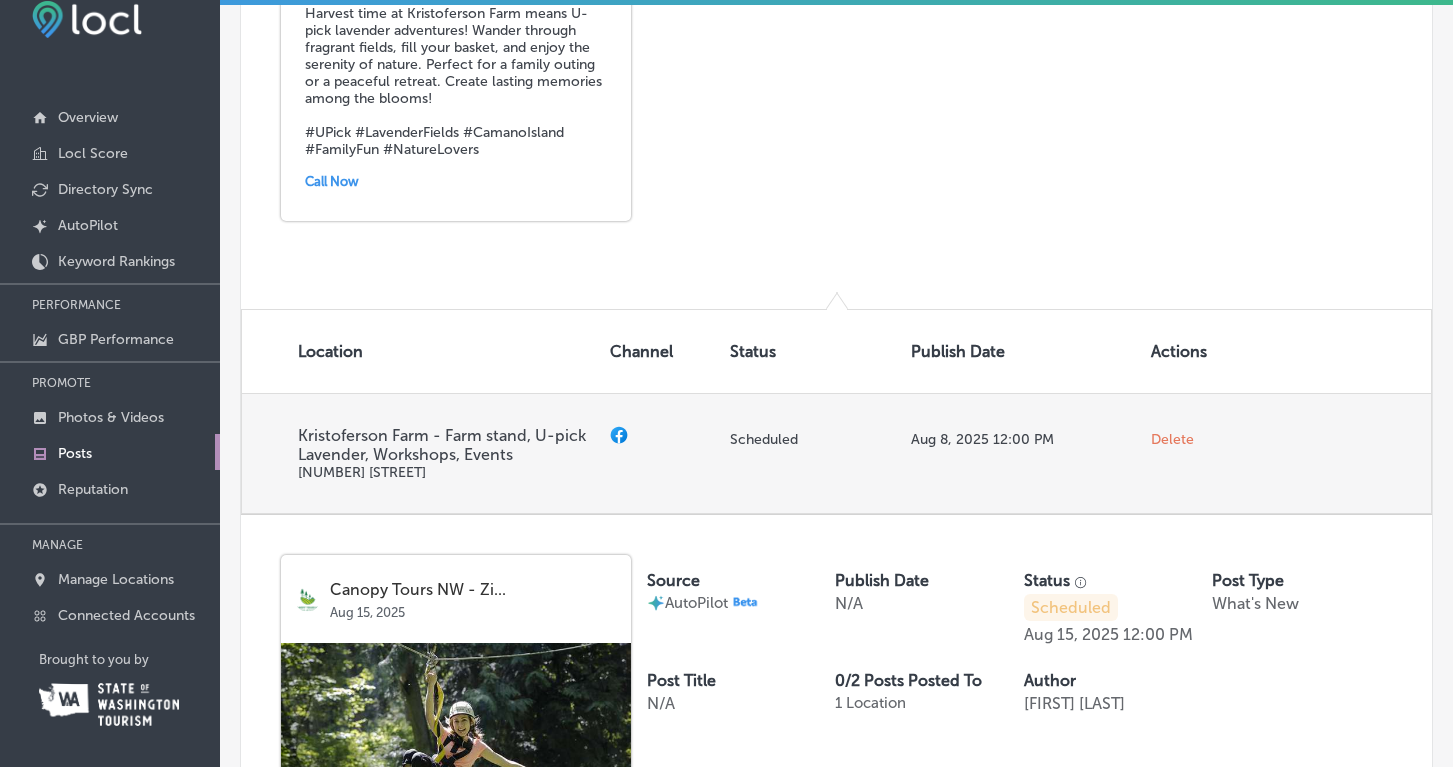 click on "Delete" at bounding box center [1172, 439] 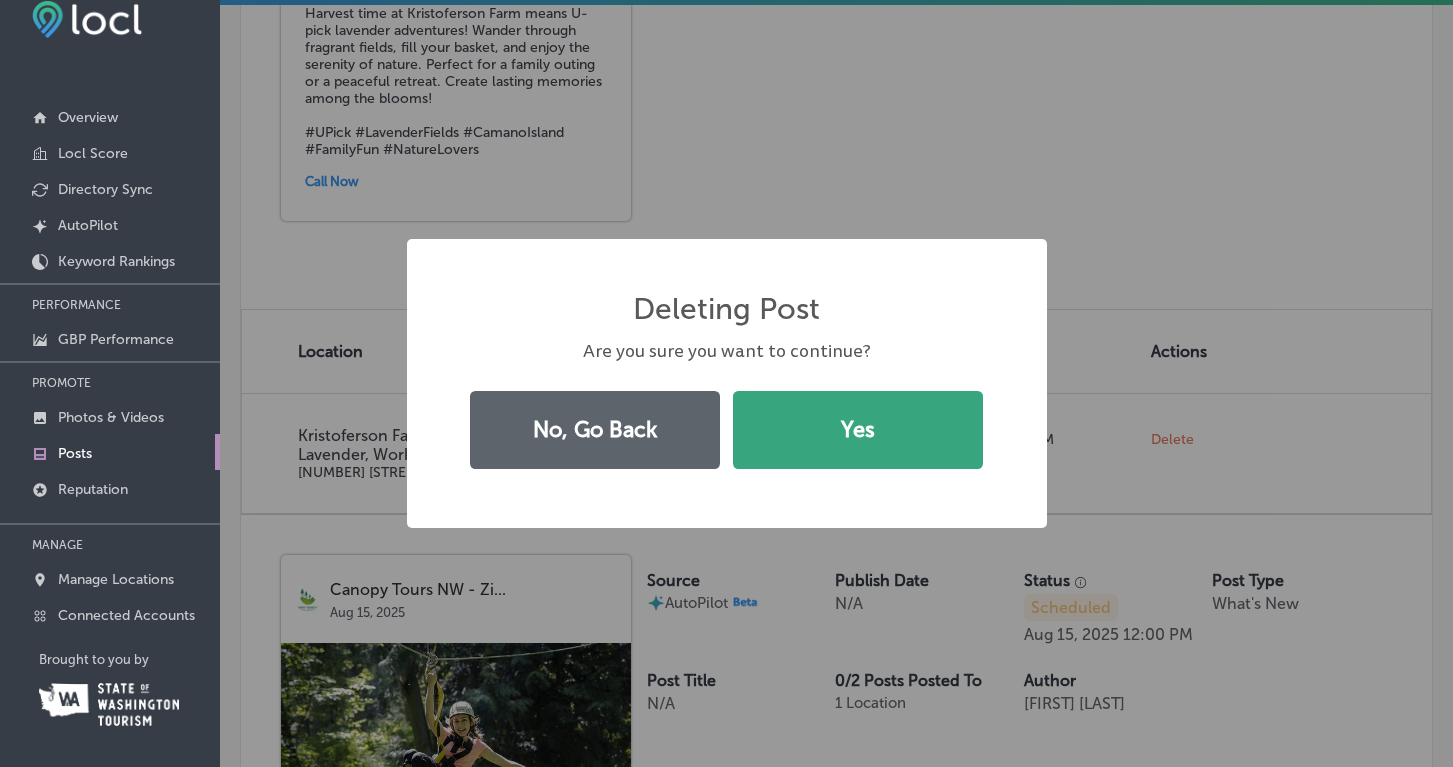 click on "Yes" at bounding box center [858, 430] 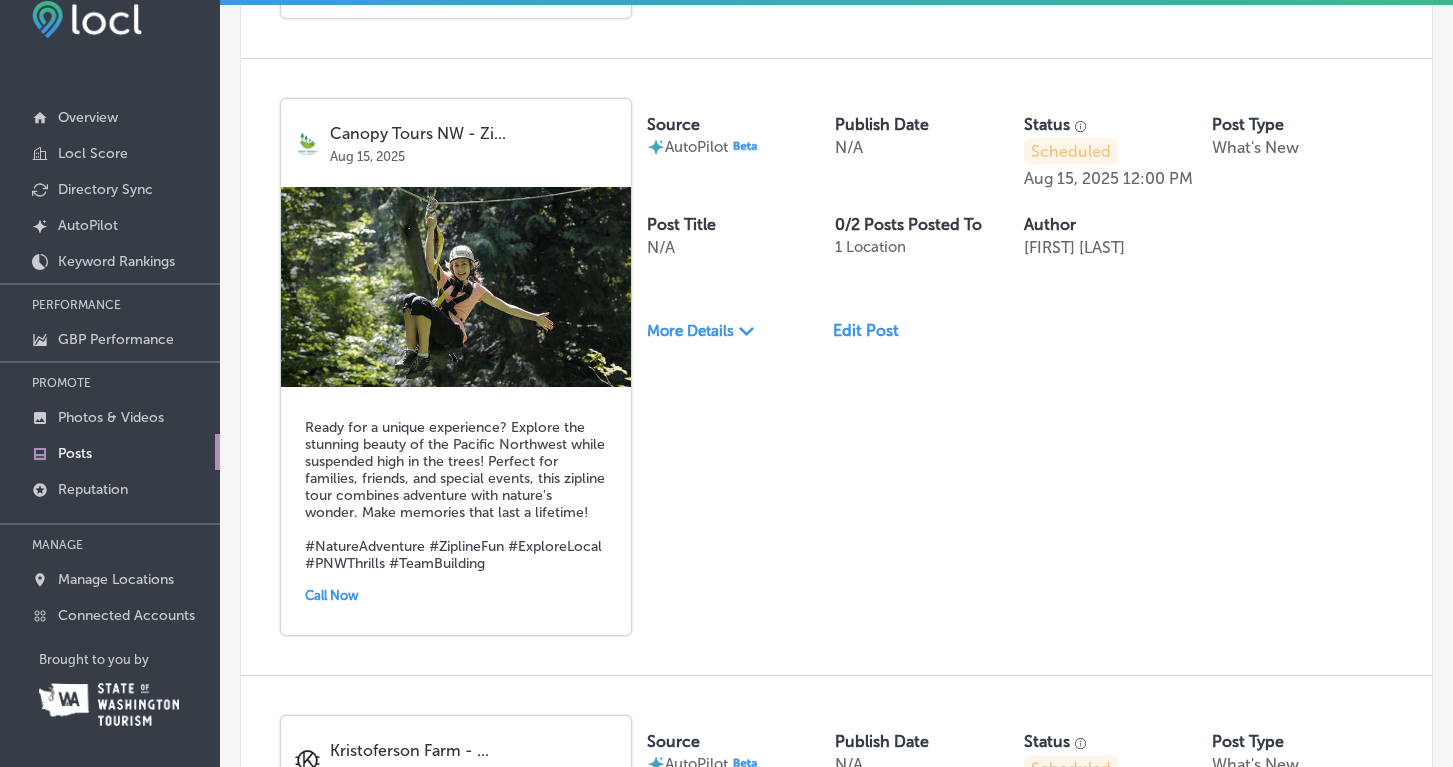 scroll, scrollTop: 1785, scrollLeft: 0, axis: vertical 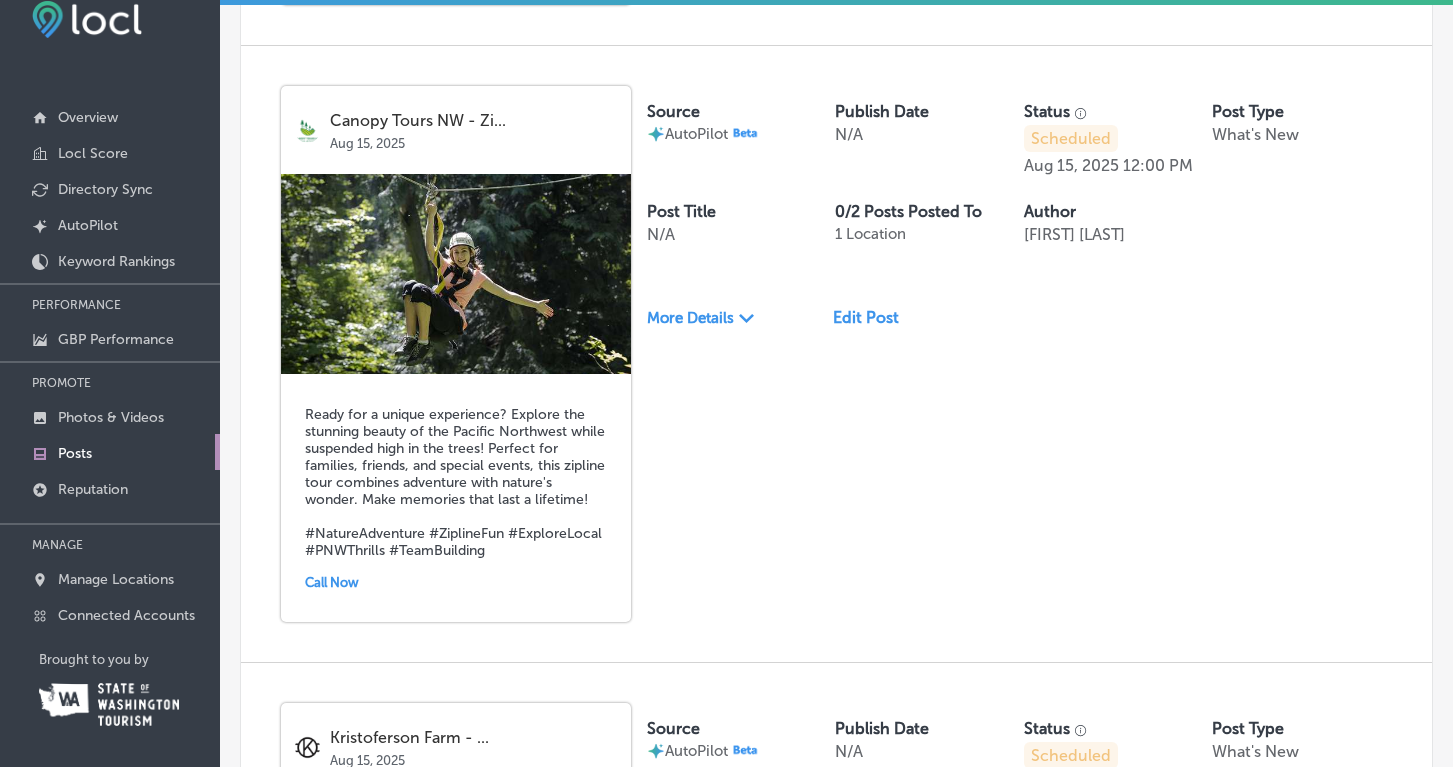 click on "Edit Post" at bounding box center (874, 317) 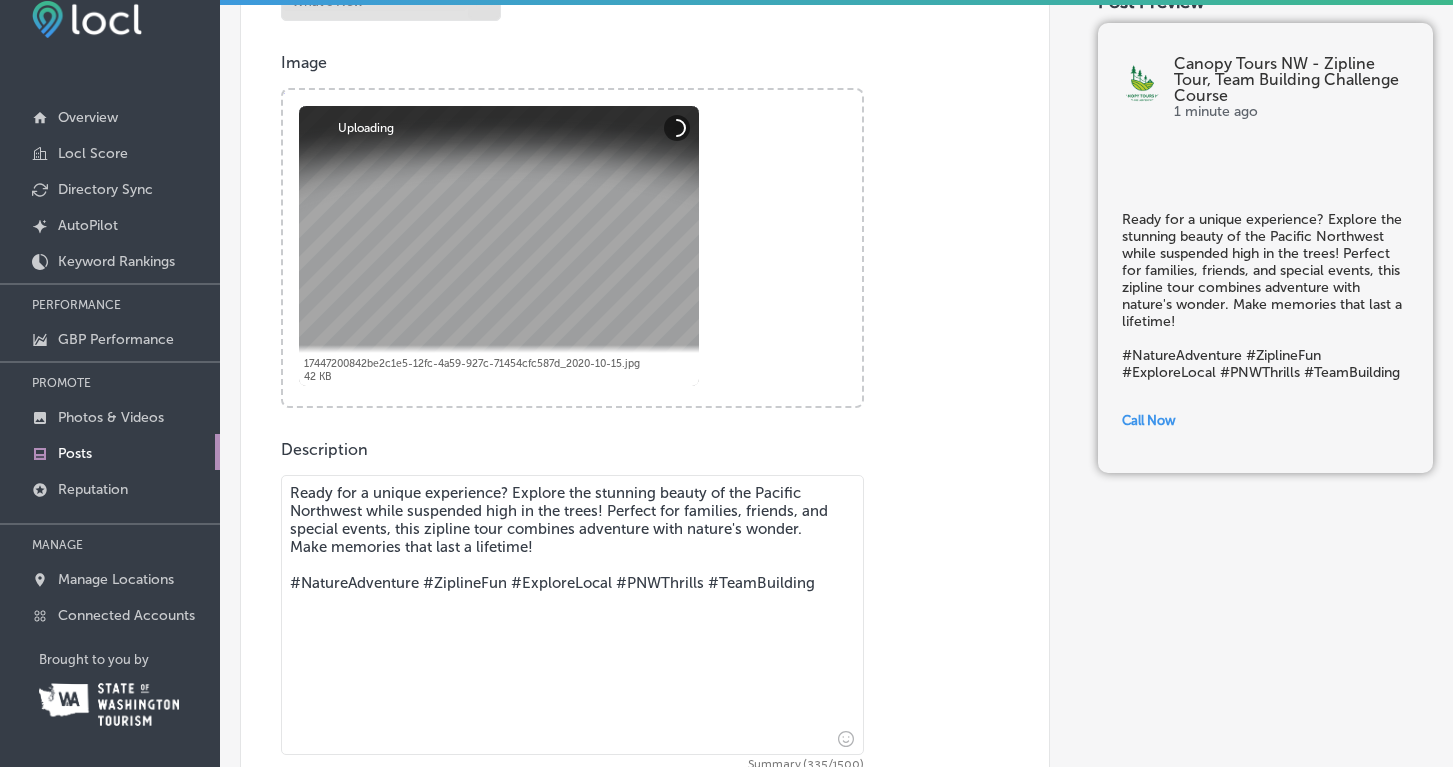 scroll, scrollTop: 443, scrollLeft: 0, axis: vertical 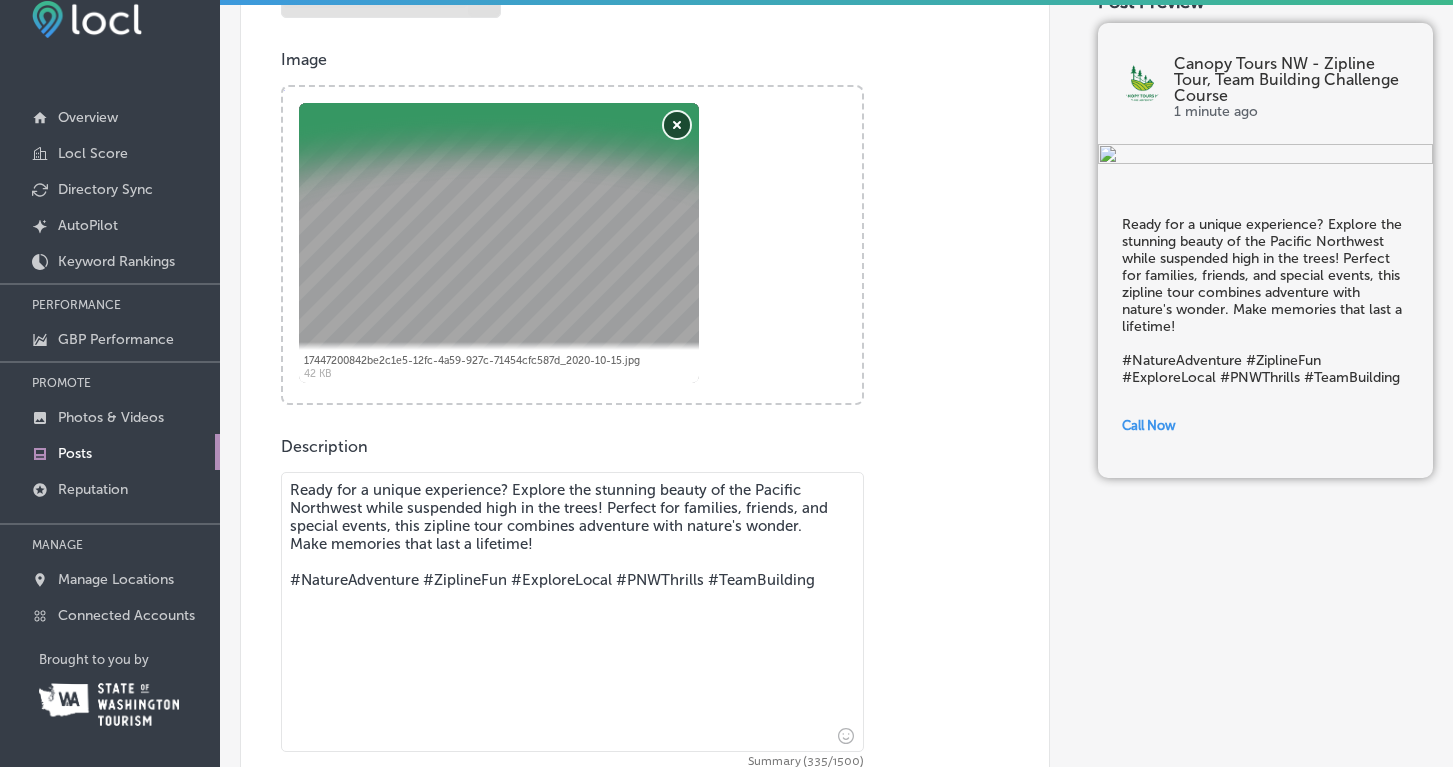 click on "Remove" at bounding box center [677, 125] 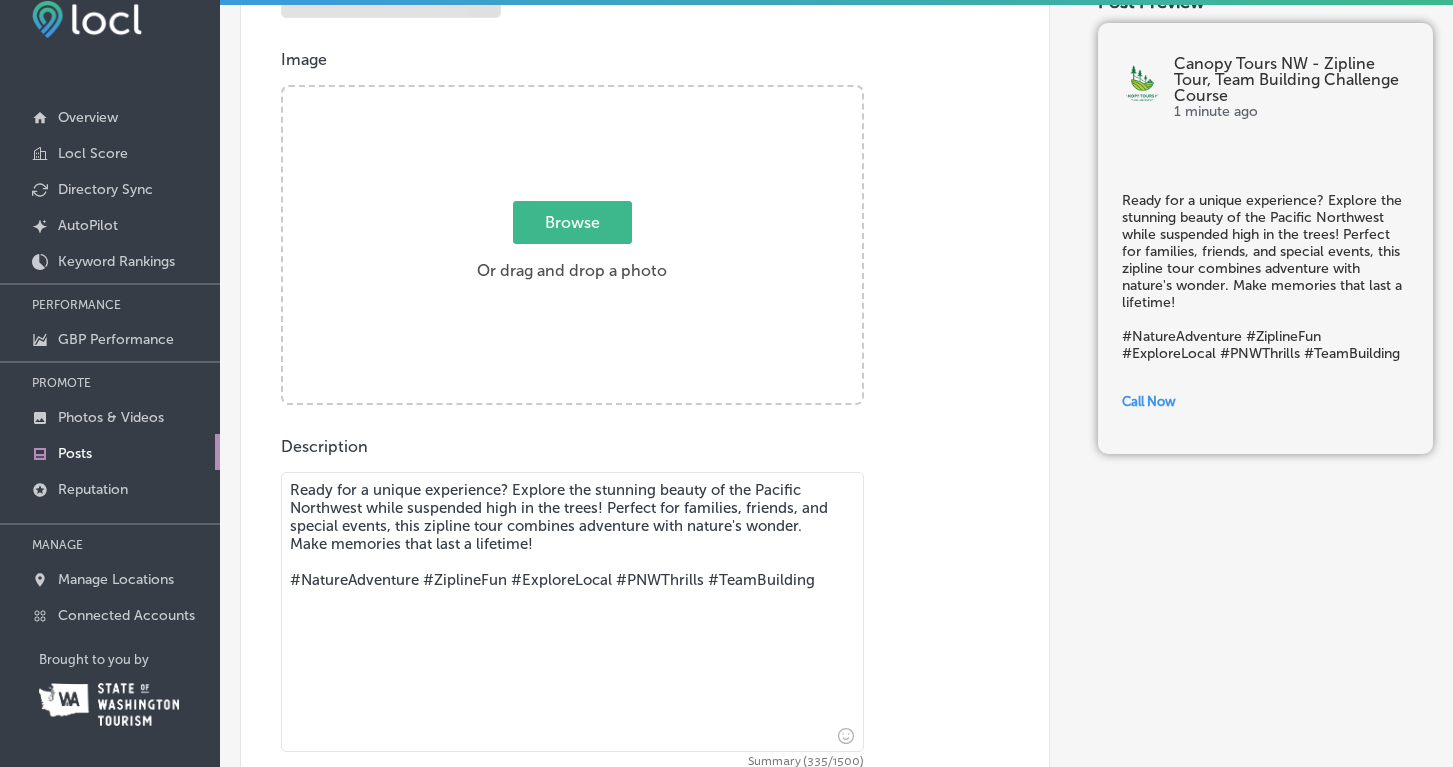 click on "Browse" at bounding box center [572, 222] 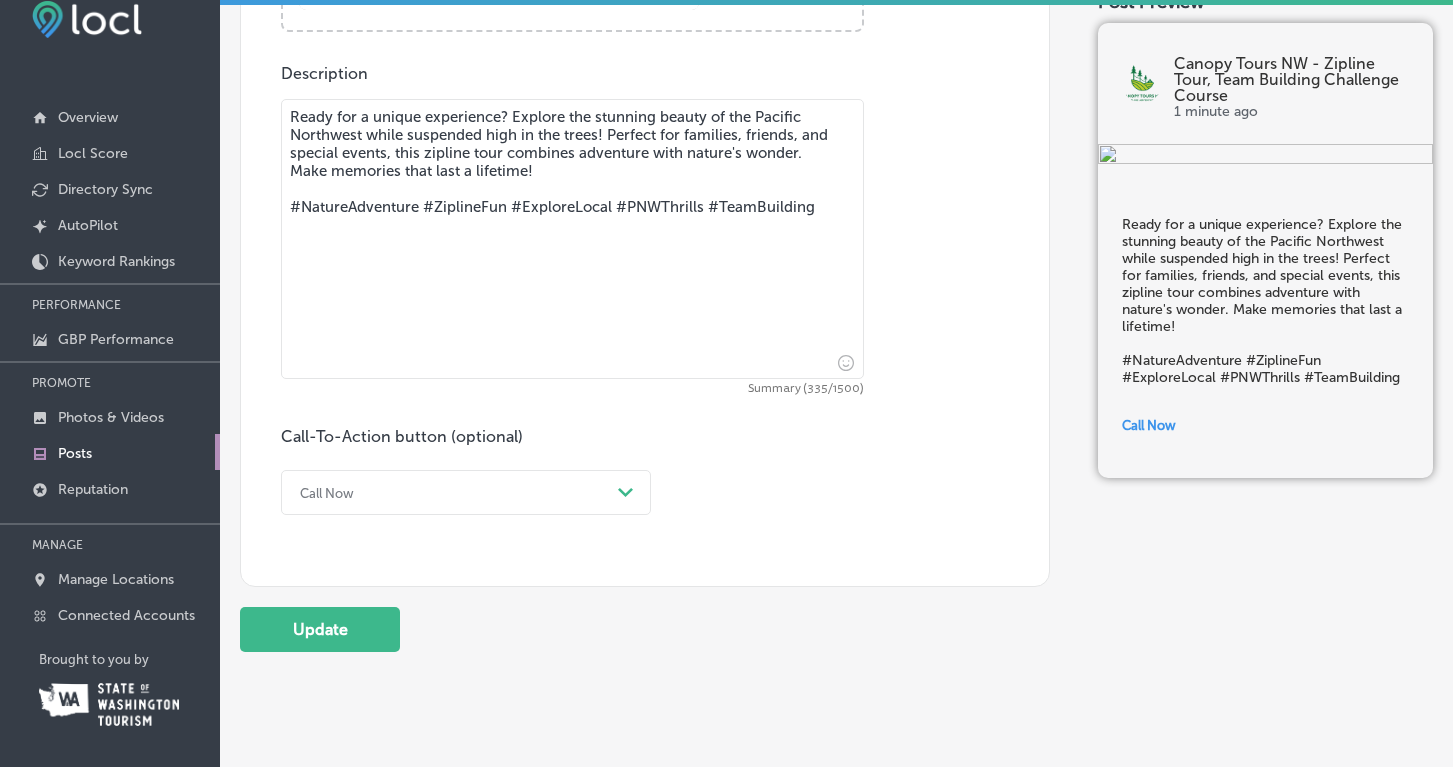scroll, scrollTop: 843, scrollLeft: 0, axis: vertical 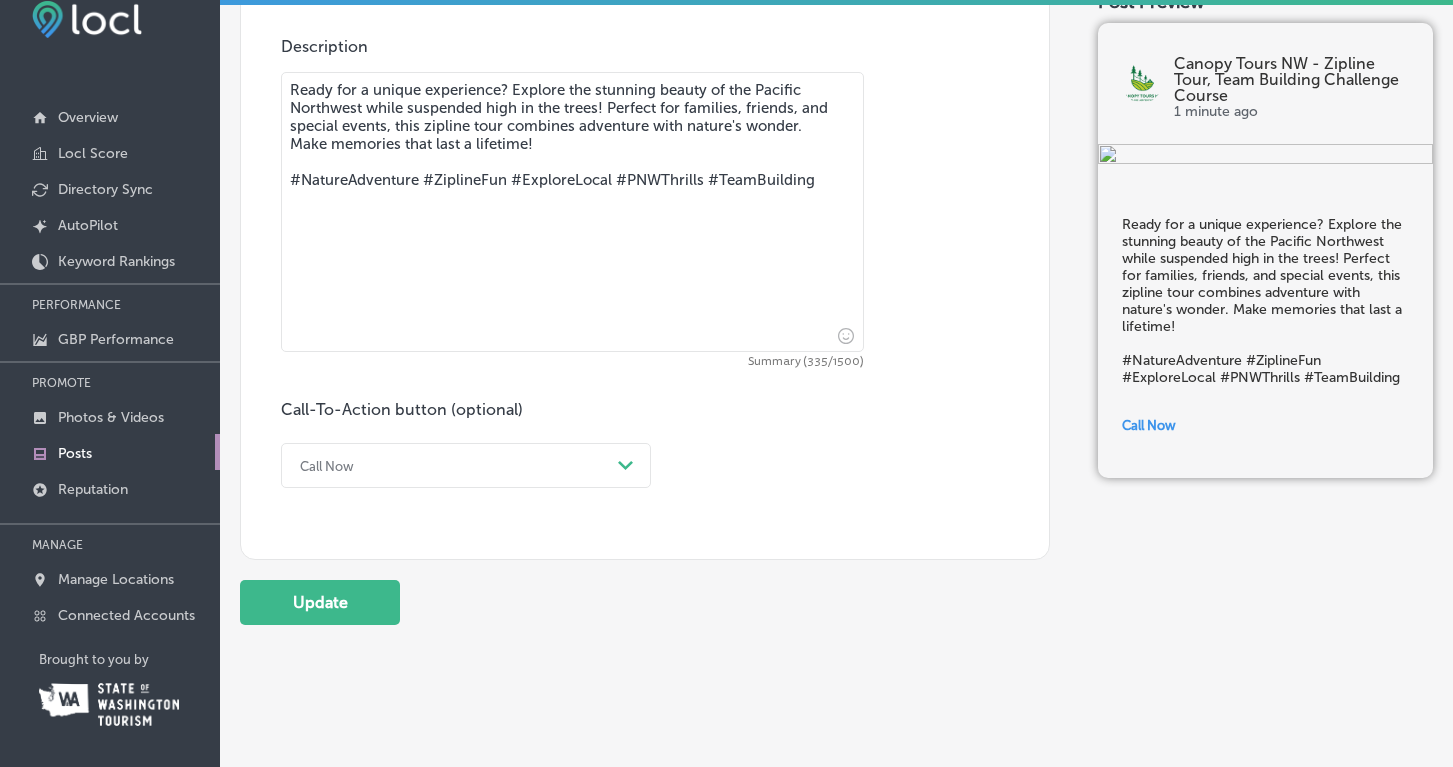 click on "Path
Created with Sketch." at bounding box center (626, 466) 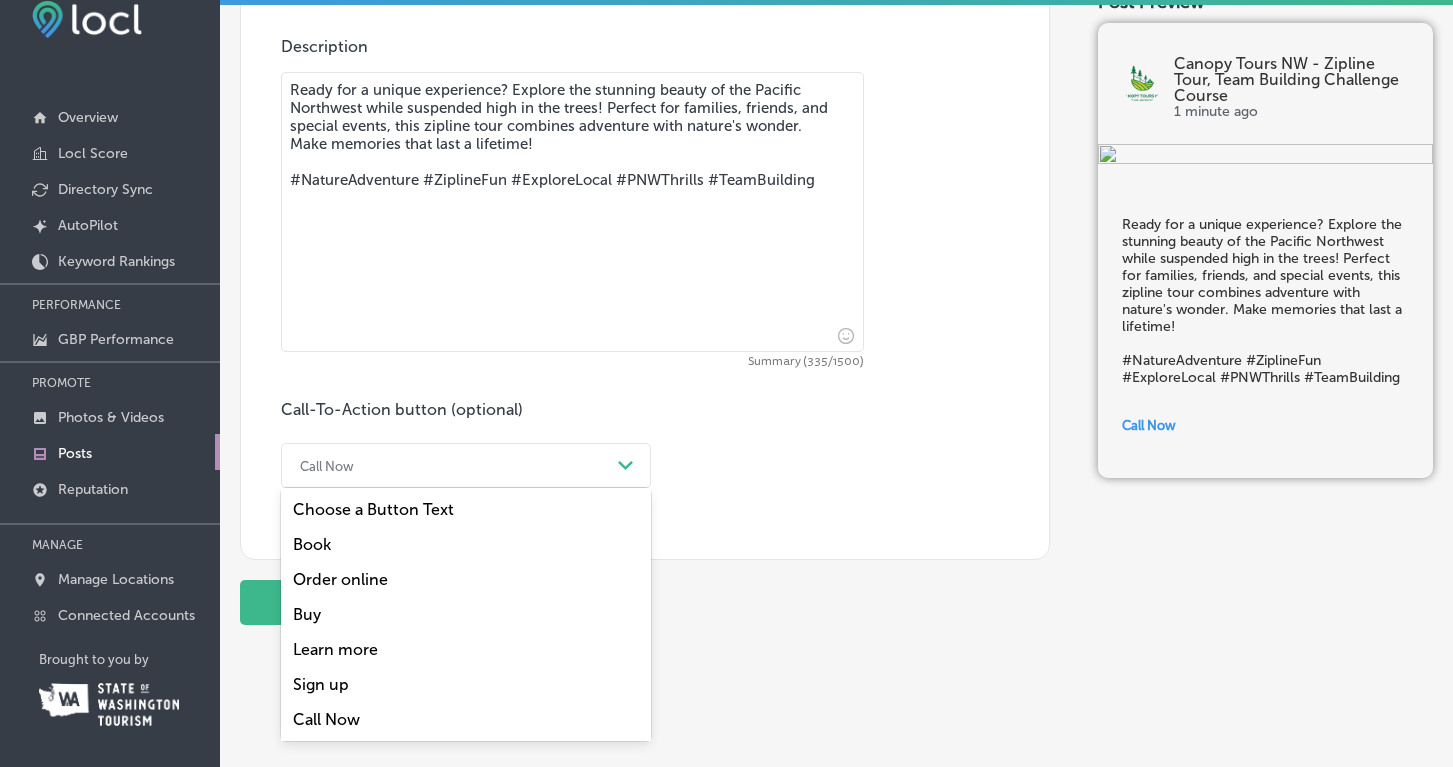 click on "Book" at bounding box center (466, 544) 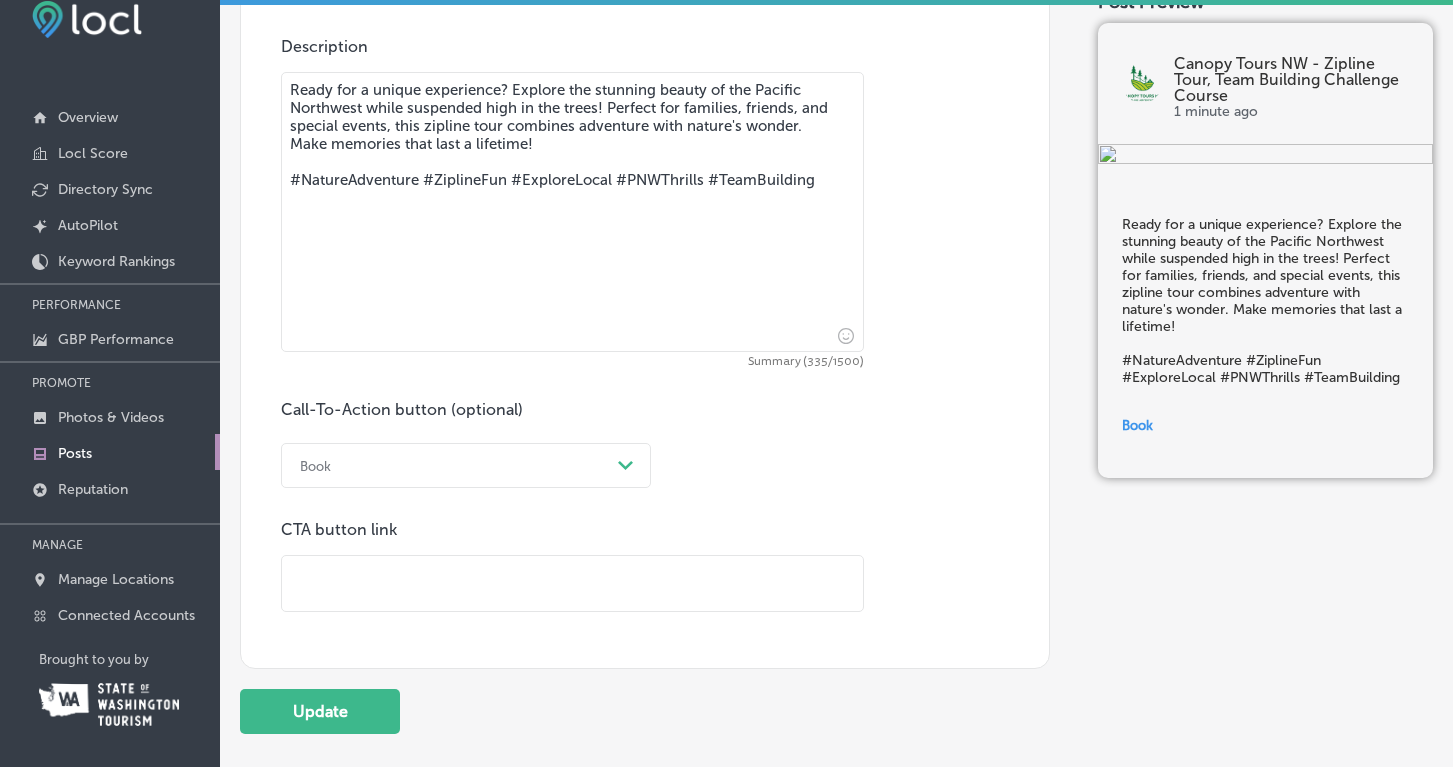click at bounding box center [572, 583] 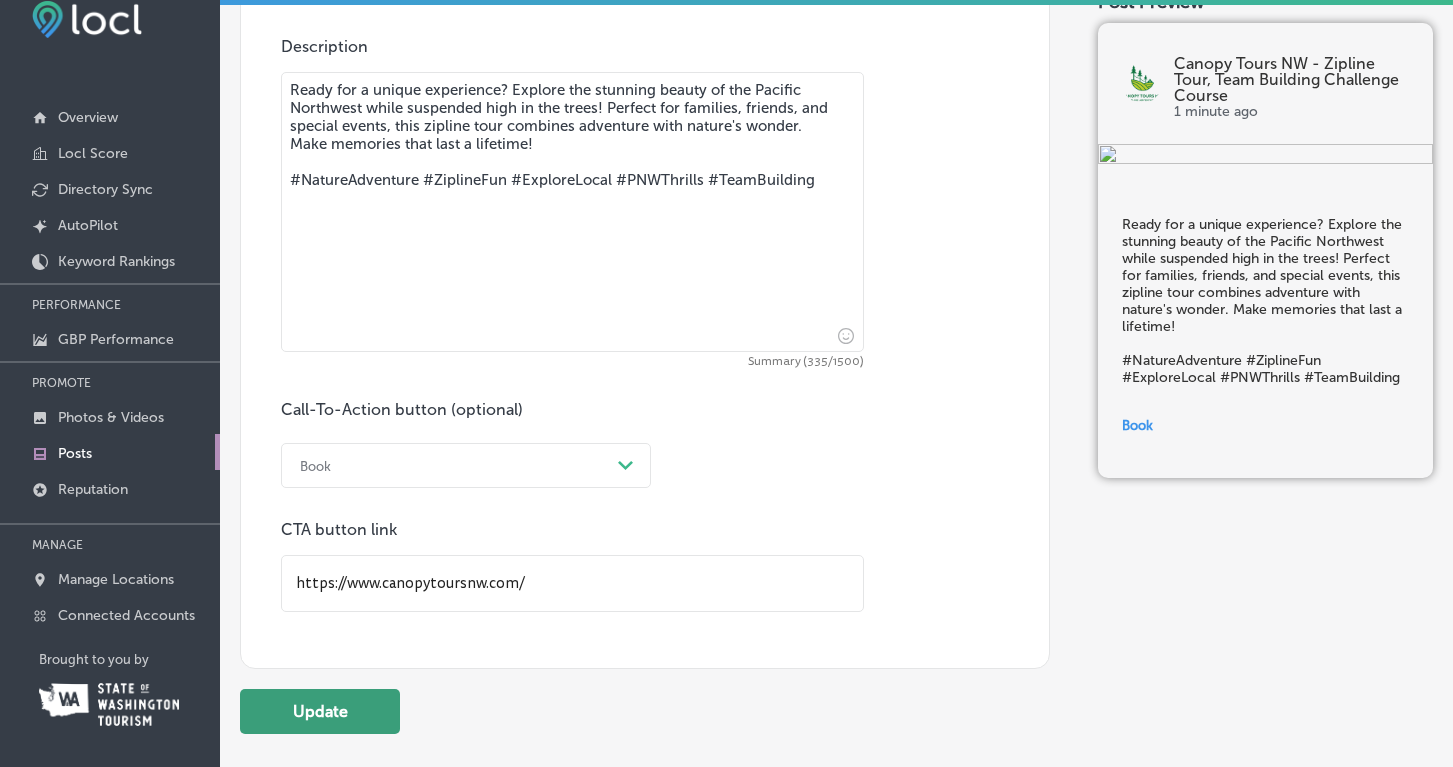 click on "Update" at bounding box center (320, 711) 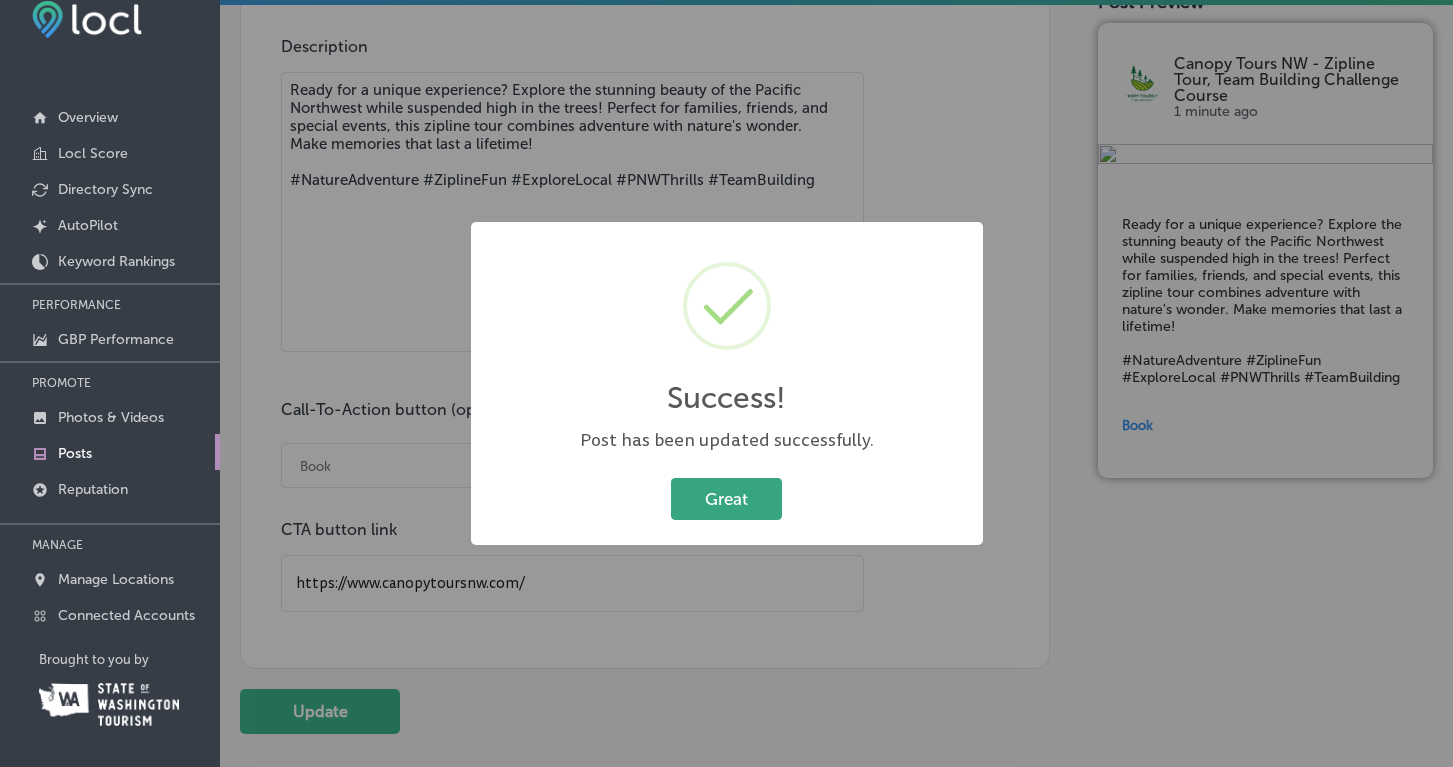click on "Great" at bounding box center [726, 498] 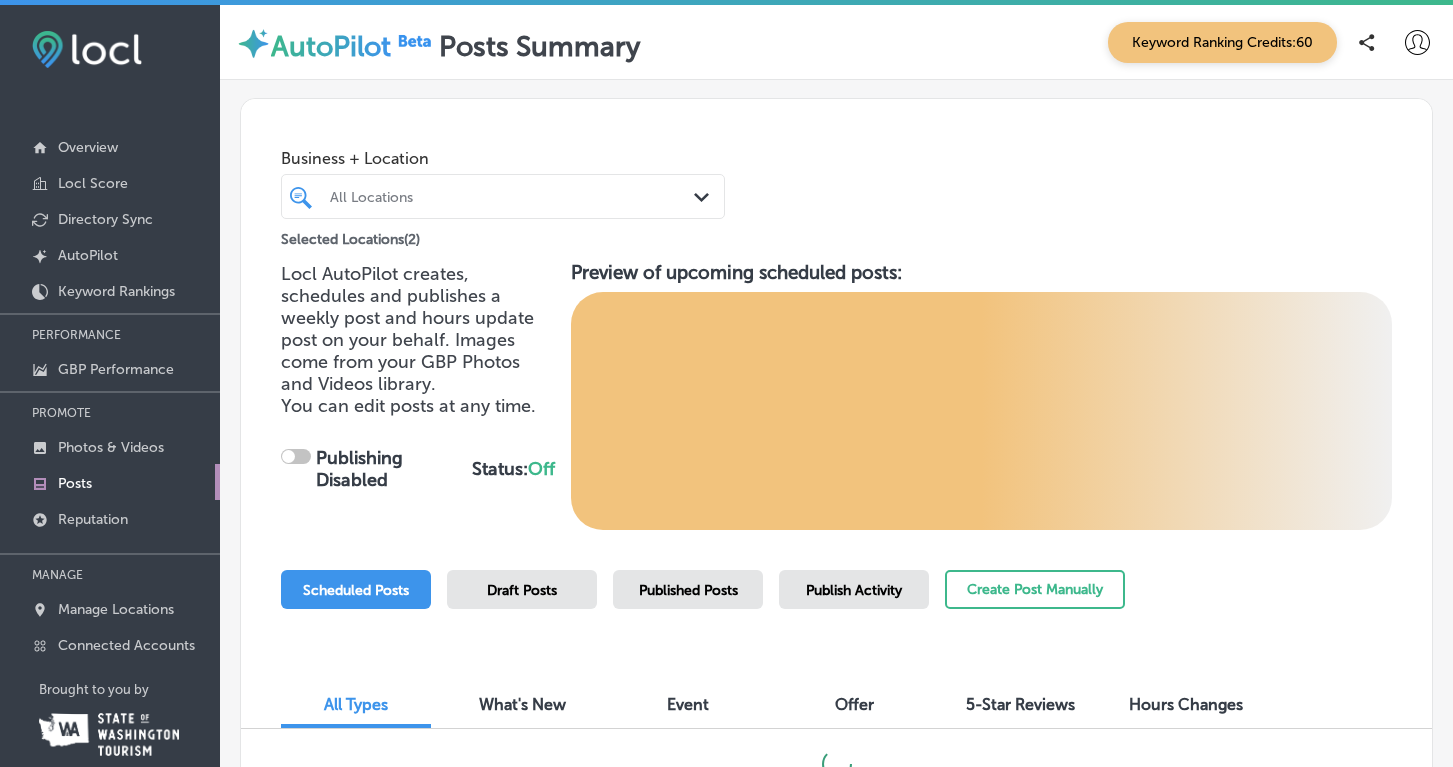 checkbox on "true" 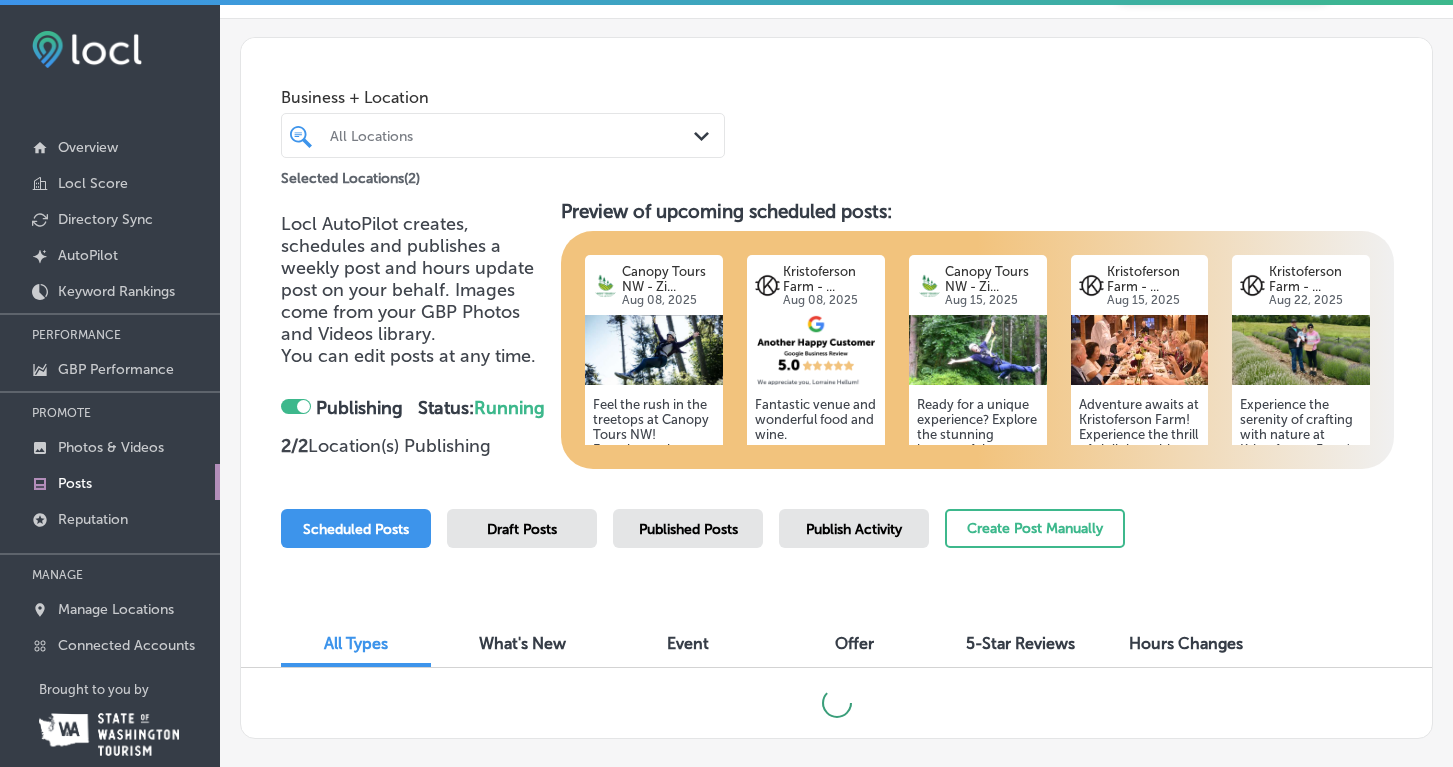 scroll, scrollTop: 134, scrollLeft: 0, axis: vertical 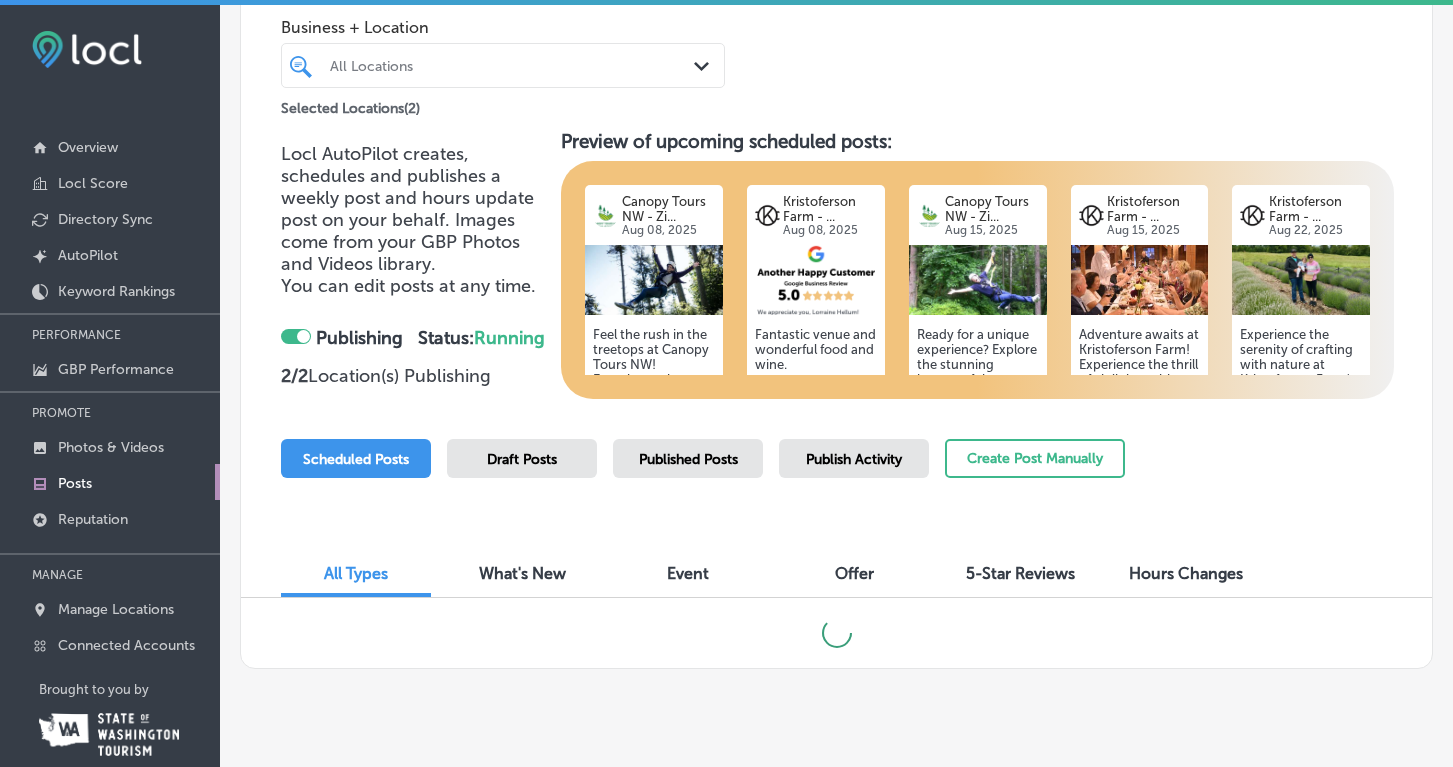 click on "Published Posts" at bounding box center (688, 459) 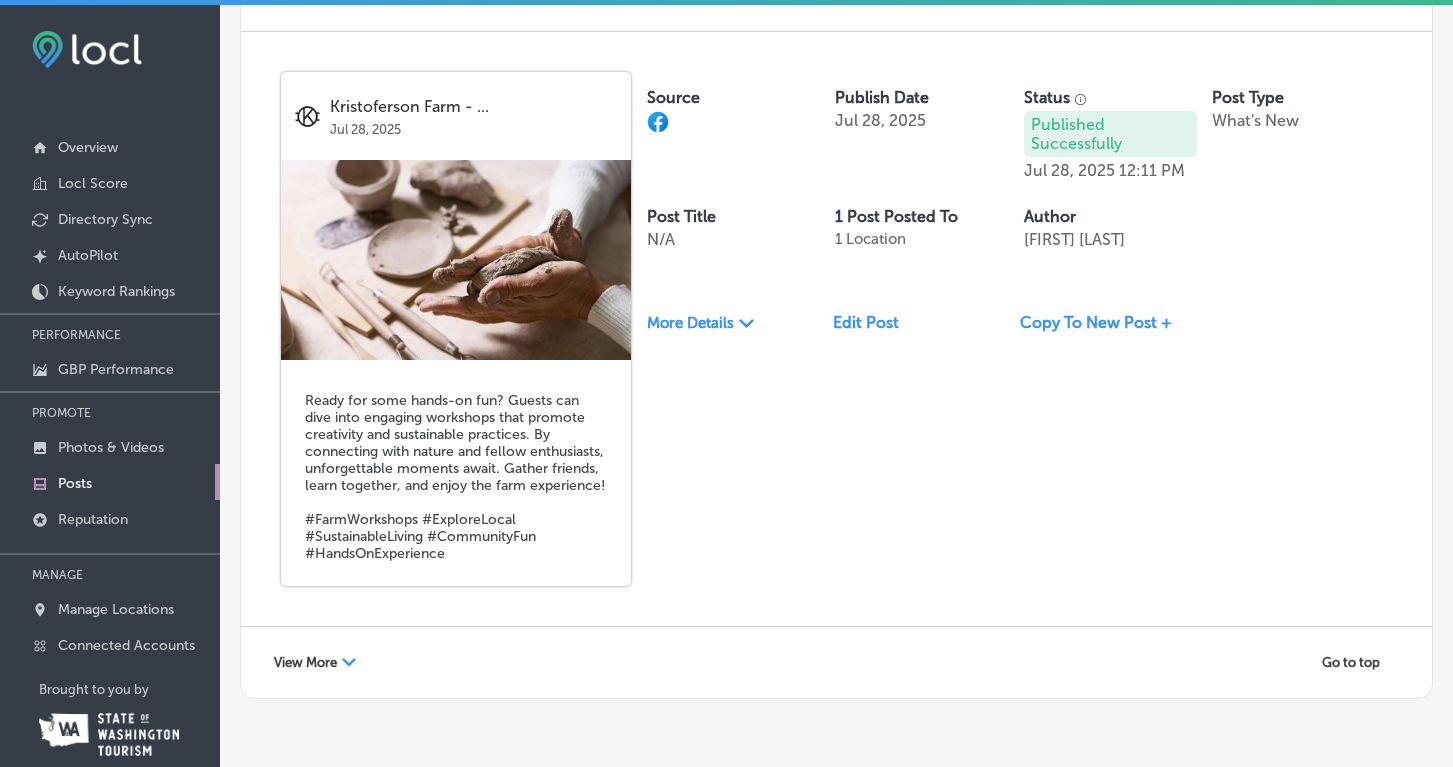 scroll, scrollTop: 3650, scrollLeft: 0, axis: vertical 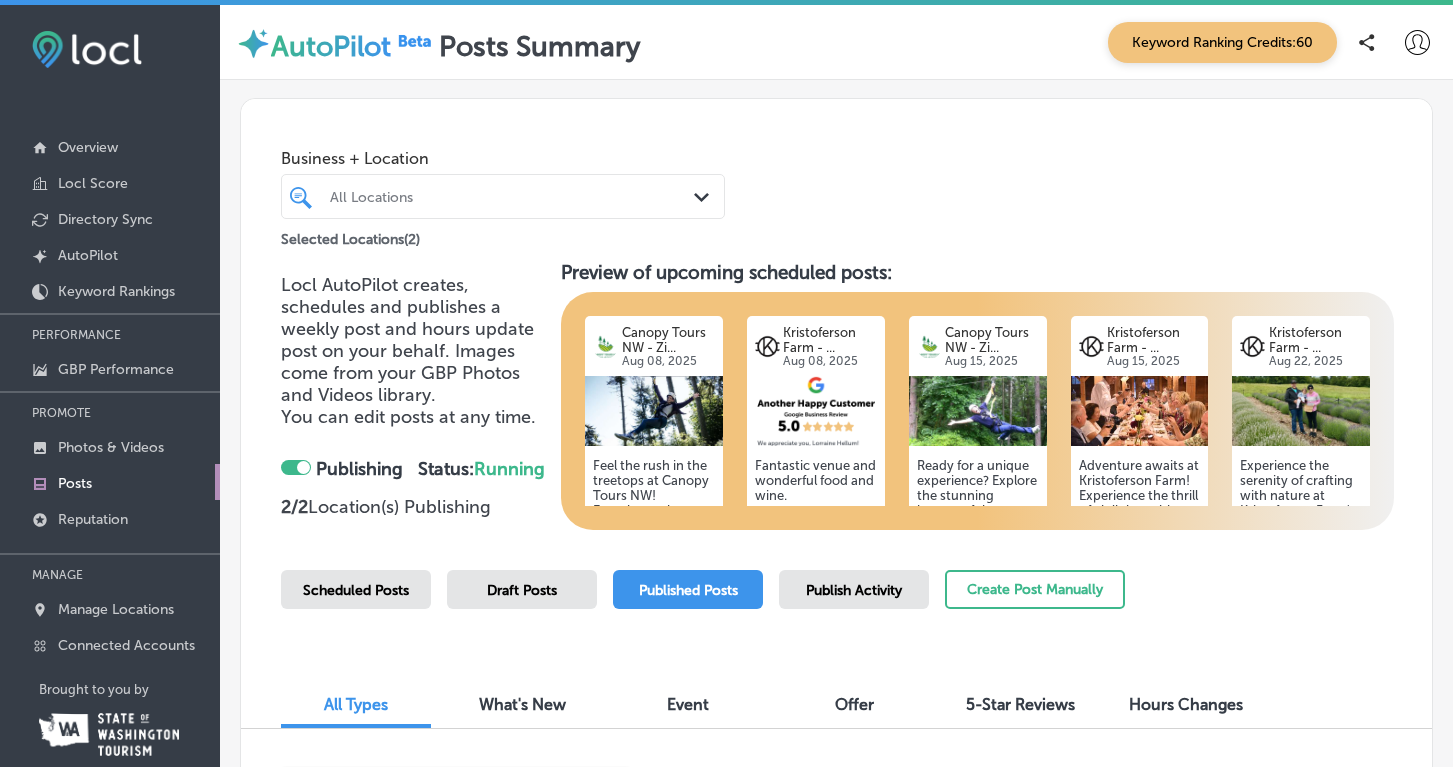 click on "Scheduled Posts" at bounding box center (356, 590) 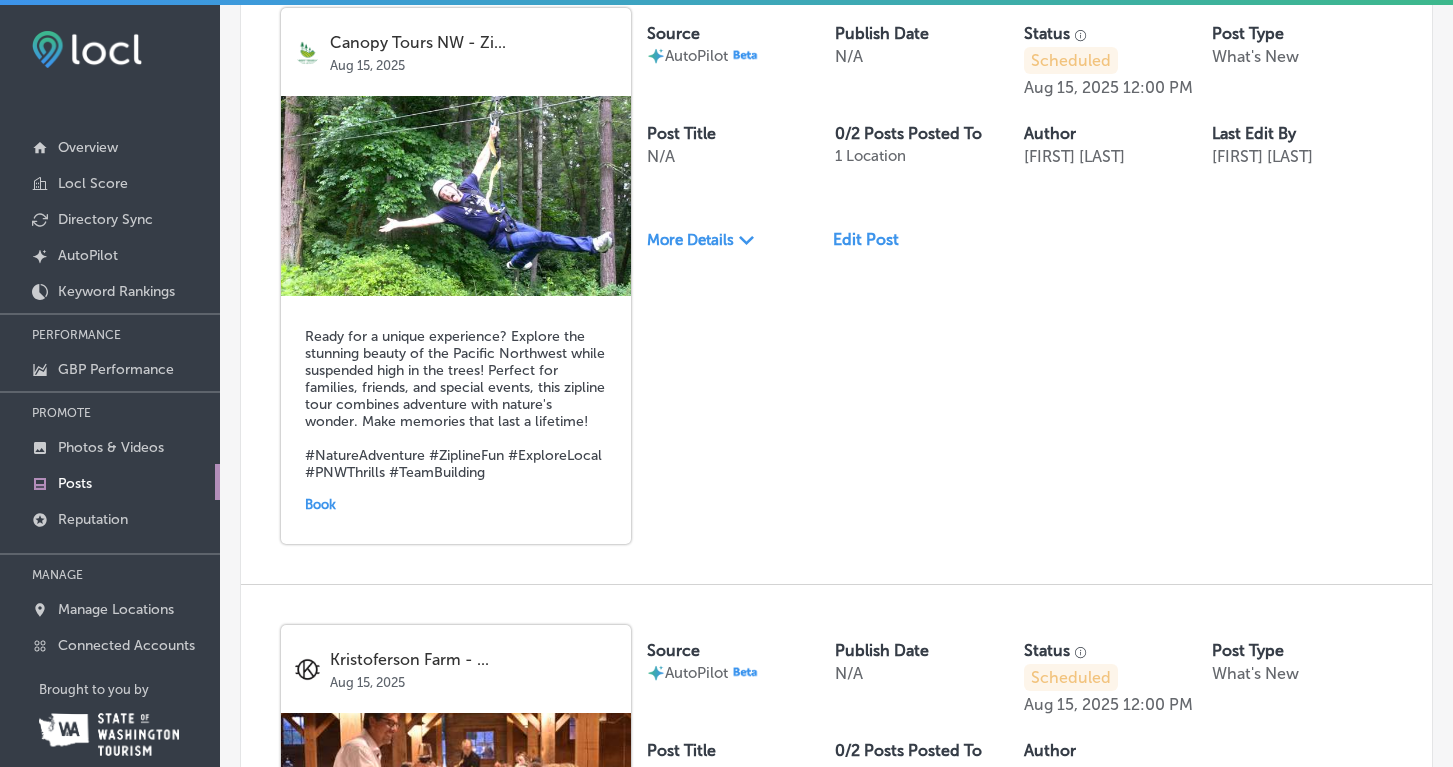 scroll, scrollTop: 1921, scrollLeft: 0, axis: vertical 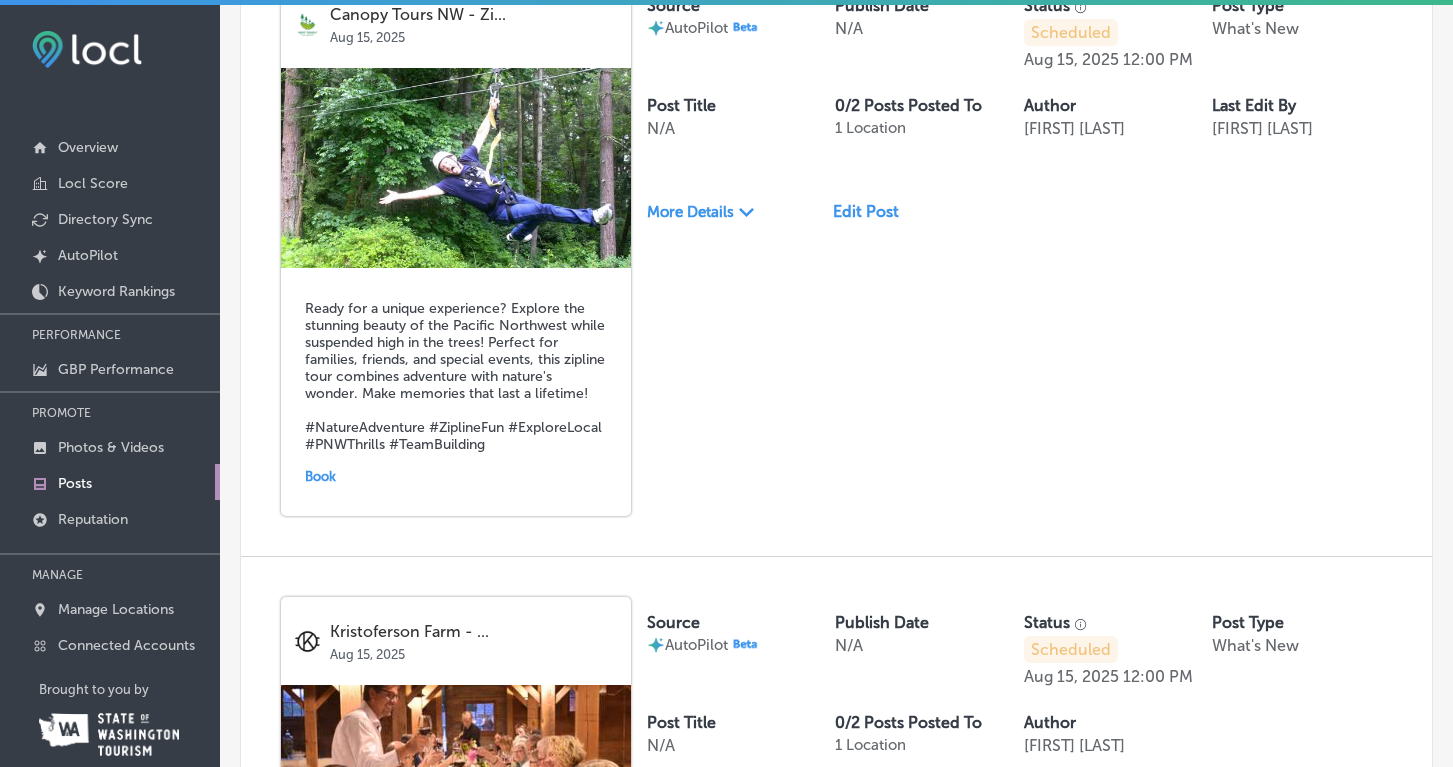 click on "Edit Post" at bounding box center [874, 211] 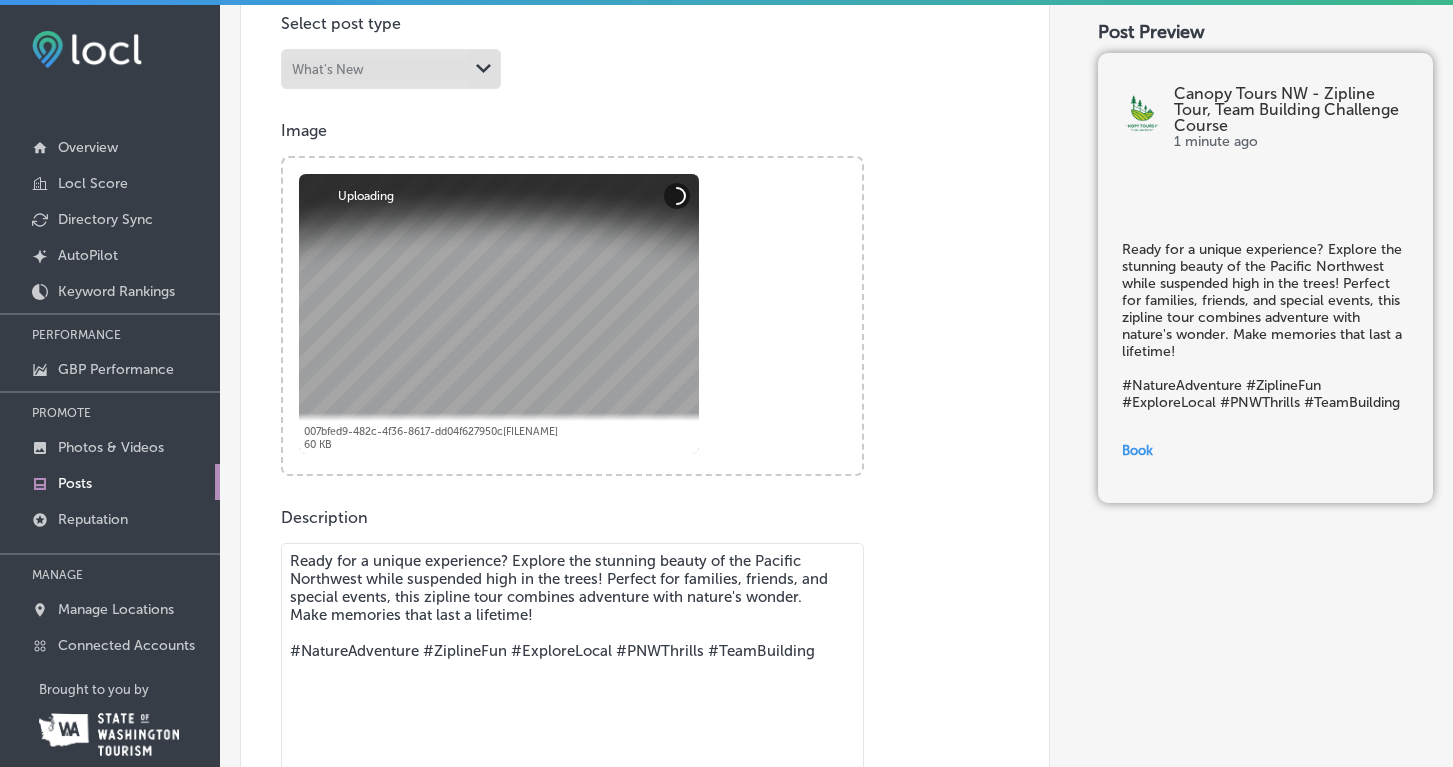 scroll, scrollTop: 441, scrollLeft: 0, axis: vertical 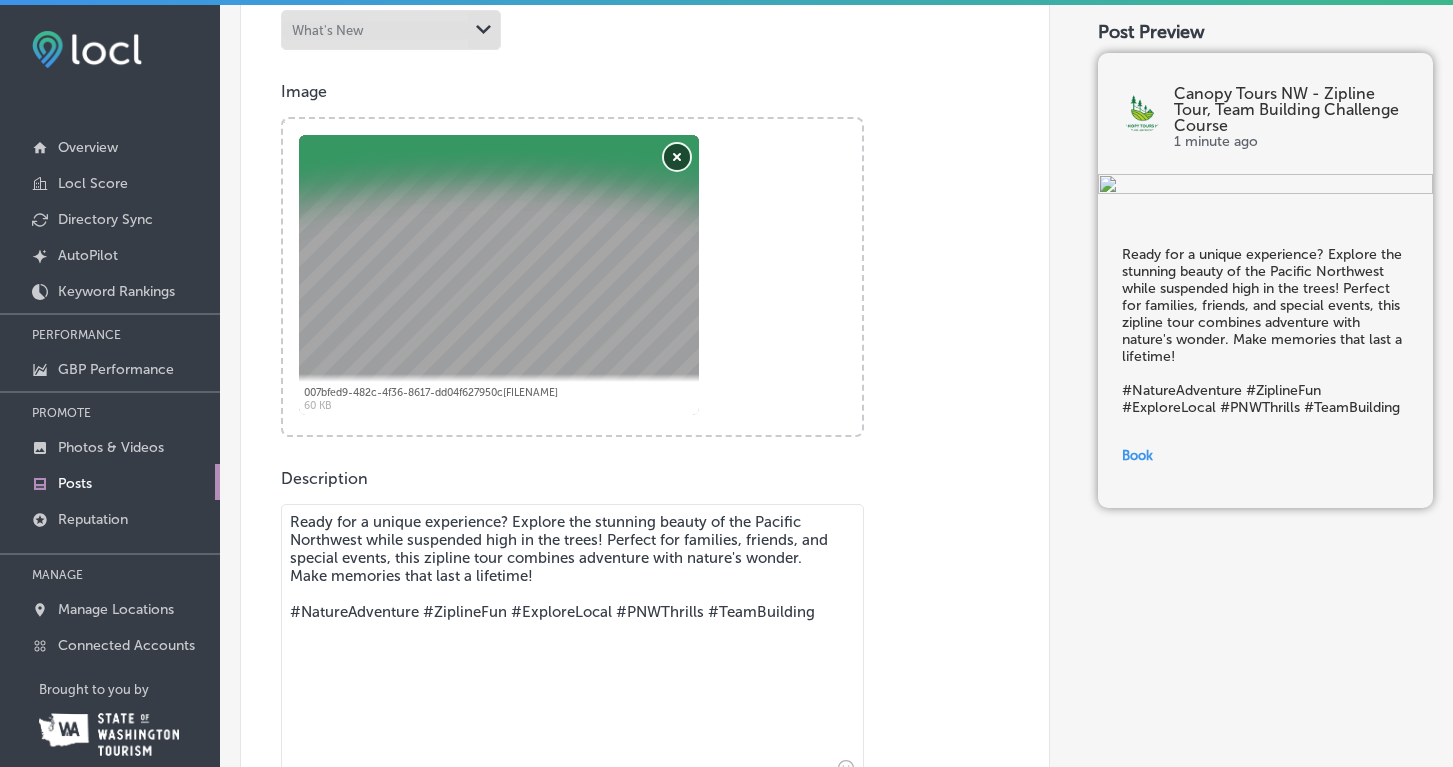 click on "Remove" at bounding box center [677, 157] 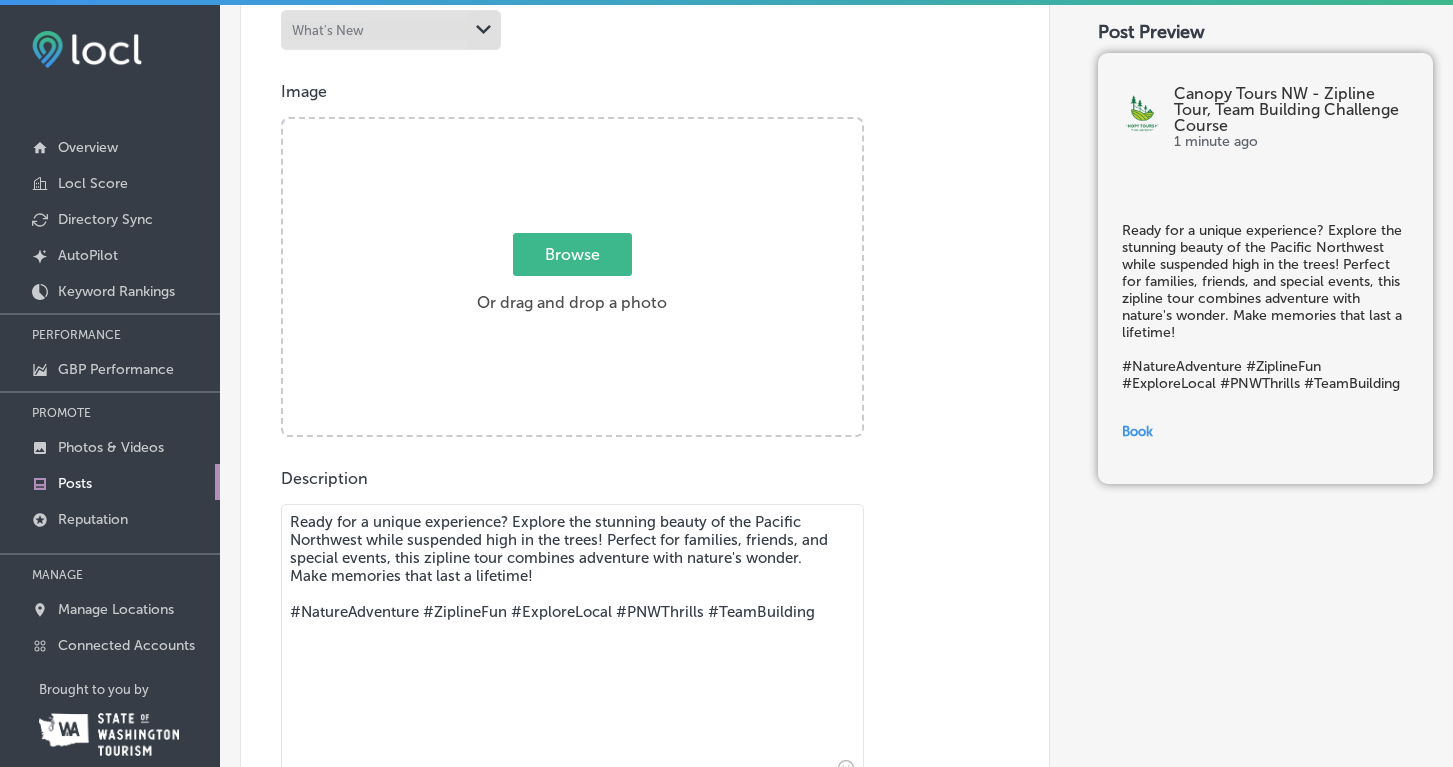 click on "Browse" at bounding box center (572, 254) 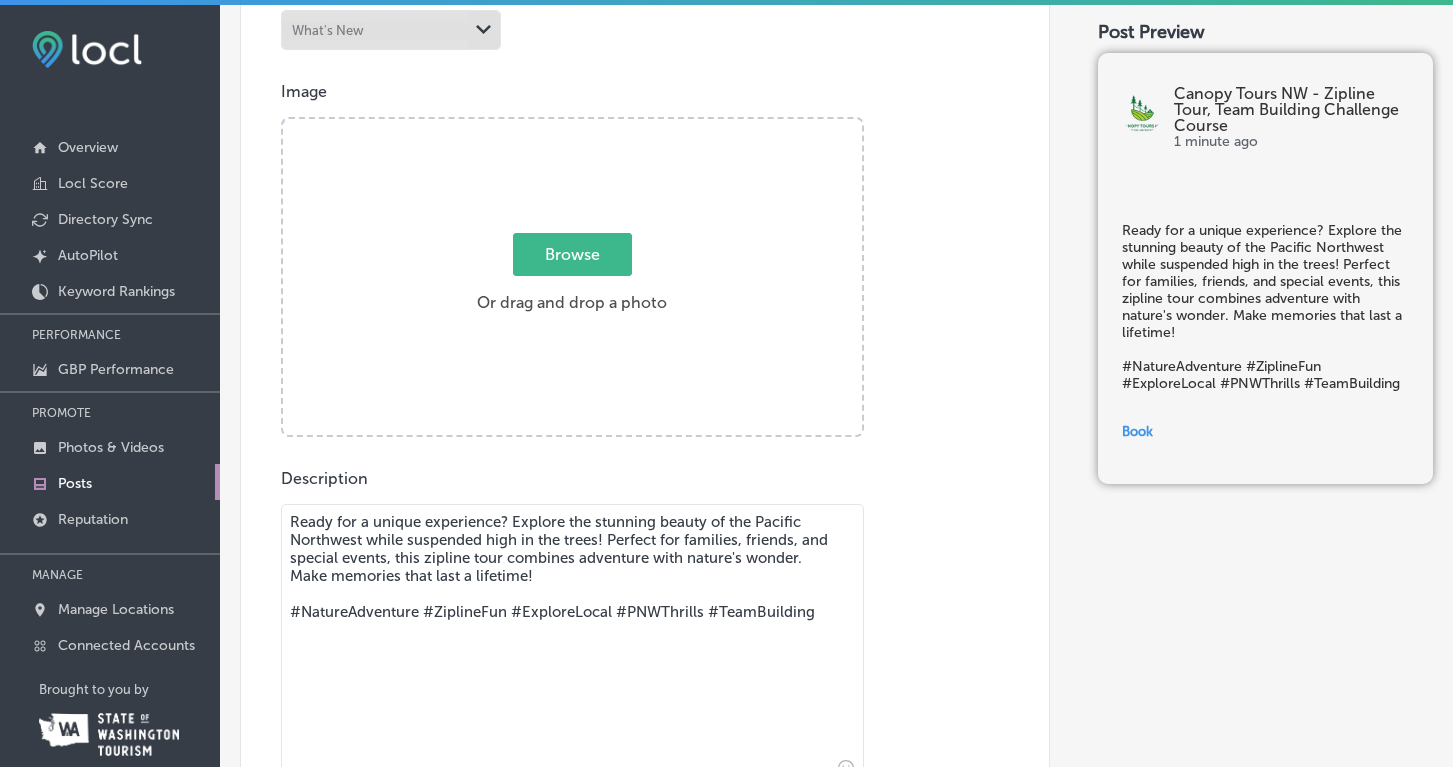 type on "C:\fakepath\[FILENAME]" 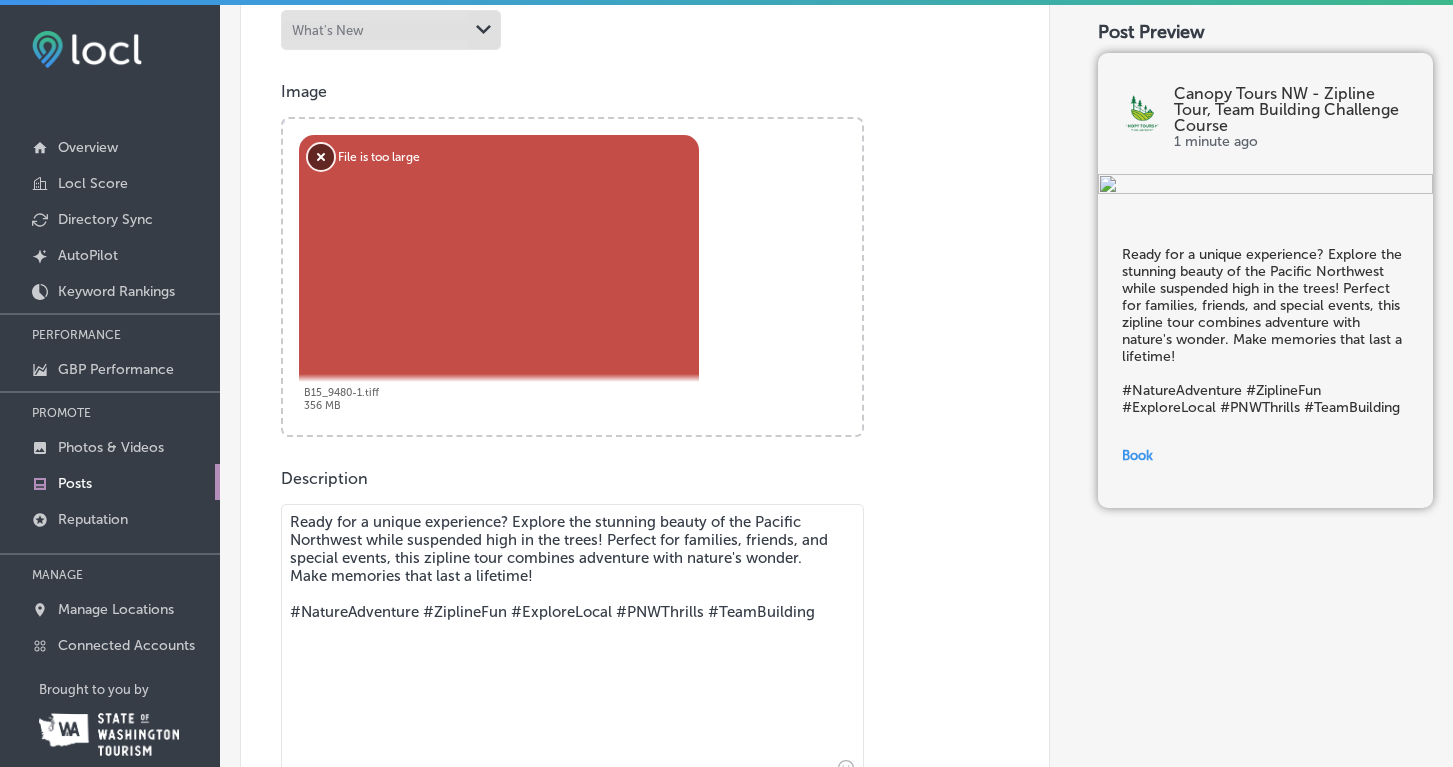 click on "Remove" at bounding box center [321, 157] 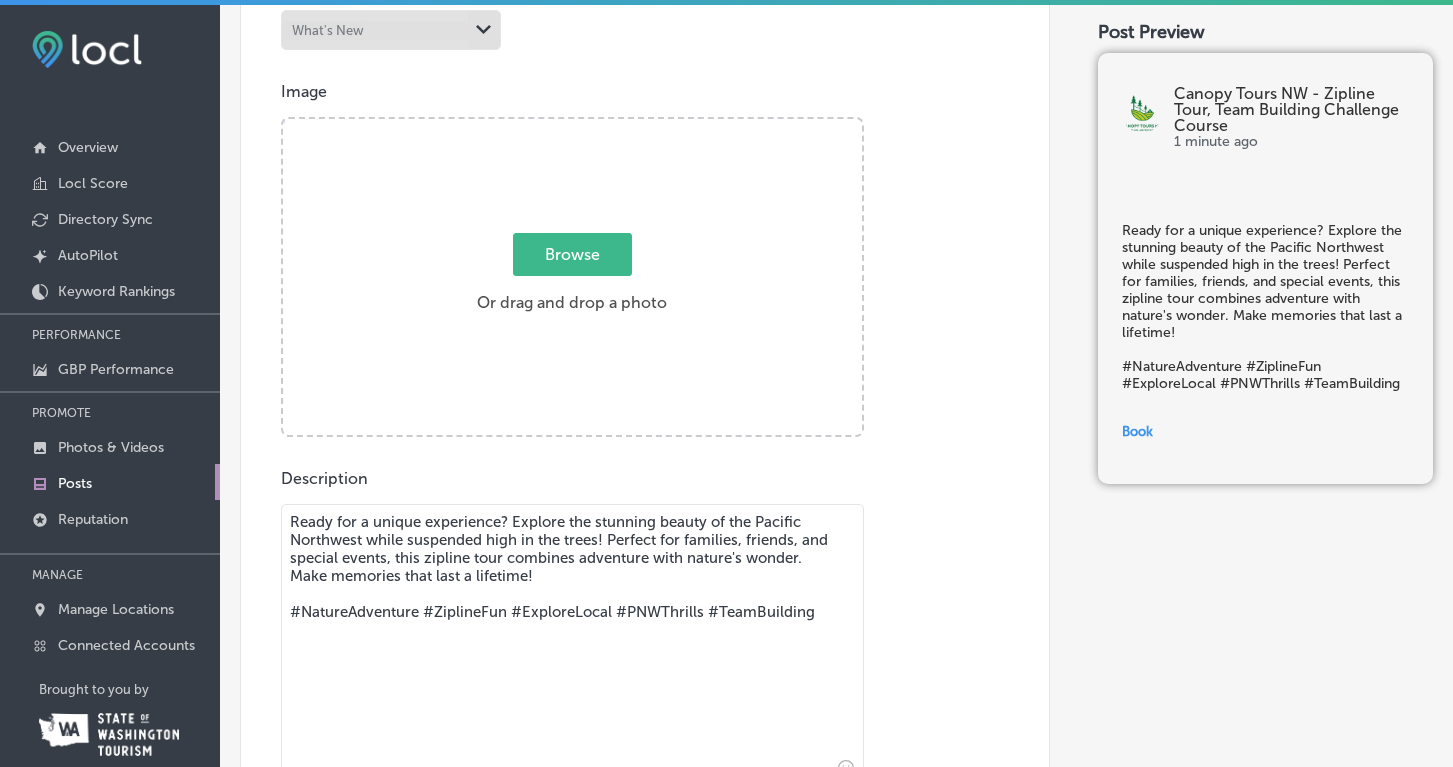 click on "Browse" at bounding box center (572, 254) 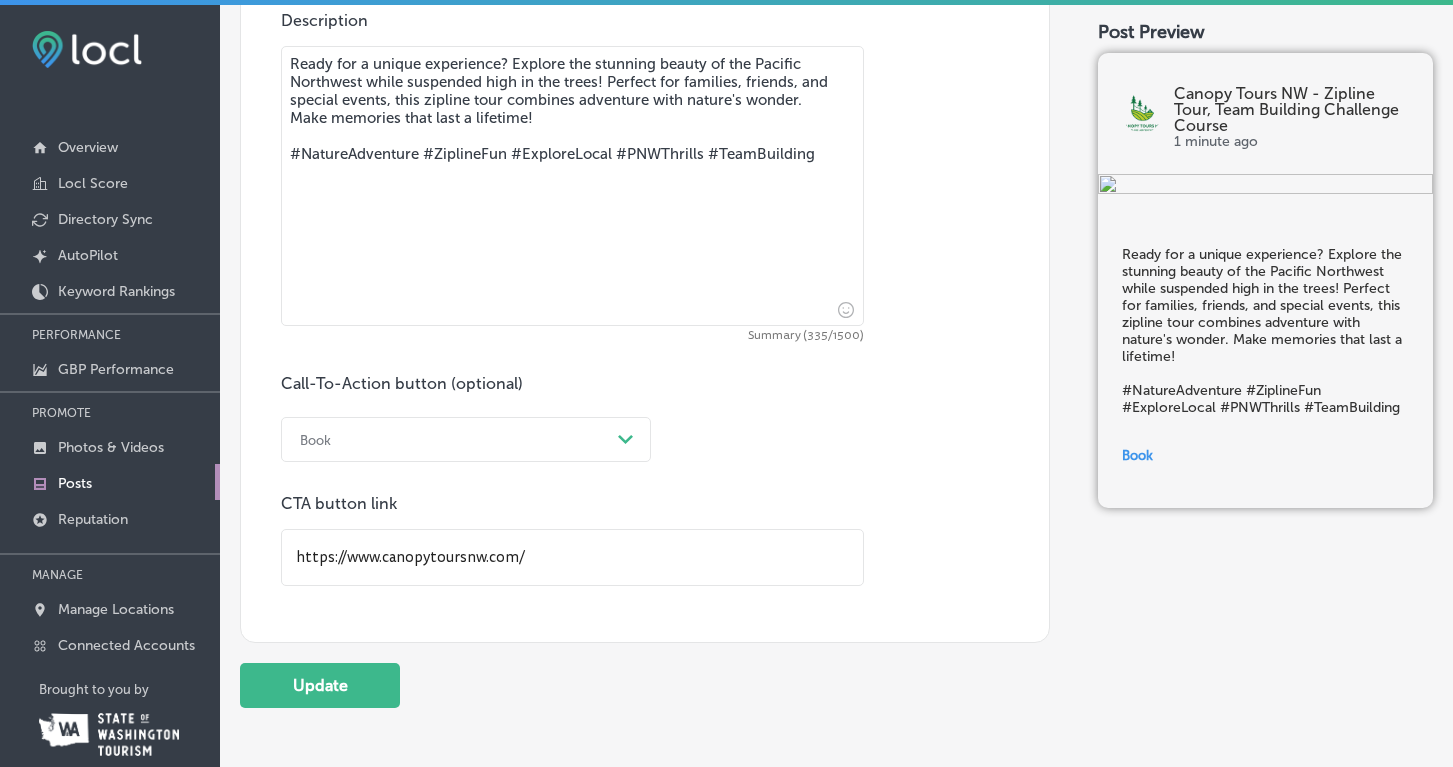 scroll, scrollTop: 980, scrollLeft: 0, axis: vertical 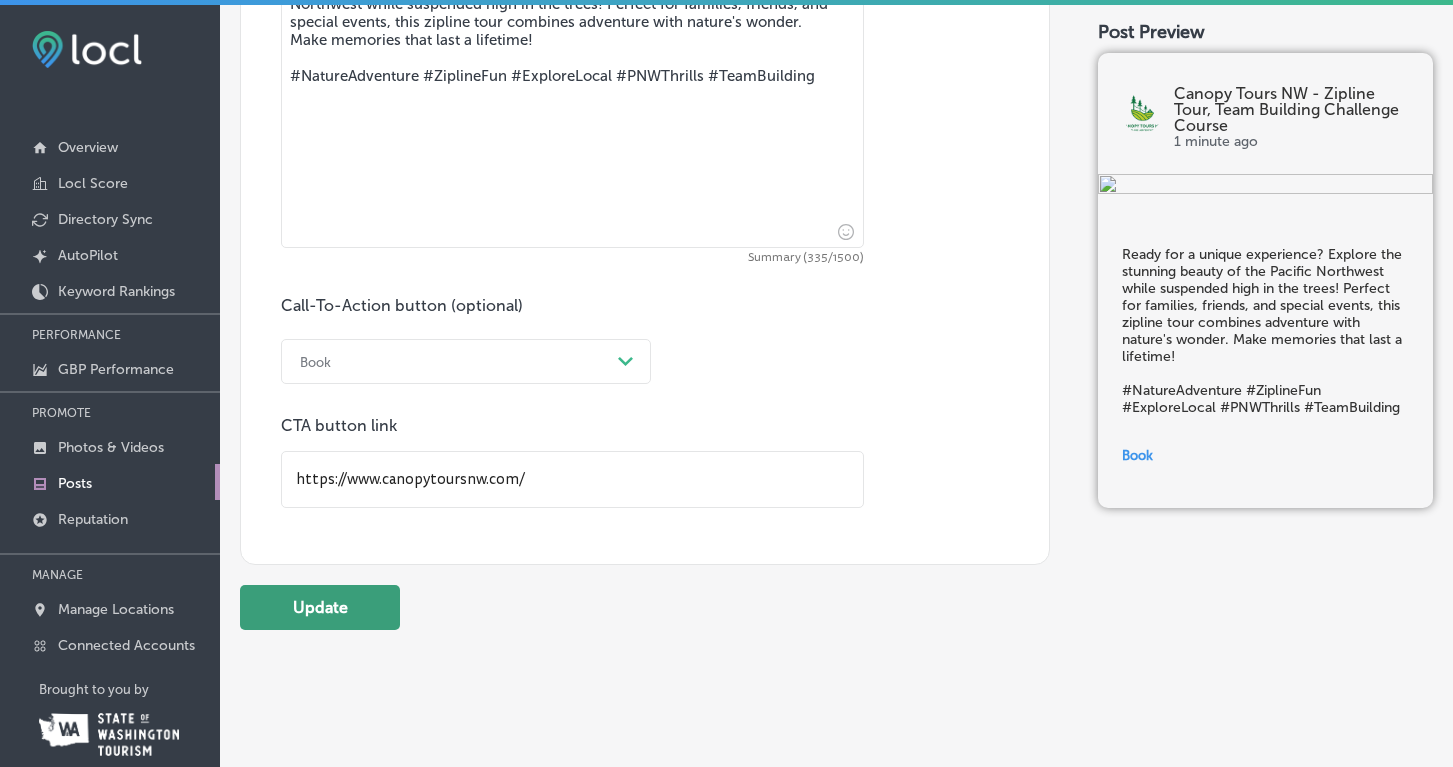 click on "Update" at bounding box center (320, 607) 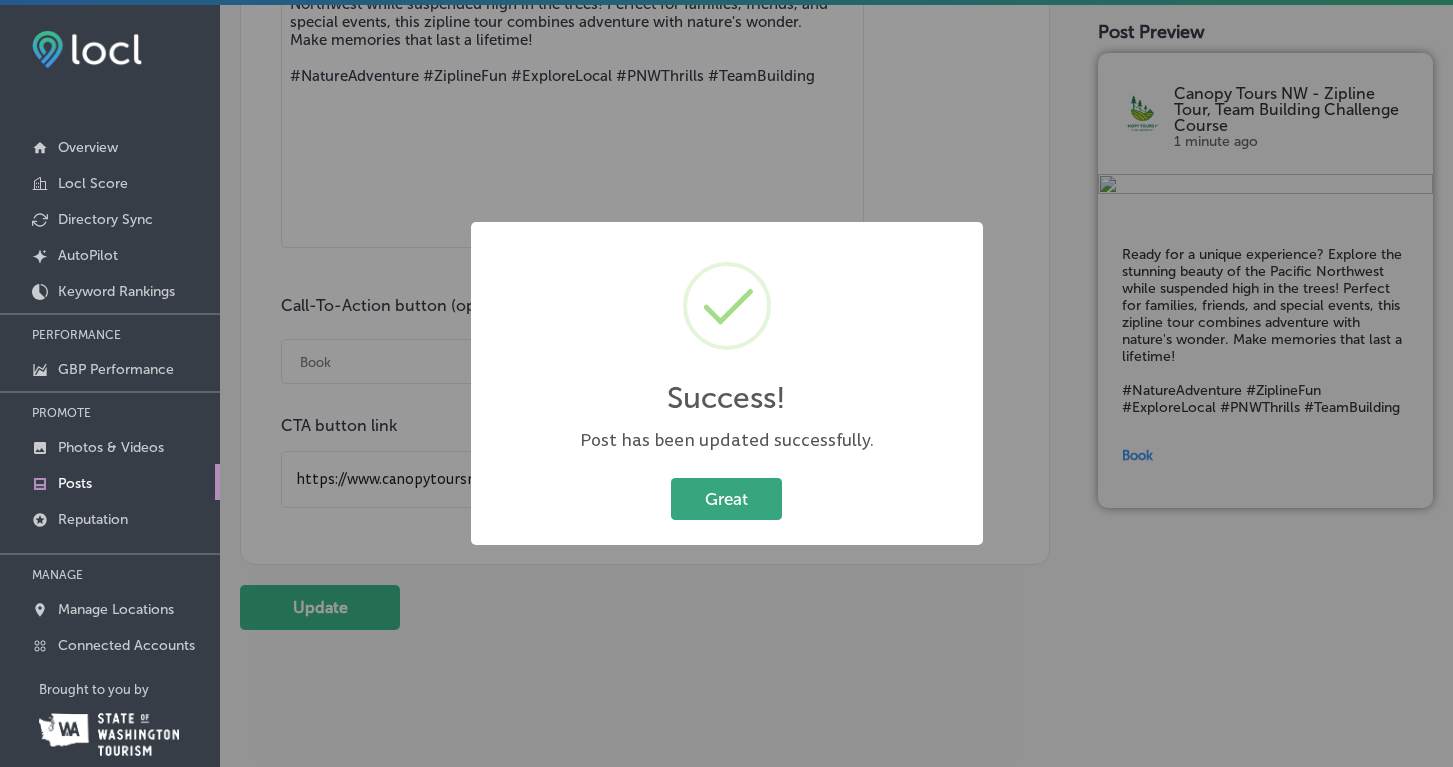 click on "Great" at bounding box center [726, 498] 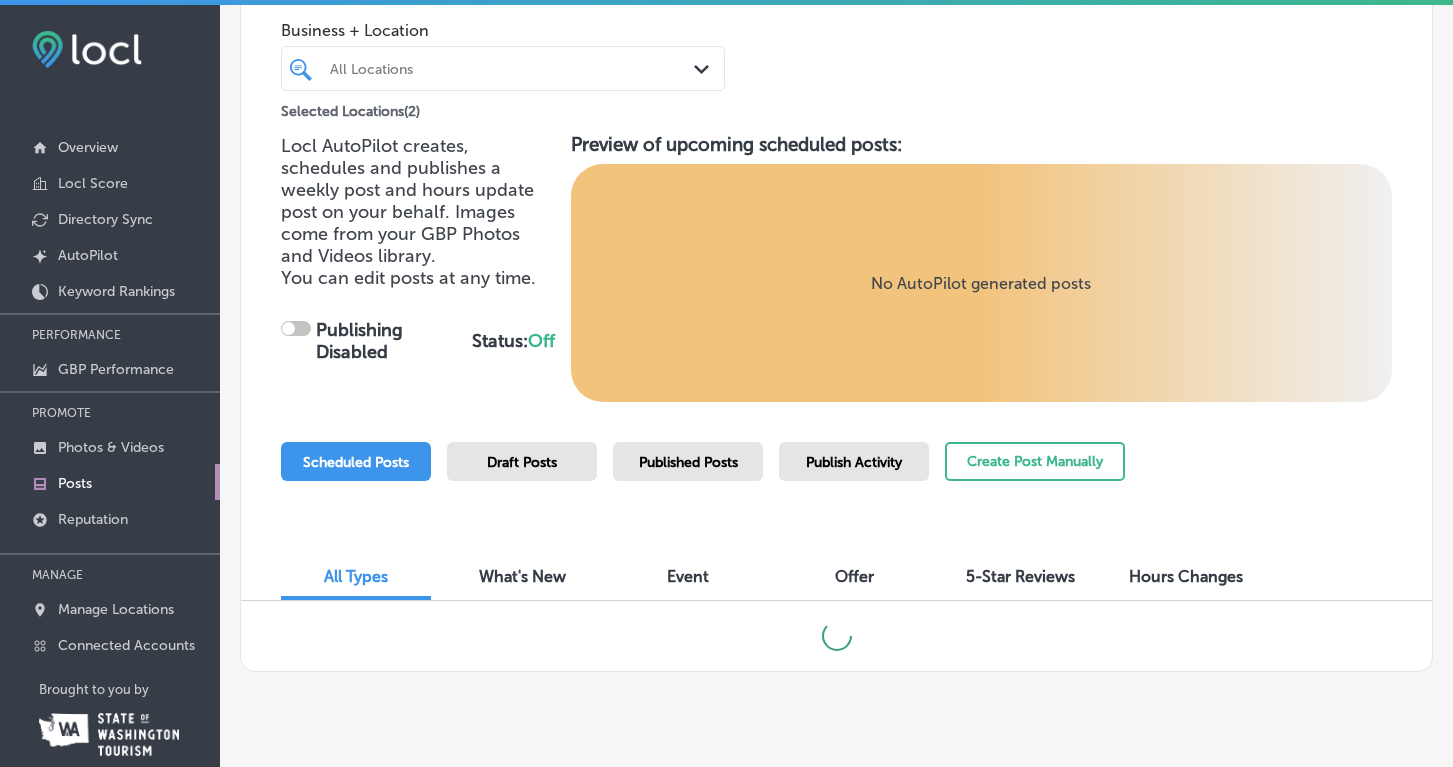 scroll, scrollTop: 134, scrollLeft: 0, axis: vertical 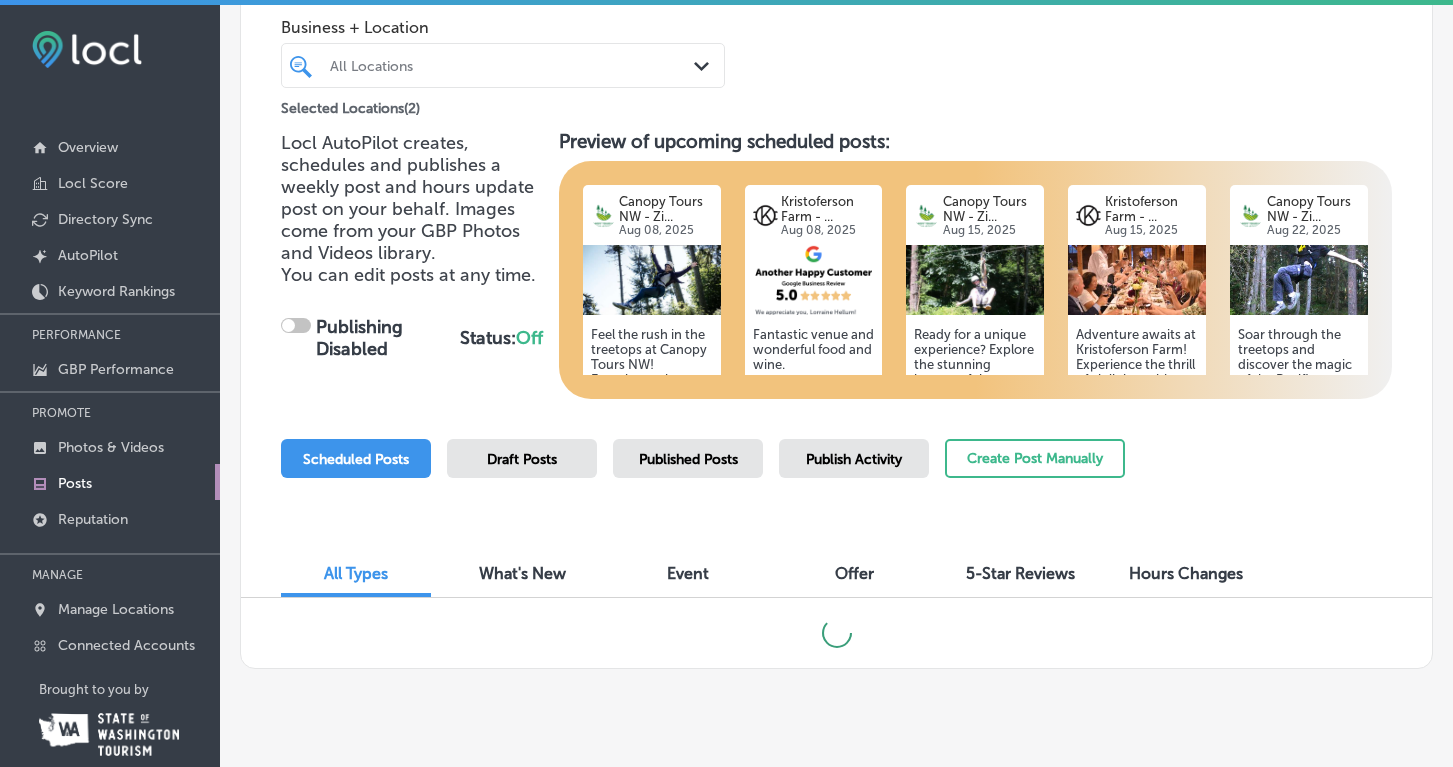 checkbox on "true" 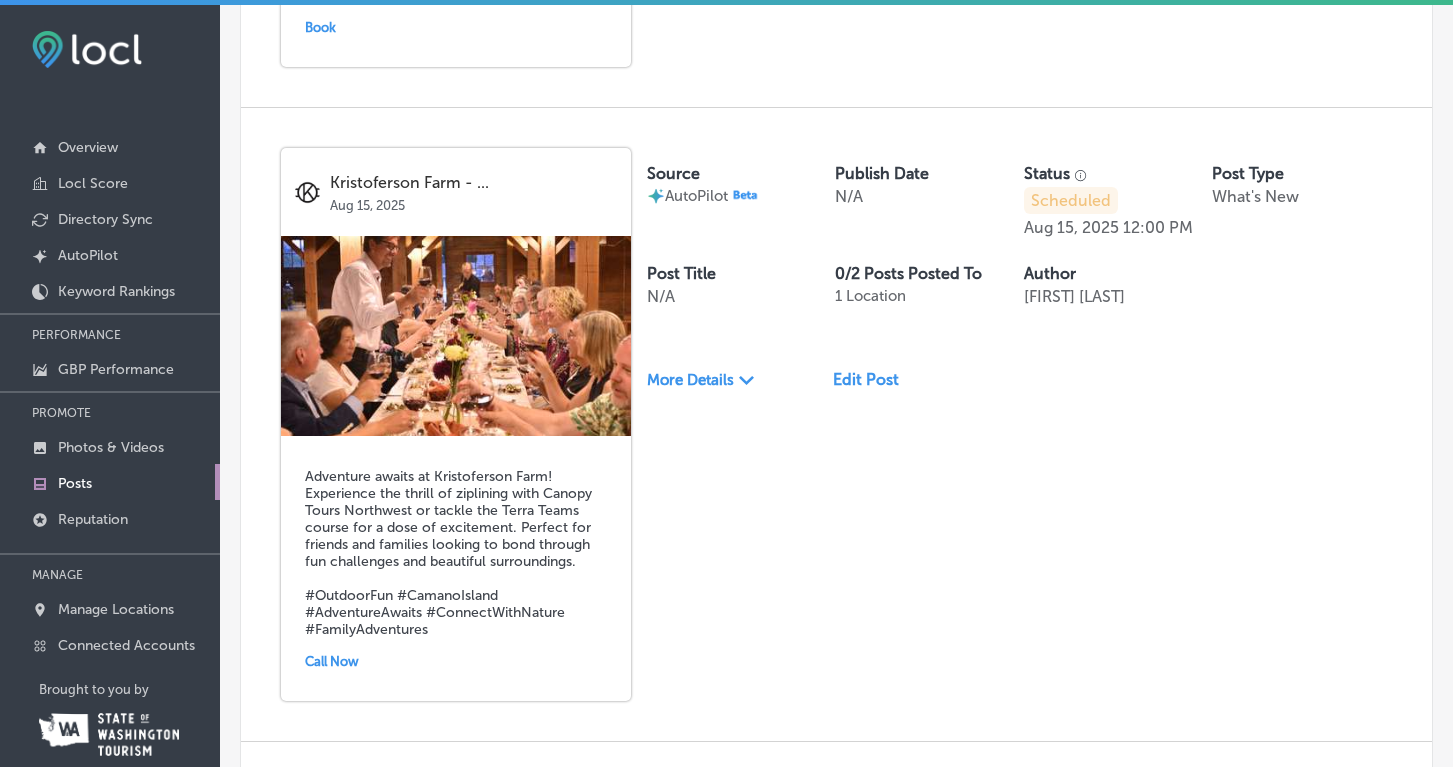 scroll, scrollTop: 2377, scrollLeft: 0, axis: vertical 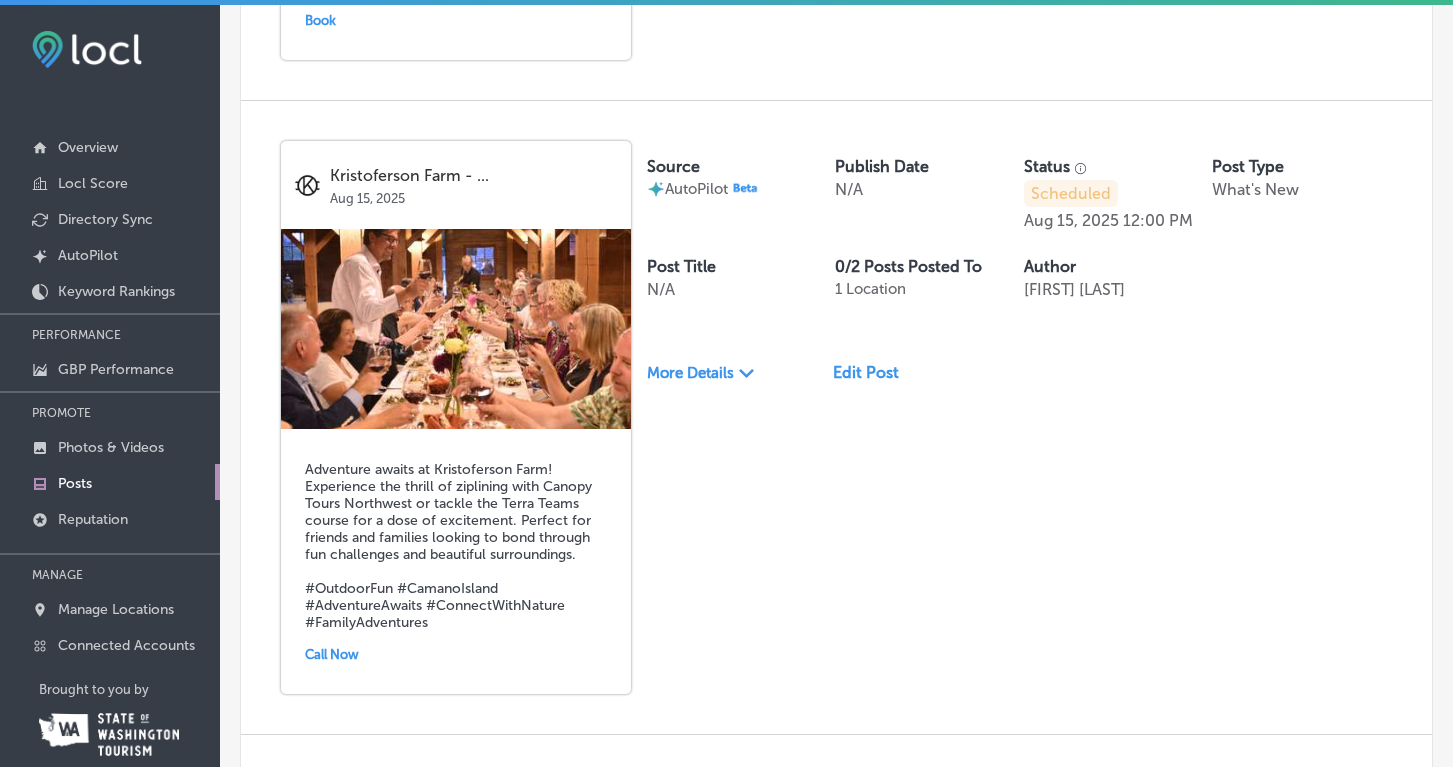 click at bounding box center [456, 329] 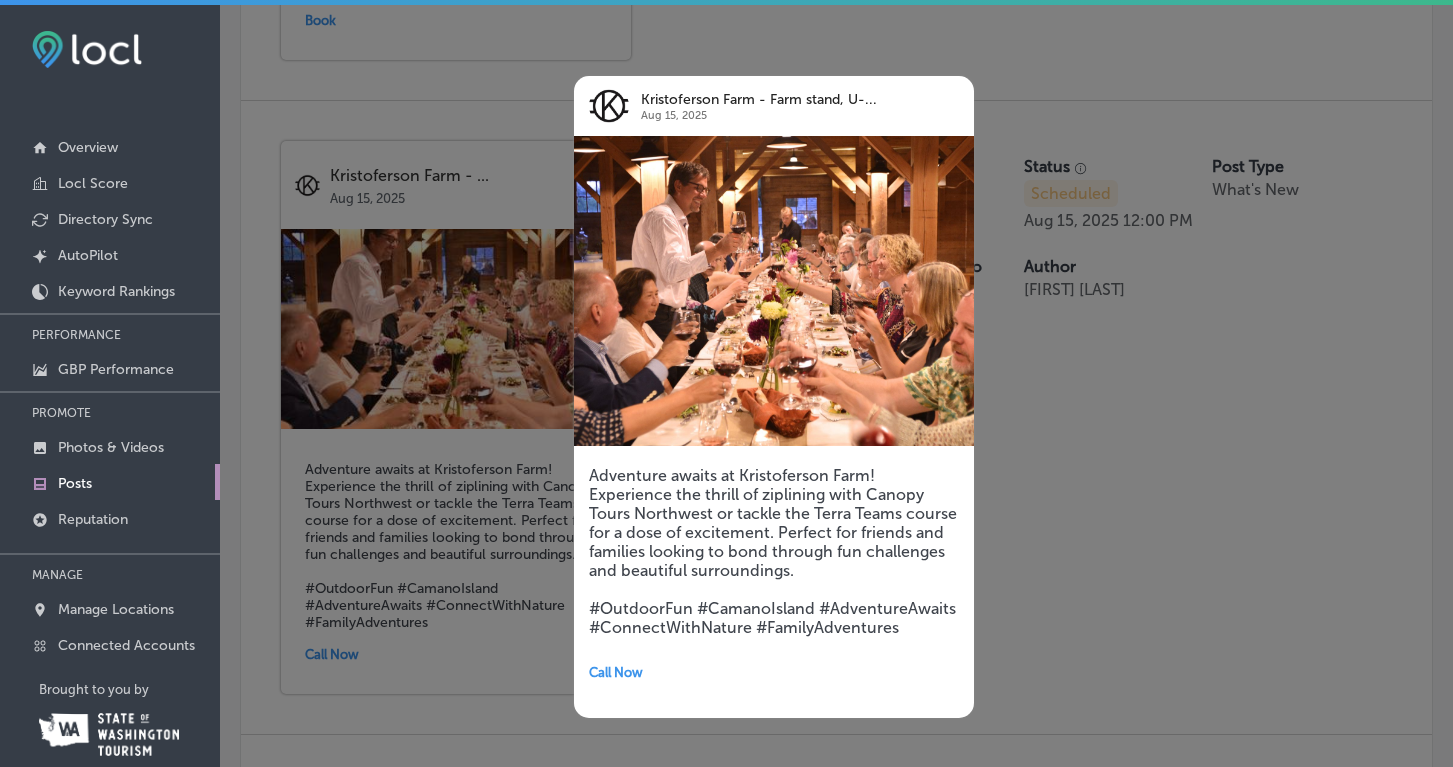 click at bounding box center [726, 383] 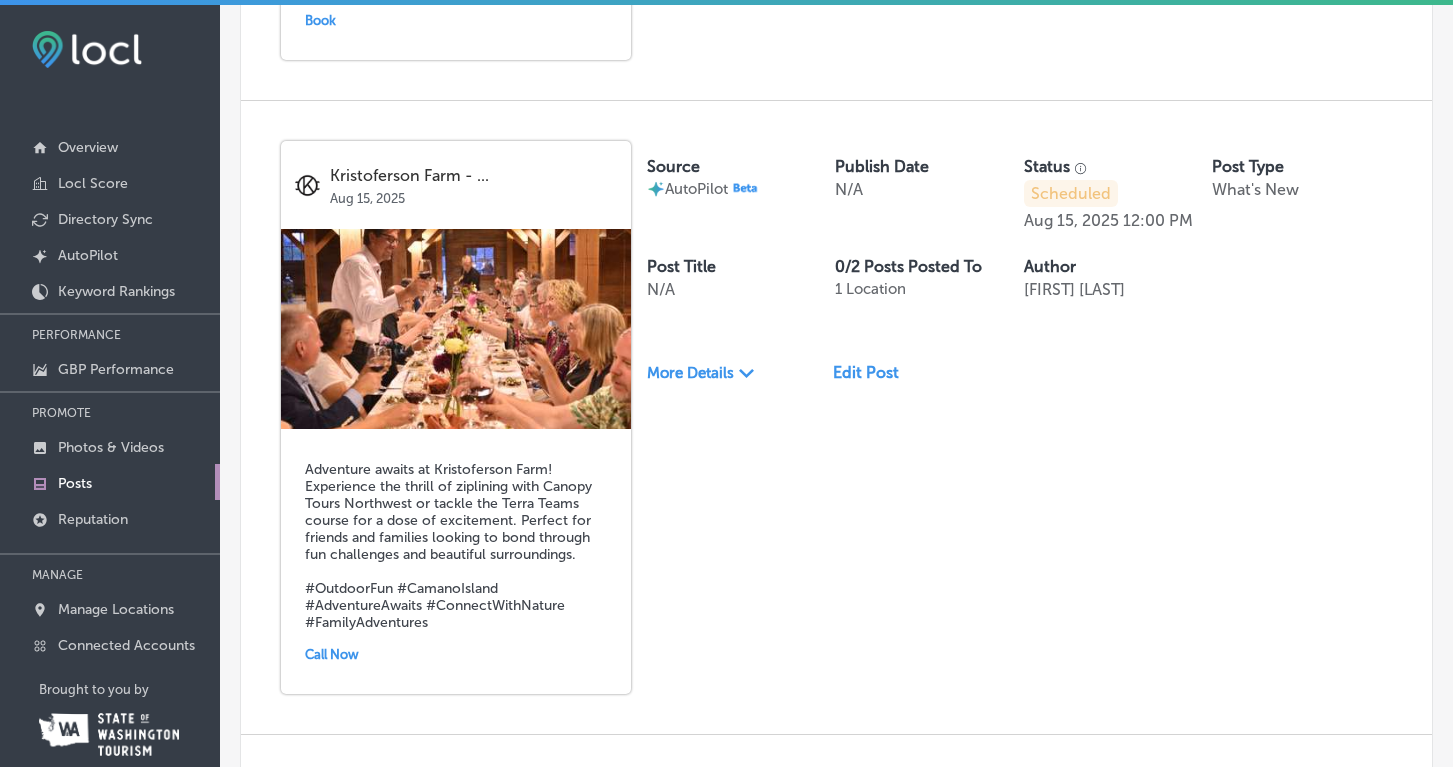 click on "Edit Post" at bounding box center [874, 372] 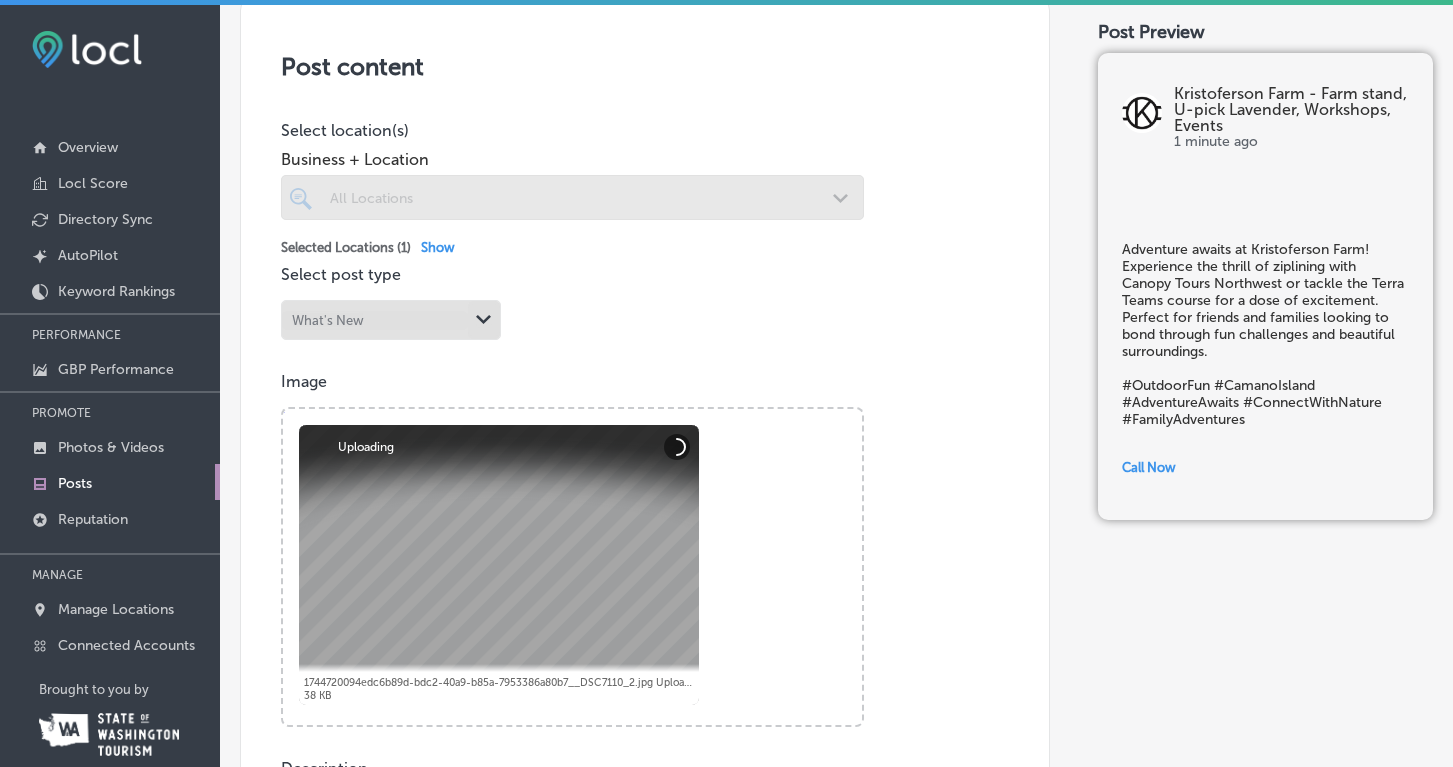 scroll, scrollTop: 249, scrollLeft: 0, axis: vertical 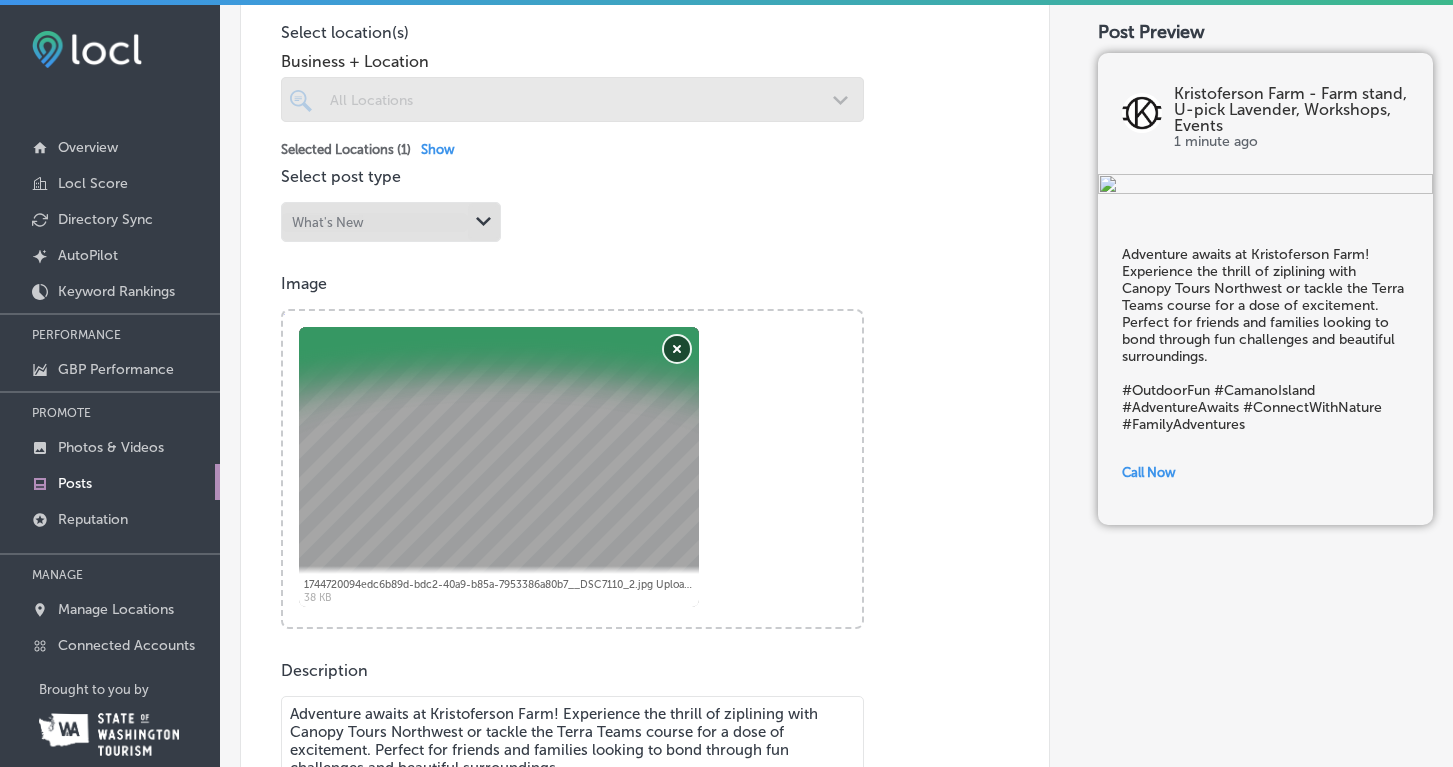 click on "Remove" at bounding box center (677, 349) 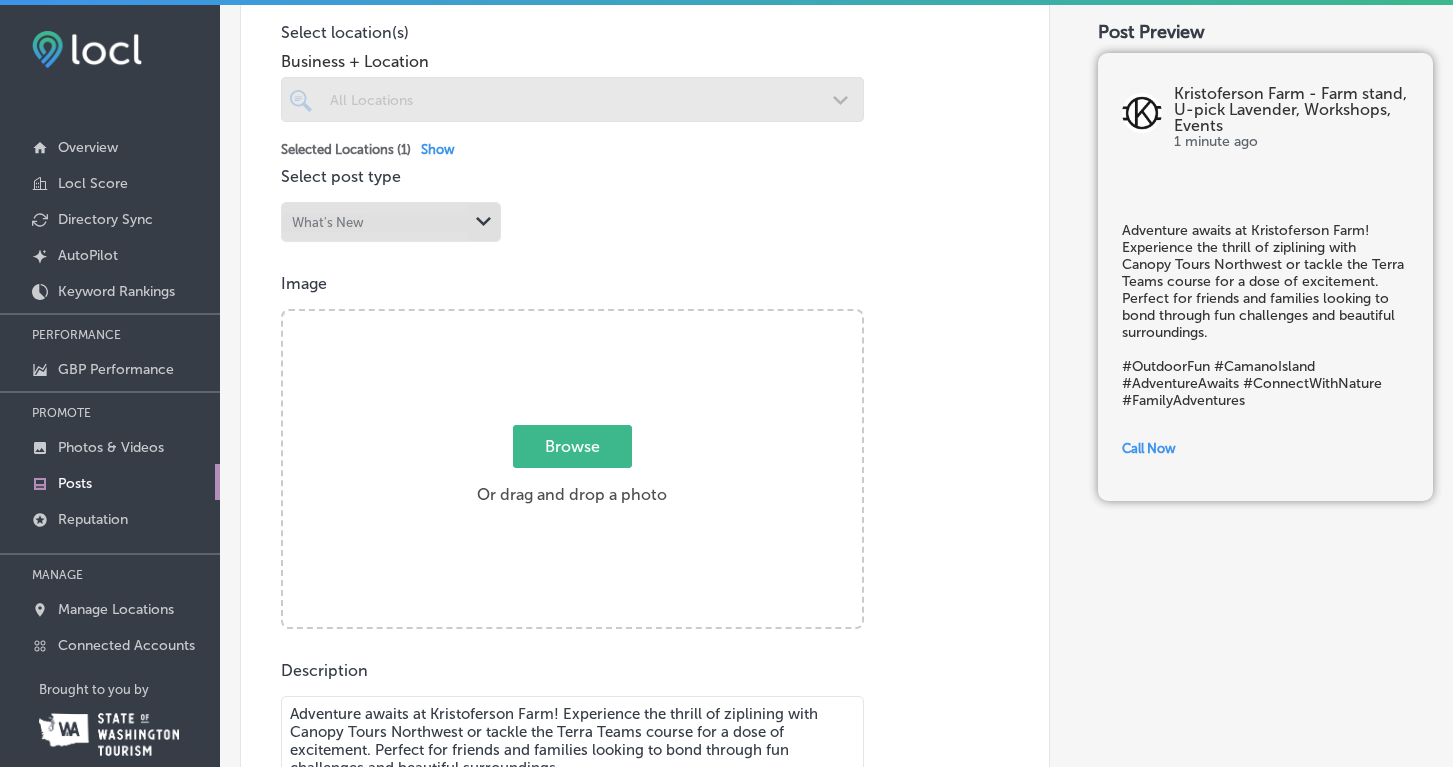 click on "Browse" at bounding box center [572, 446] 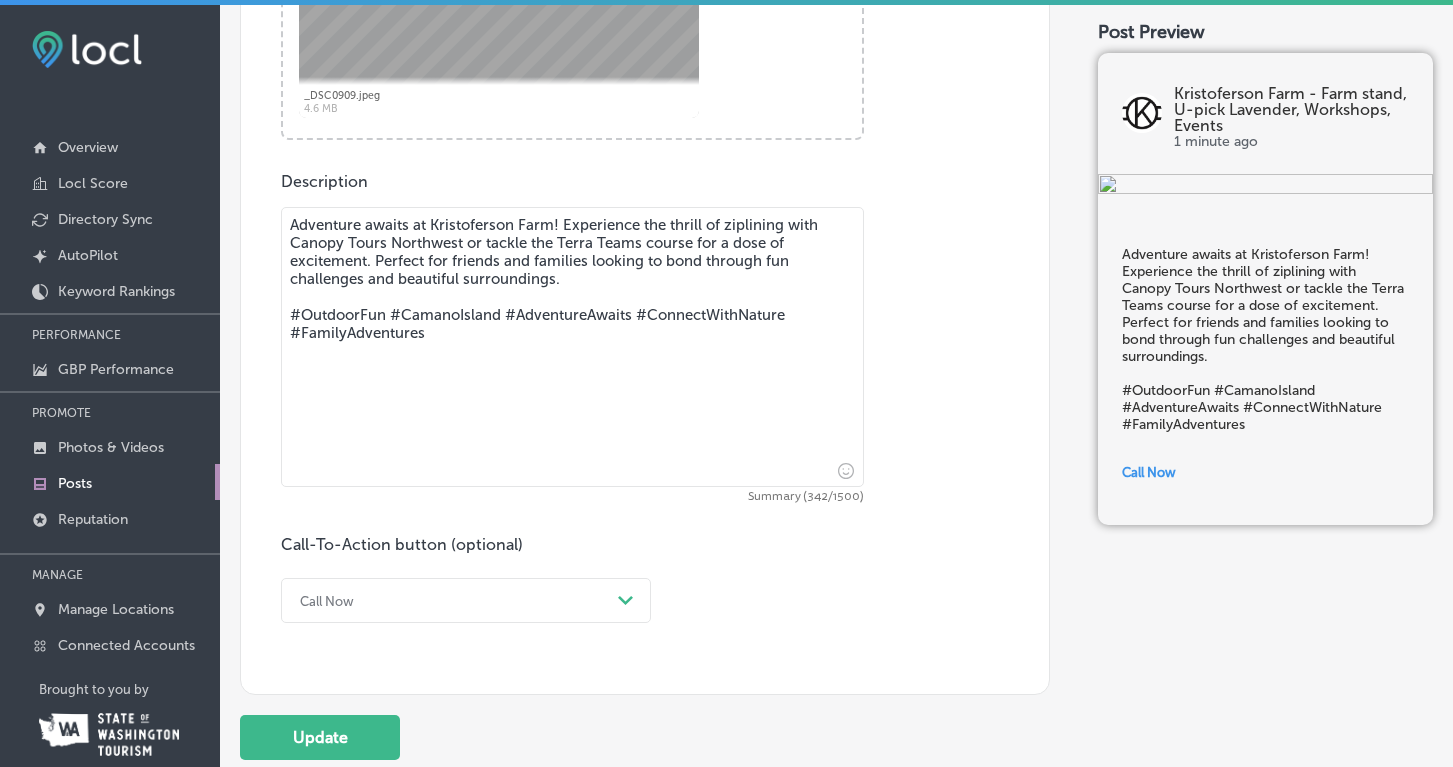 scroll, scrollTop: 752, scrollLeft: 0, axis: vertical 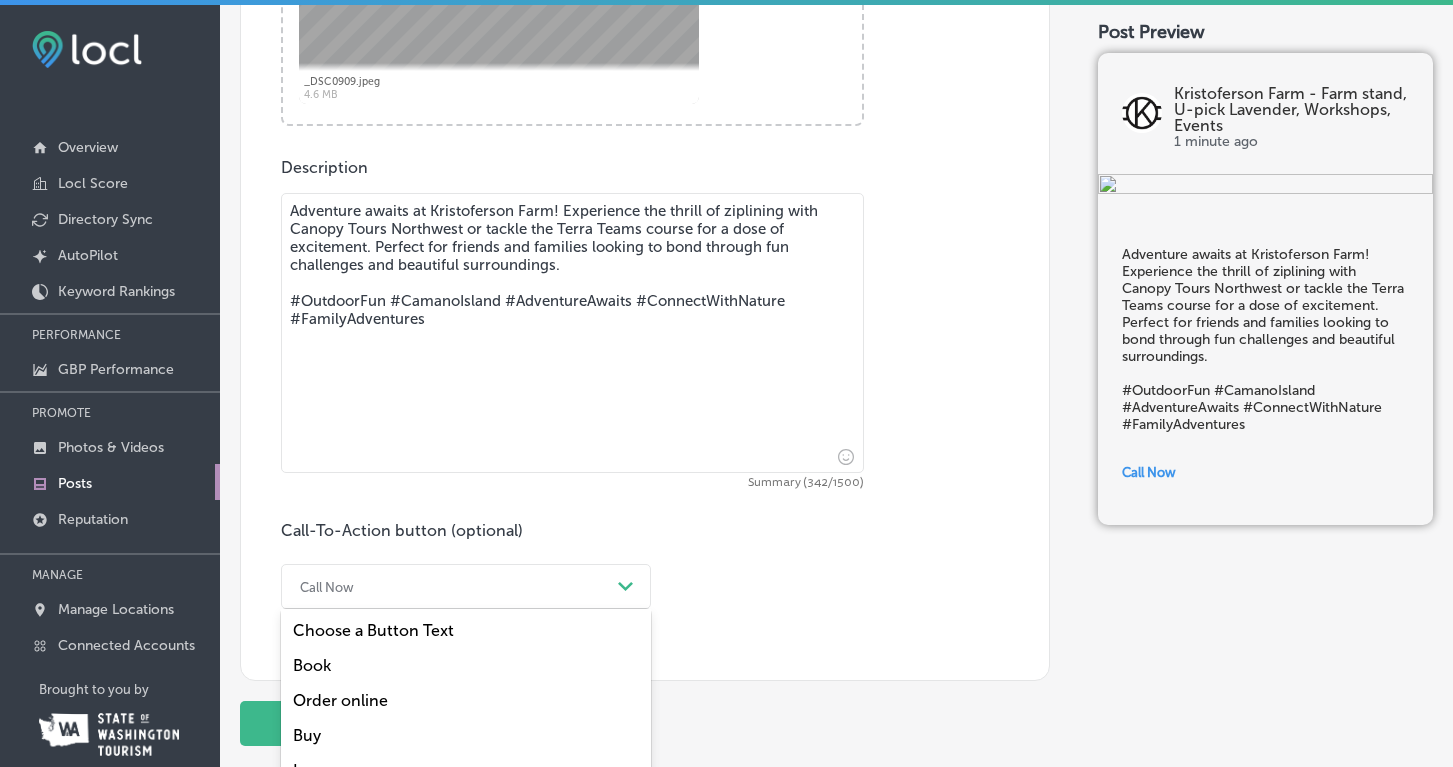 click on "option Order online focused, 3 of 7. 7 results available. Use Up and Down to choose options, press Enter to select the currently focused option, press Escape to exit the menu, press Tab to select the option and exit the menu. Call Now
Path
Created with Sketch.
Choose a Button Text Book Order online Buy Learn more Sign up Call Now" at bounding box center (466, 586) 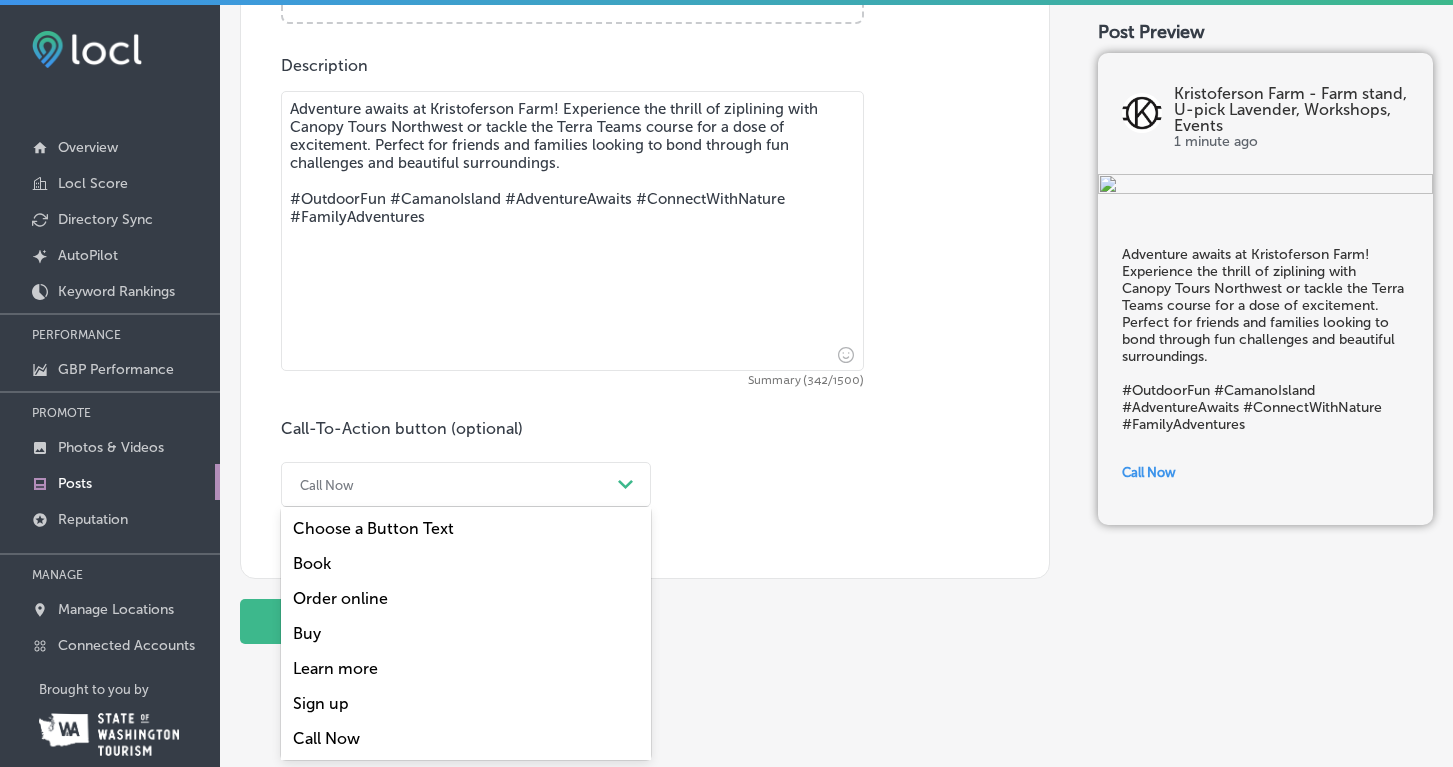 click on "Book" at bounding box center (466, 563) 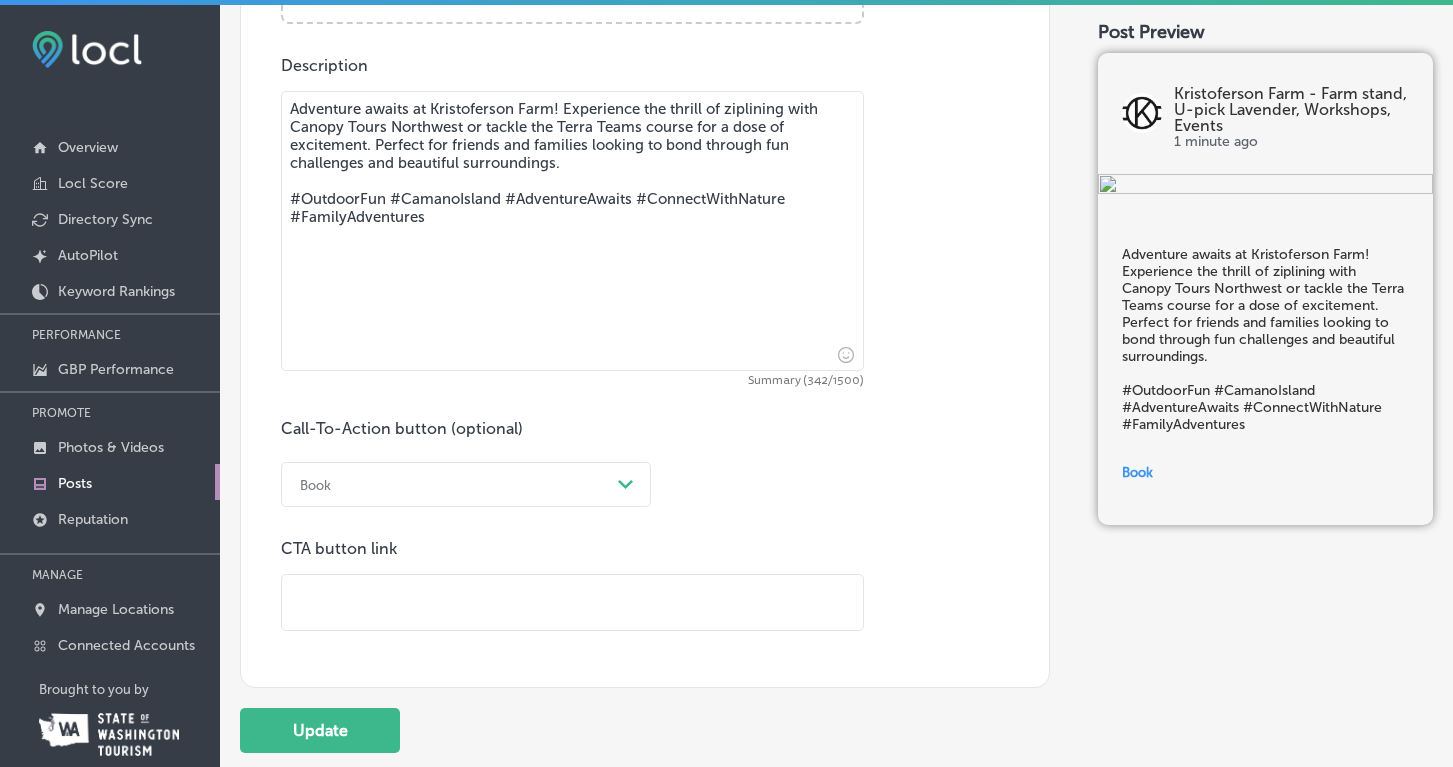 click at bounding box center (572, 602) 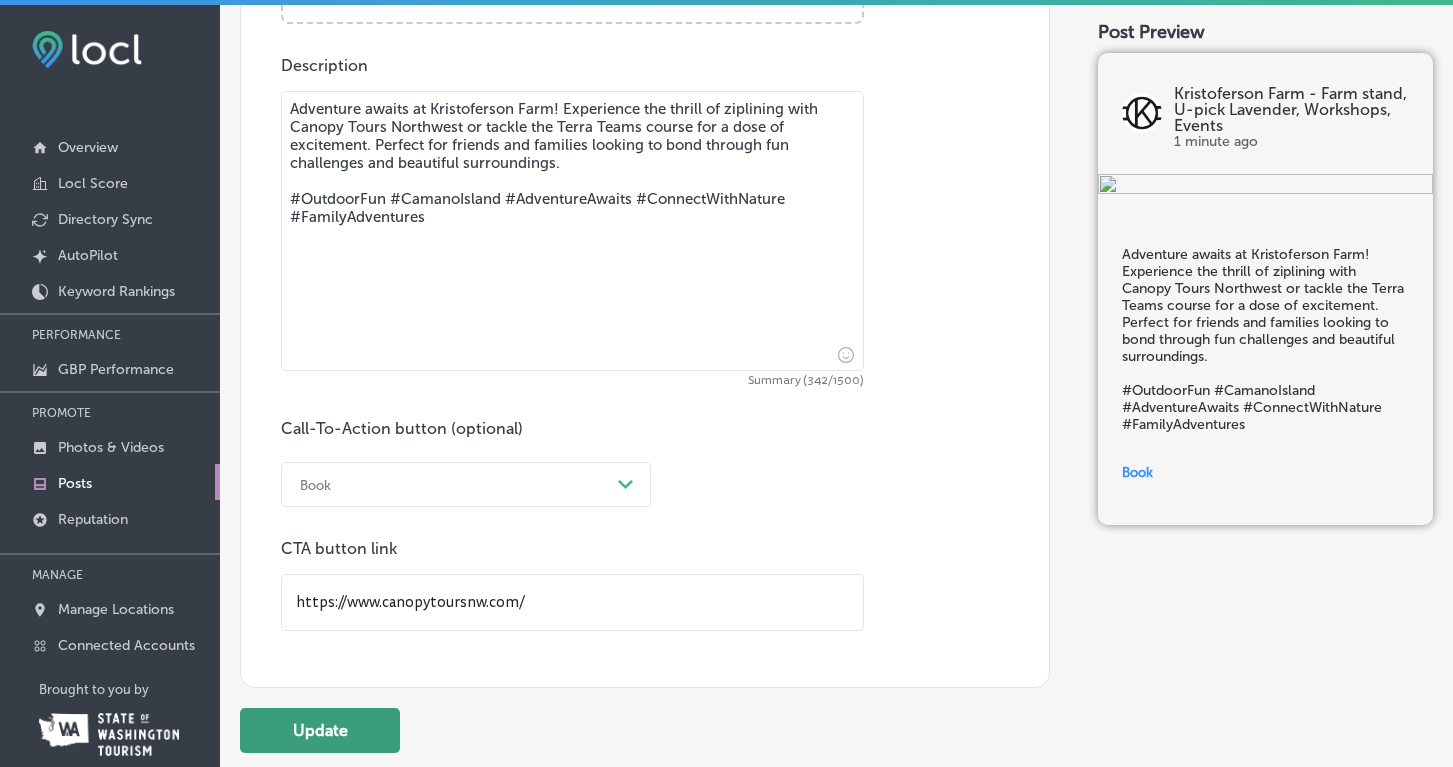 click on "Update" at bounding box center (320, 730) 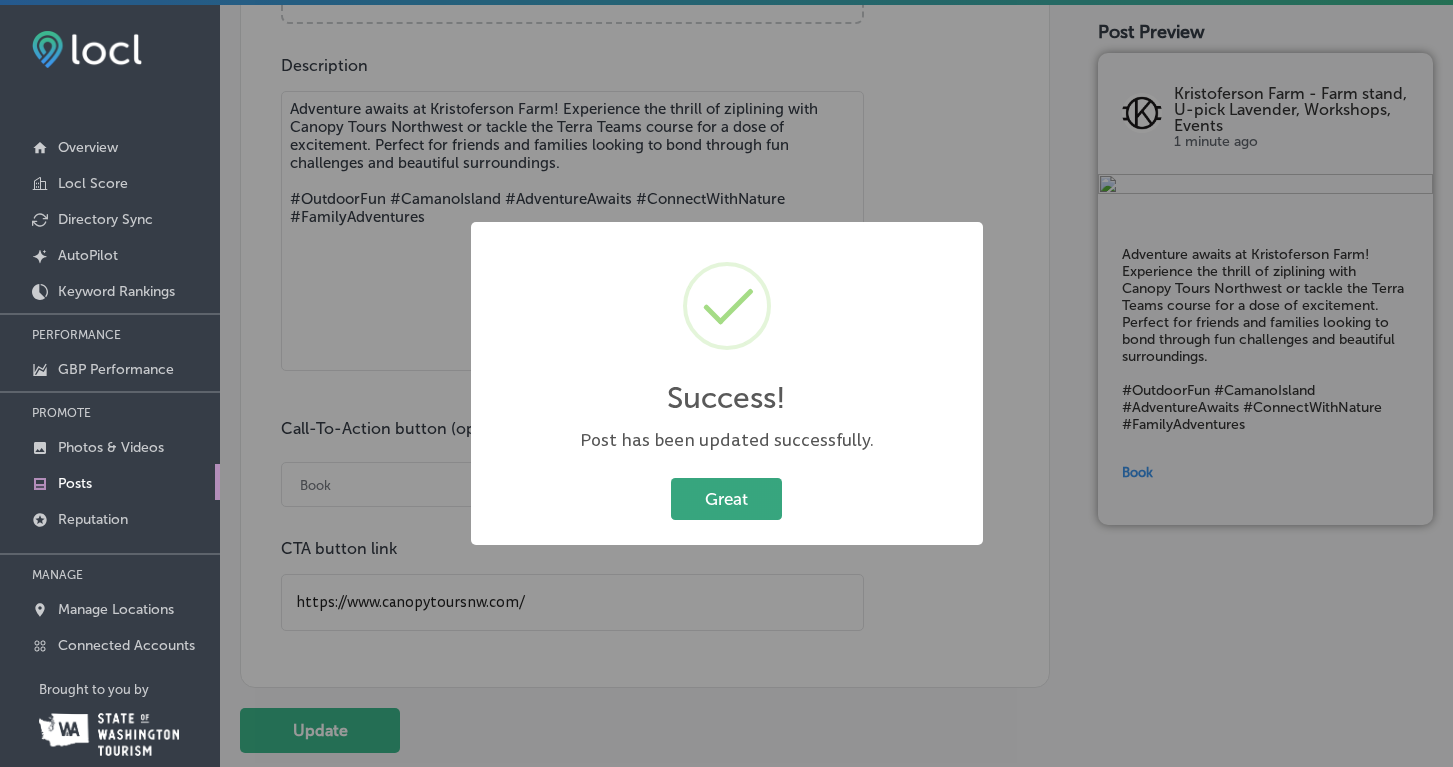 click on "Great" at bounding box center (726, 498) 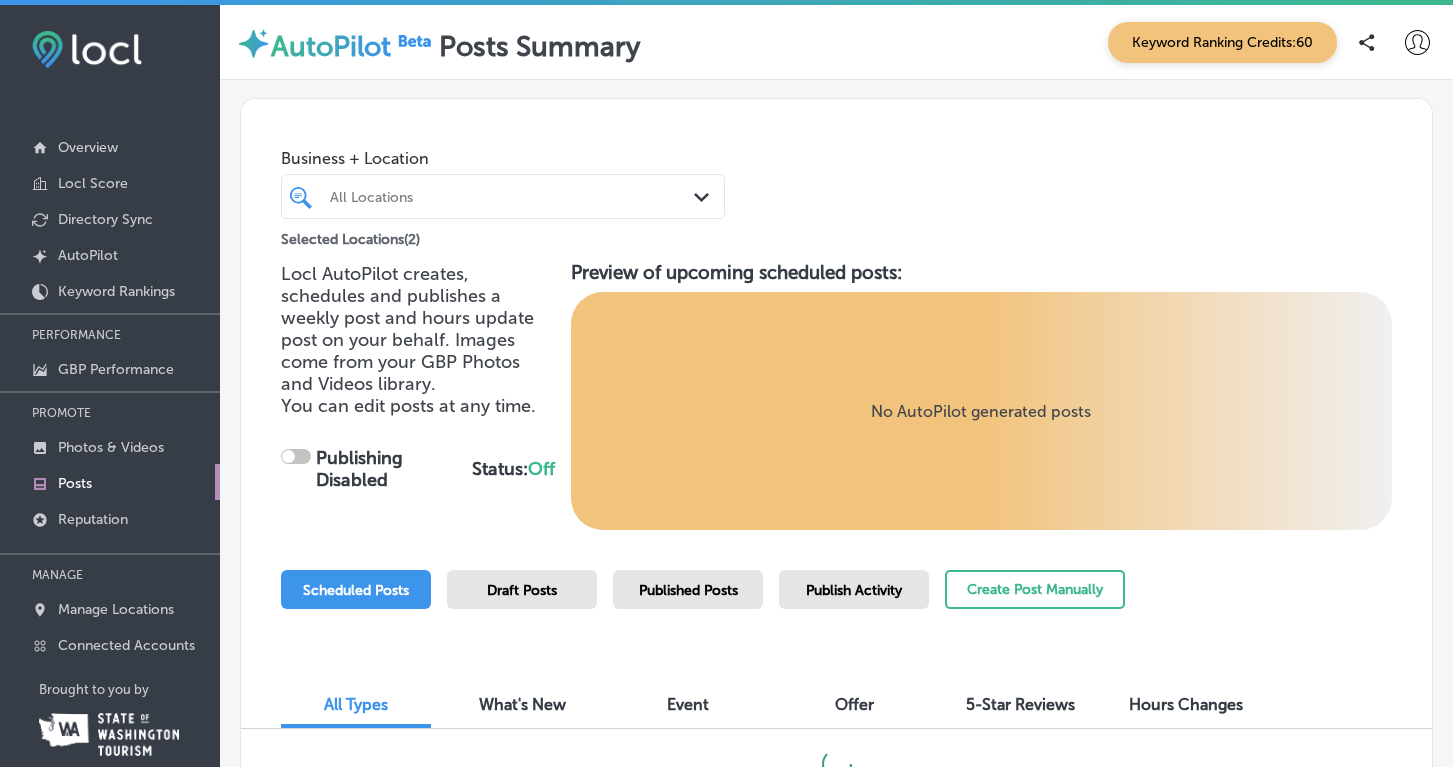 checkbox on "true" 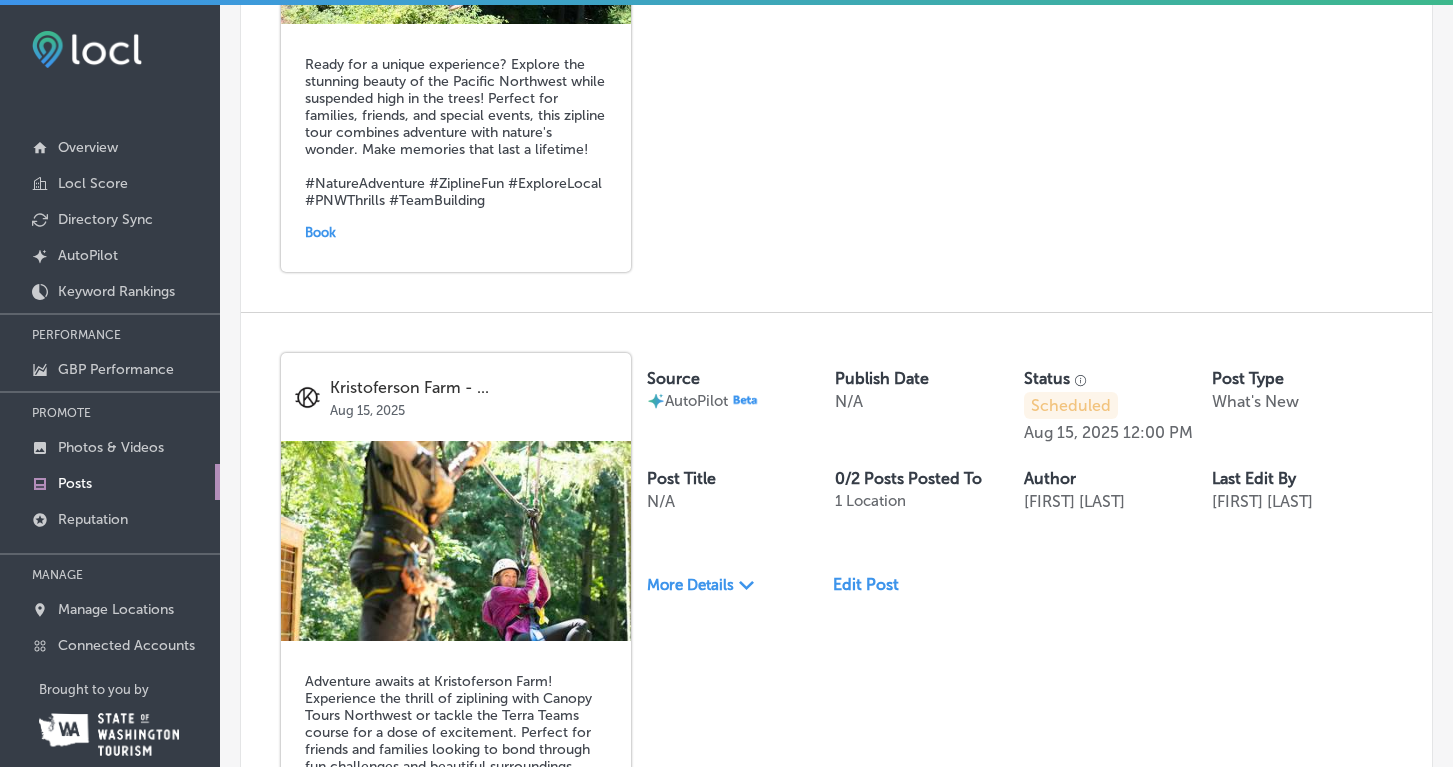 scroll, scrollTop: 2174, scrollLeft: 0, axis: vertical 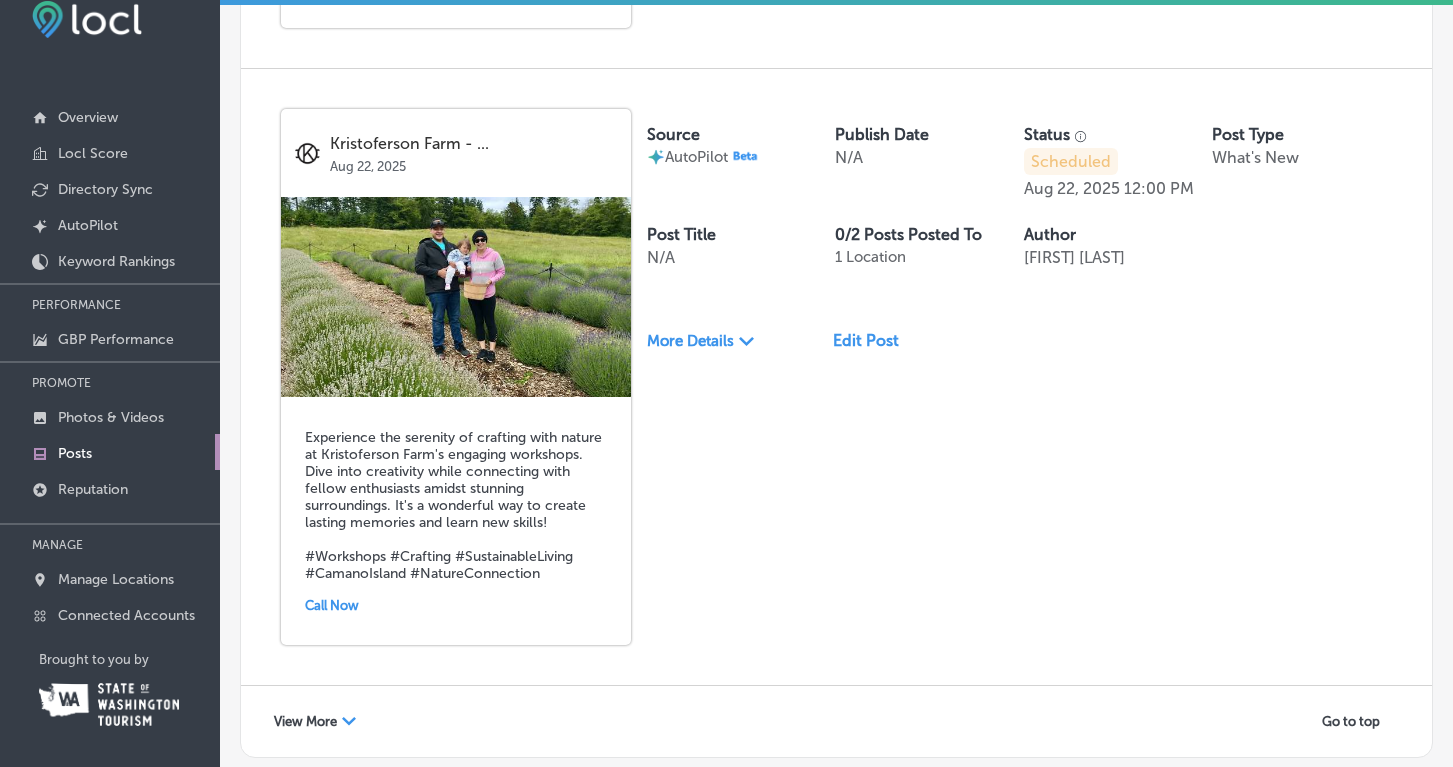 click at bounding box center (456, 297) 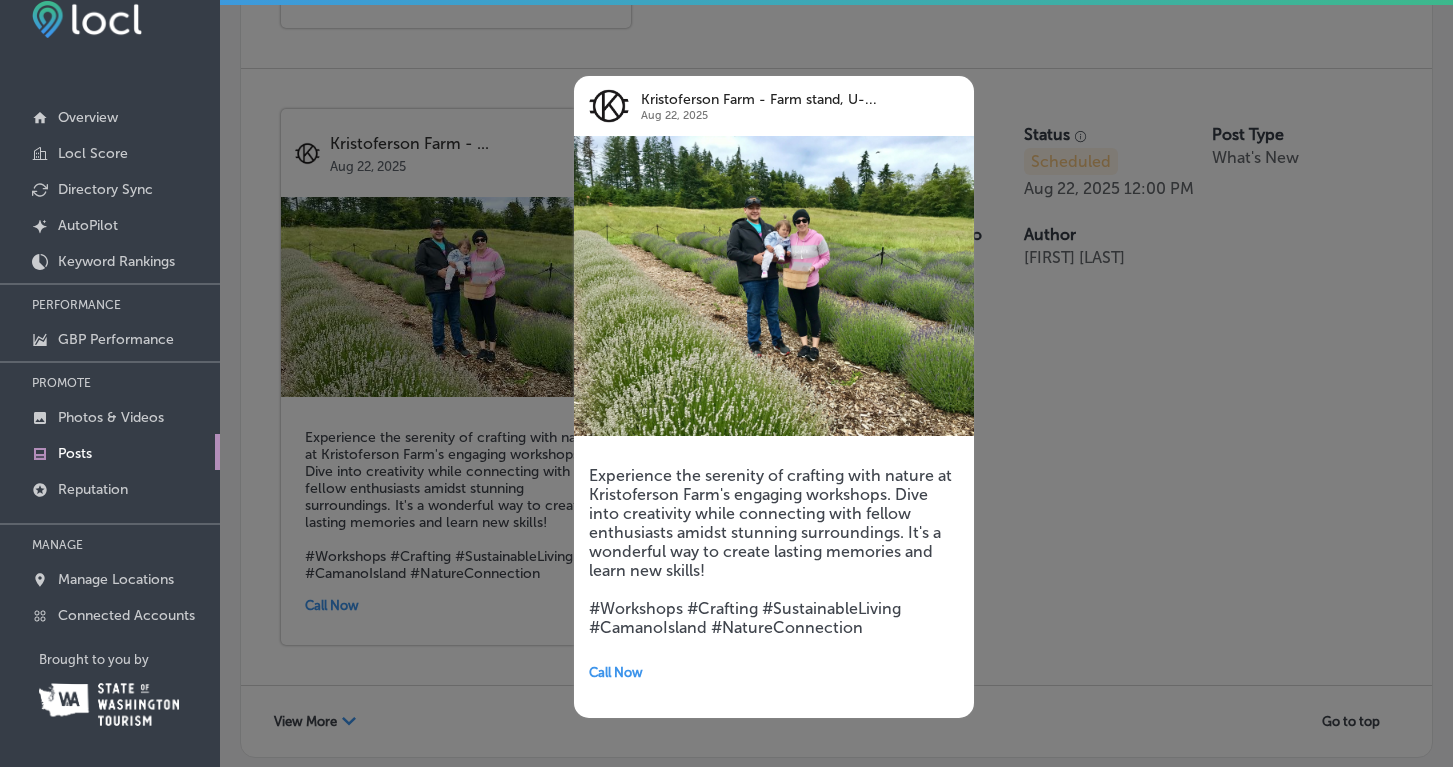 click at bounding box center [726, 383] 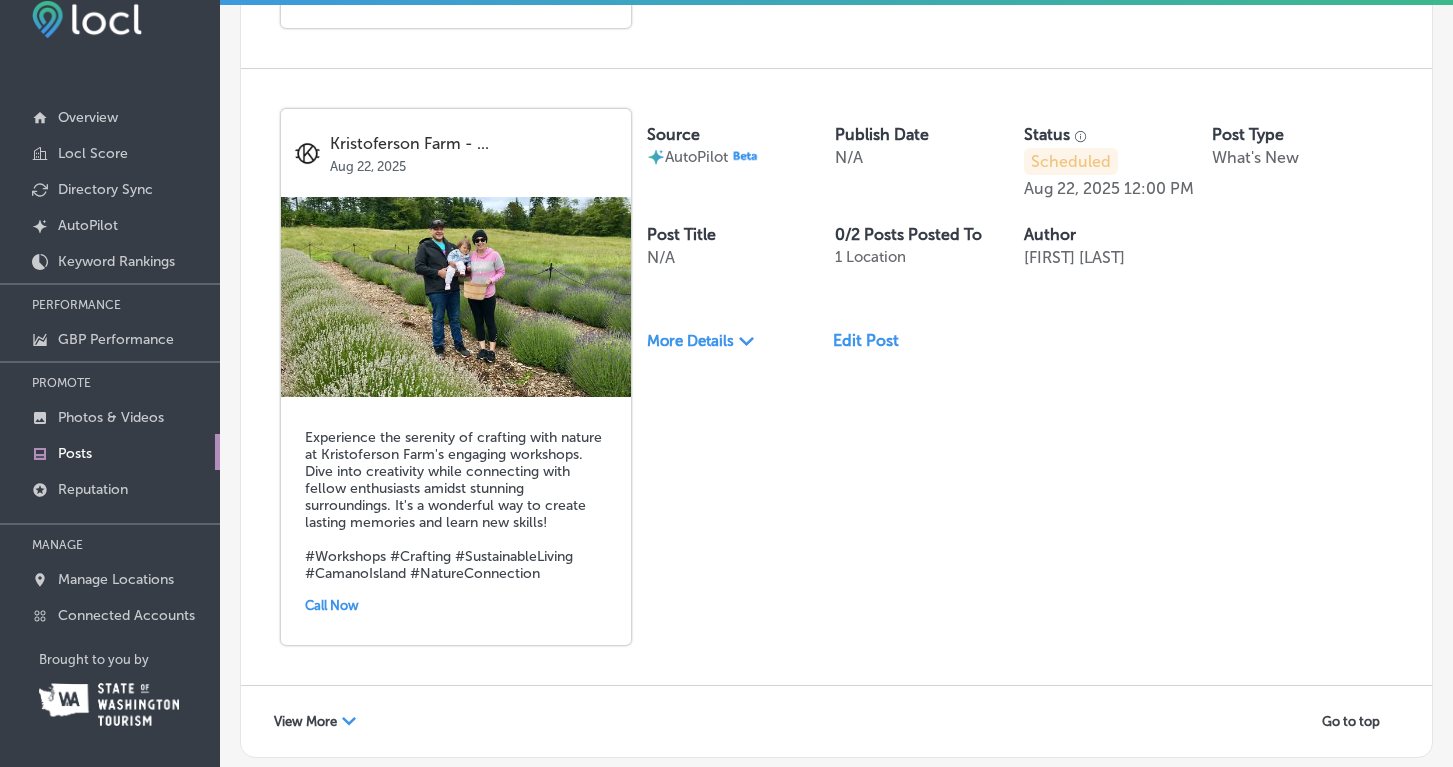 click on "Edit Post" at bounding box center [874, 340] 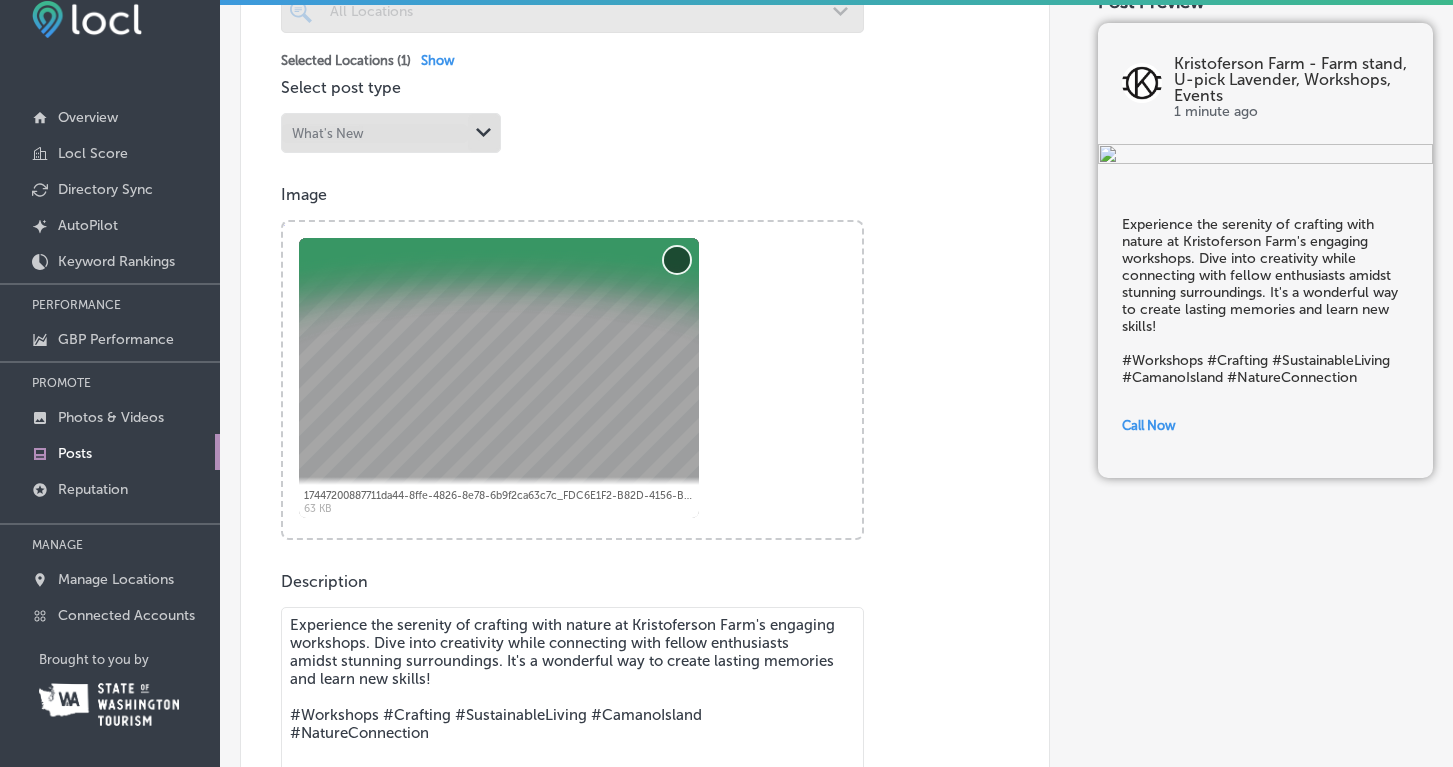 scroll, scrollTop: 313, scrollLeft: 0, axis: vertical 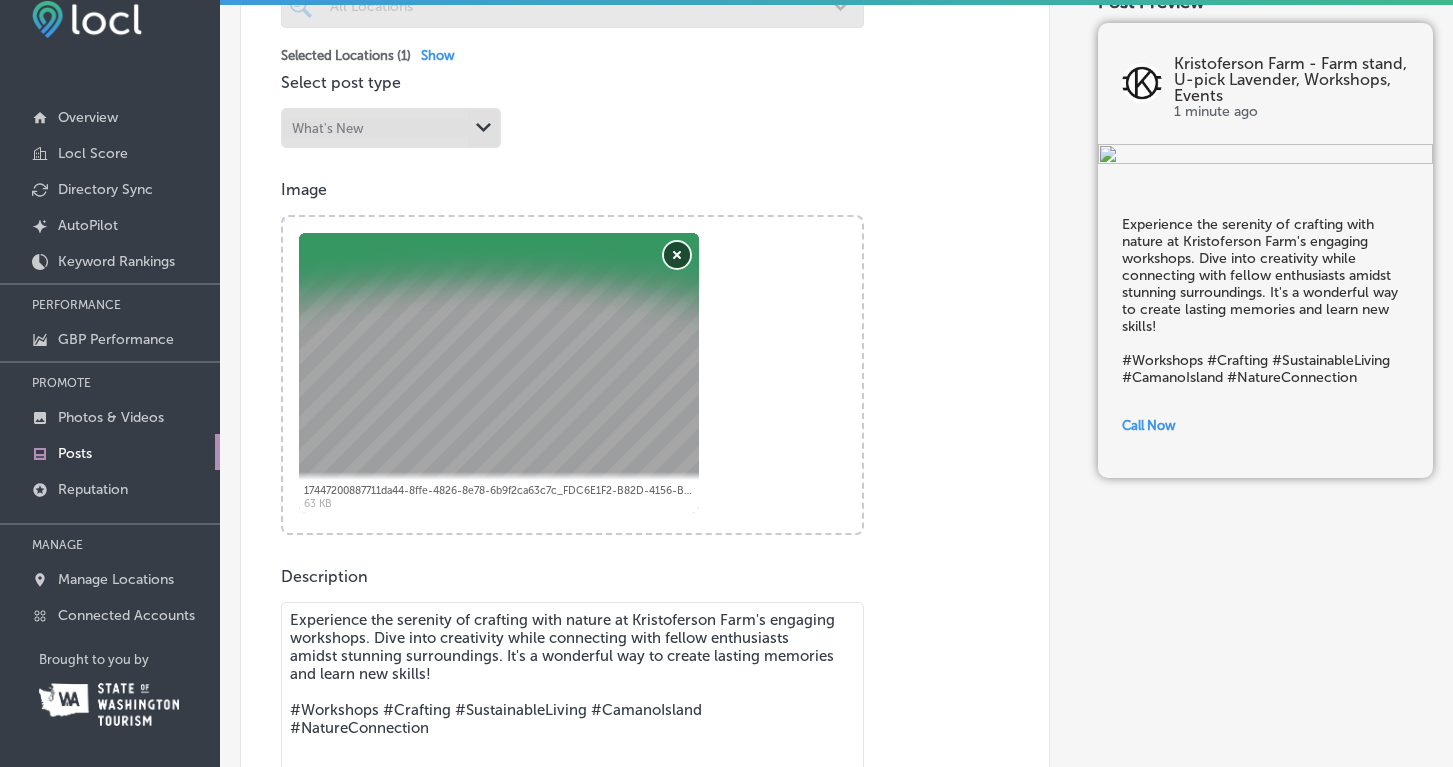 click on "Remove" at bounding box center (677, 255) 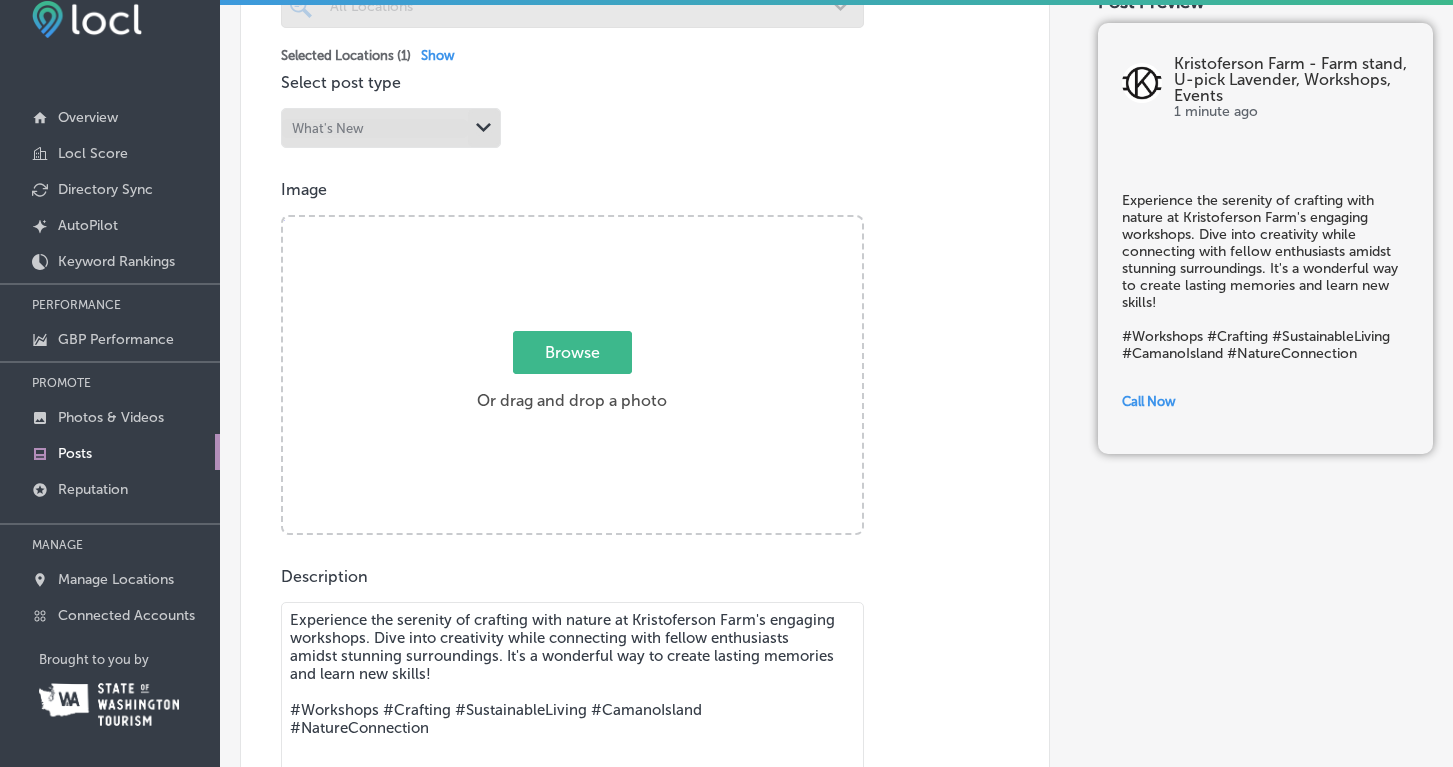 click on "Browse" at bounding box center [572, 352] 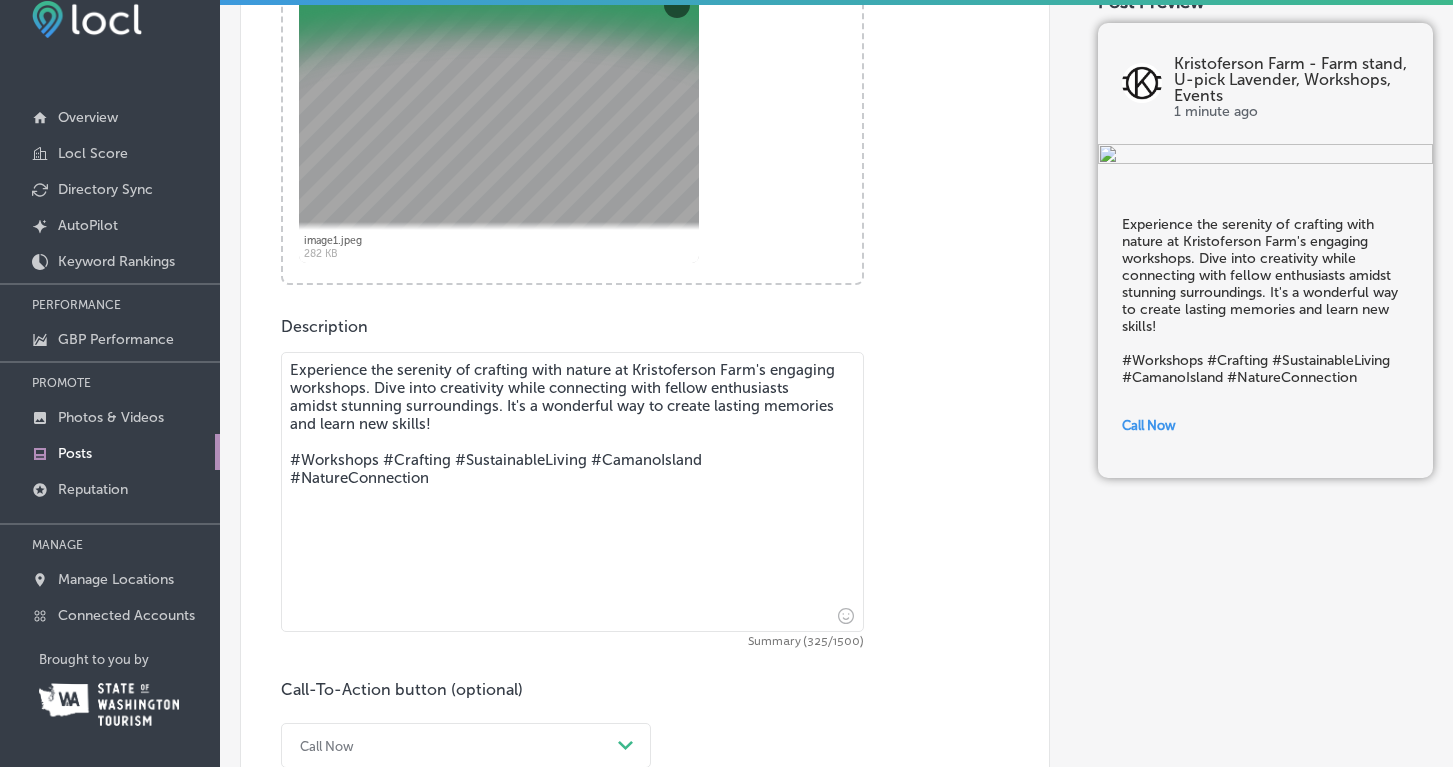 scroll, scrollTop: 590, scrollLeft: 0, axis: vertical 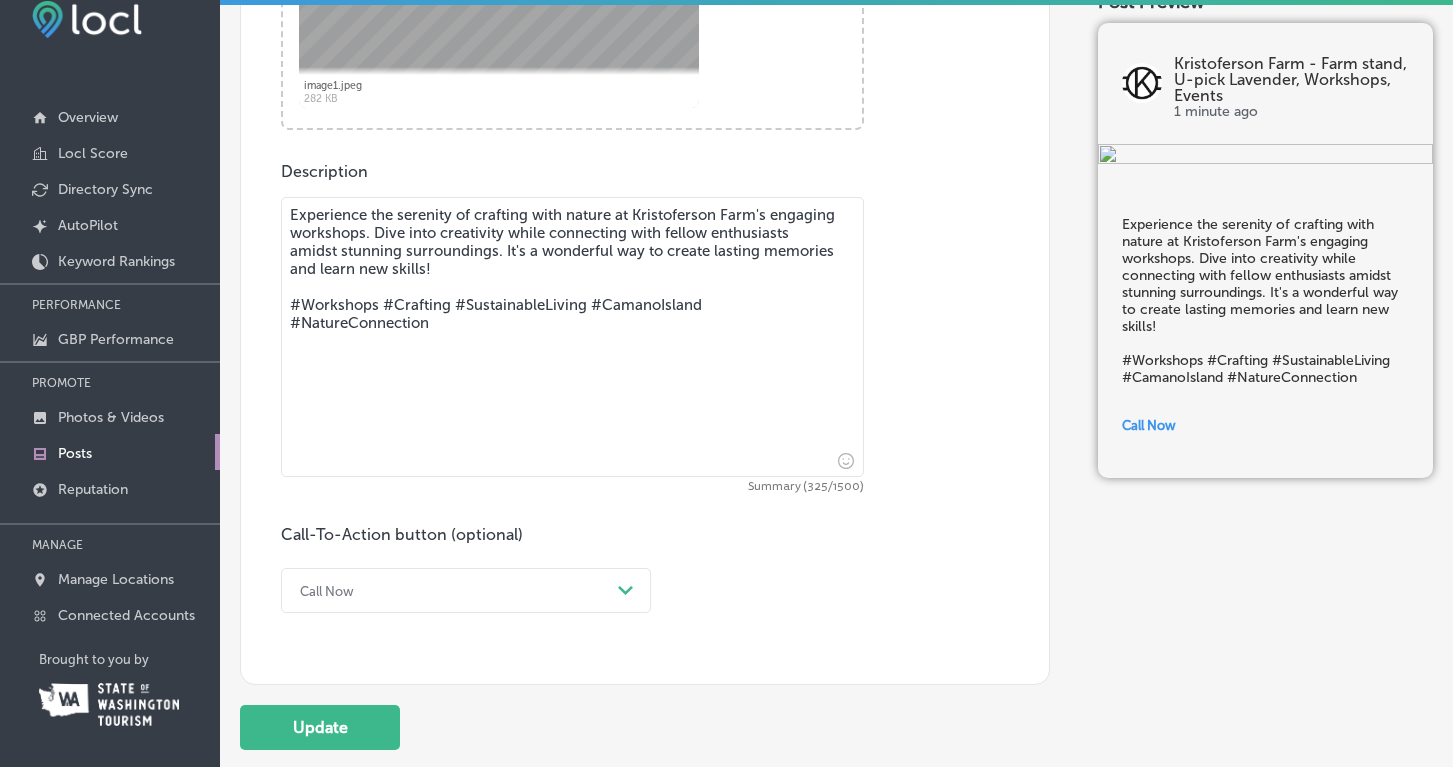 click on "Call Now
Path
Created with Sketch." at bounding box center [466, 590] 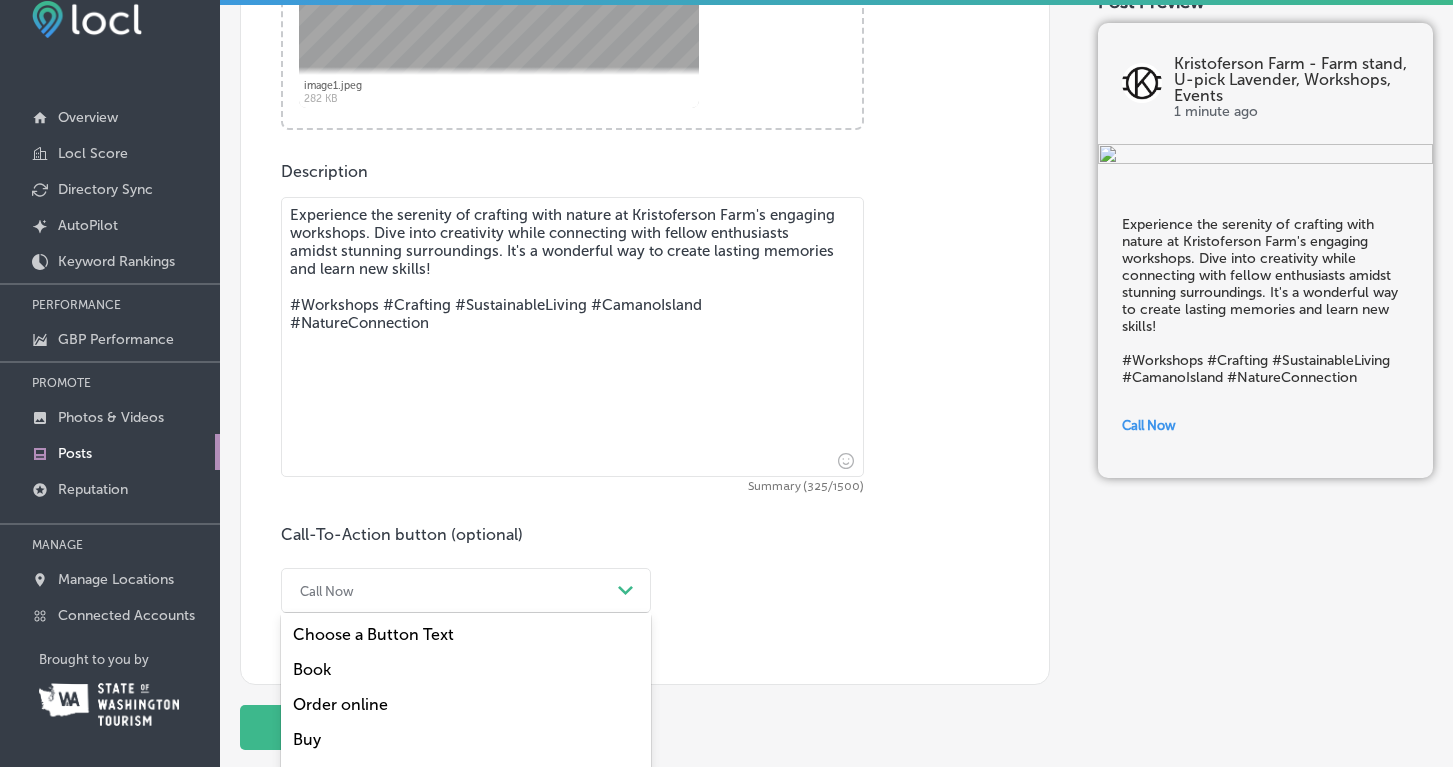 scroll, scrollTop: 824, scrollLeft: 0, axis: vertical 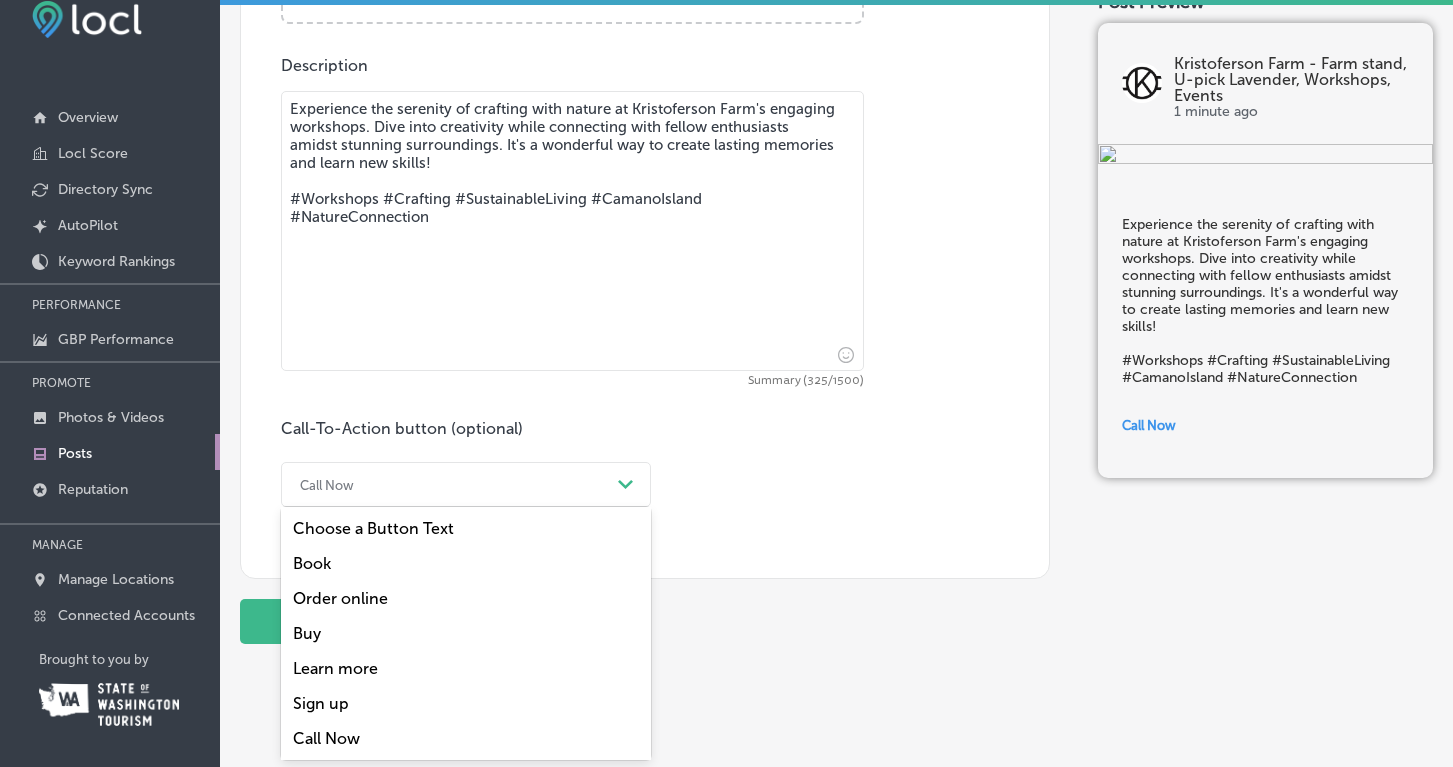 click on "Book" at bounding box center [466, 563] 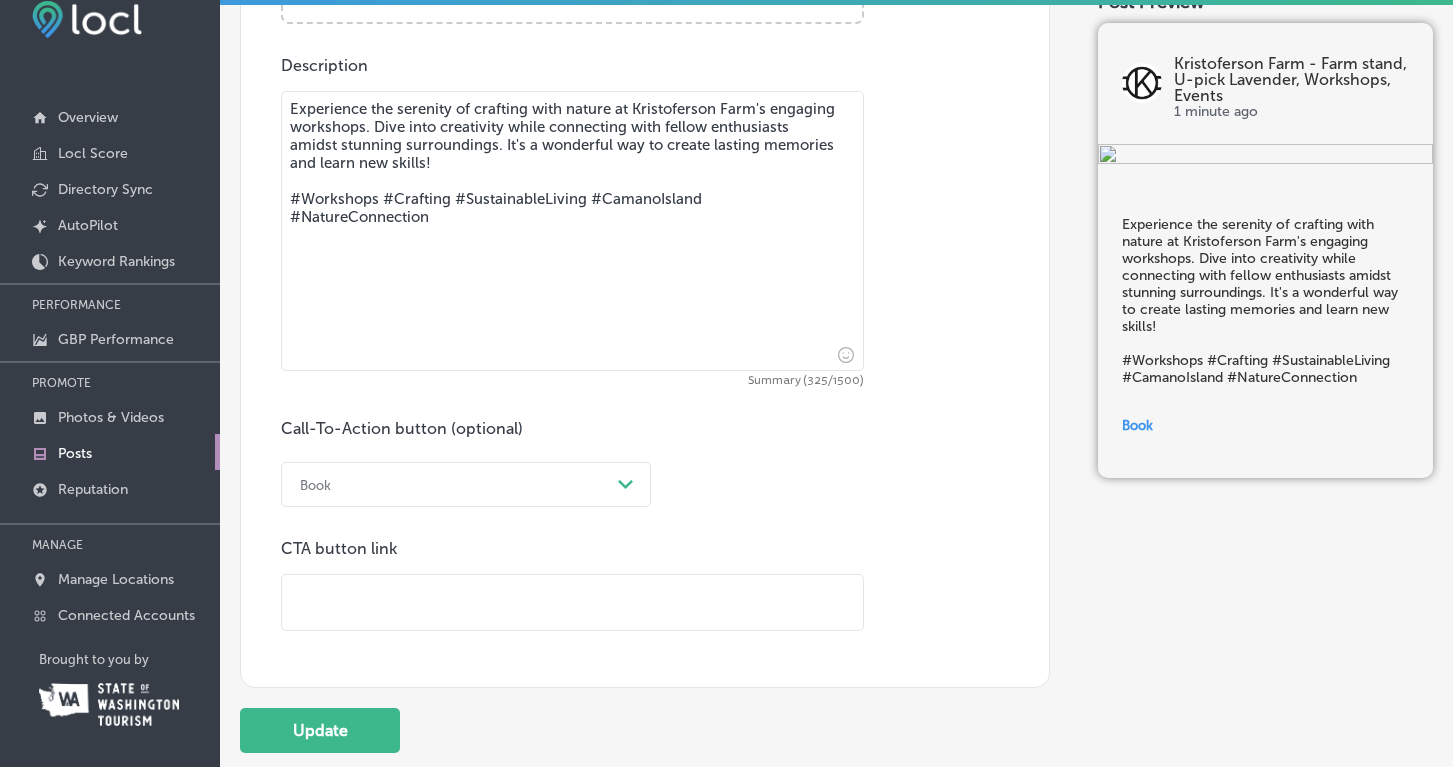 click at bounding box center (572, 602) 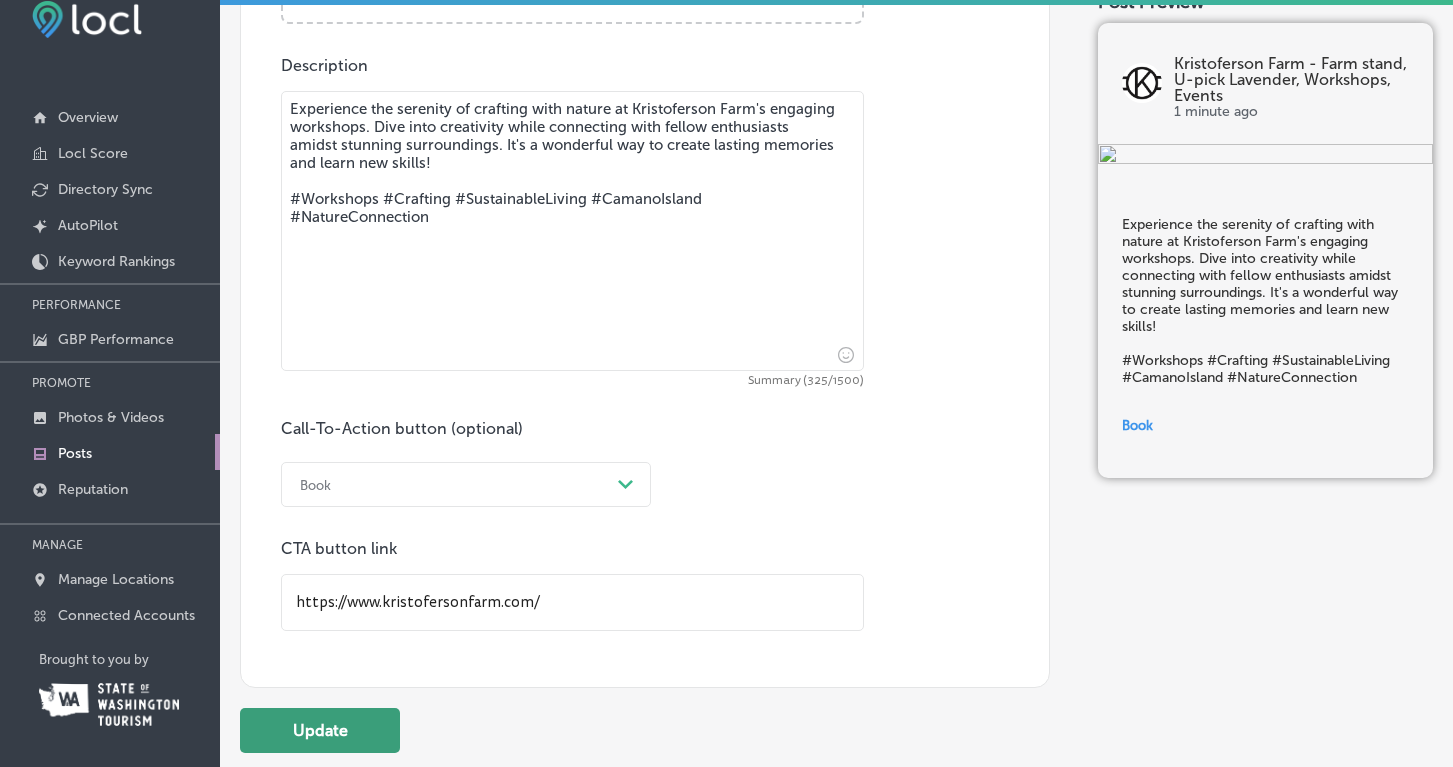 click on "Update" at bounding box center (320, 730) 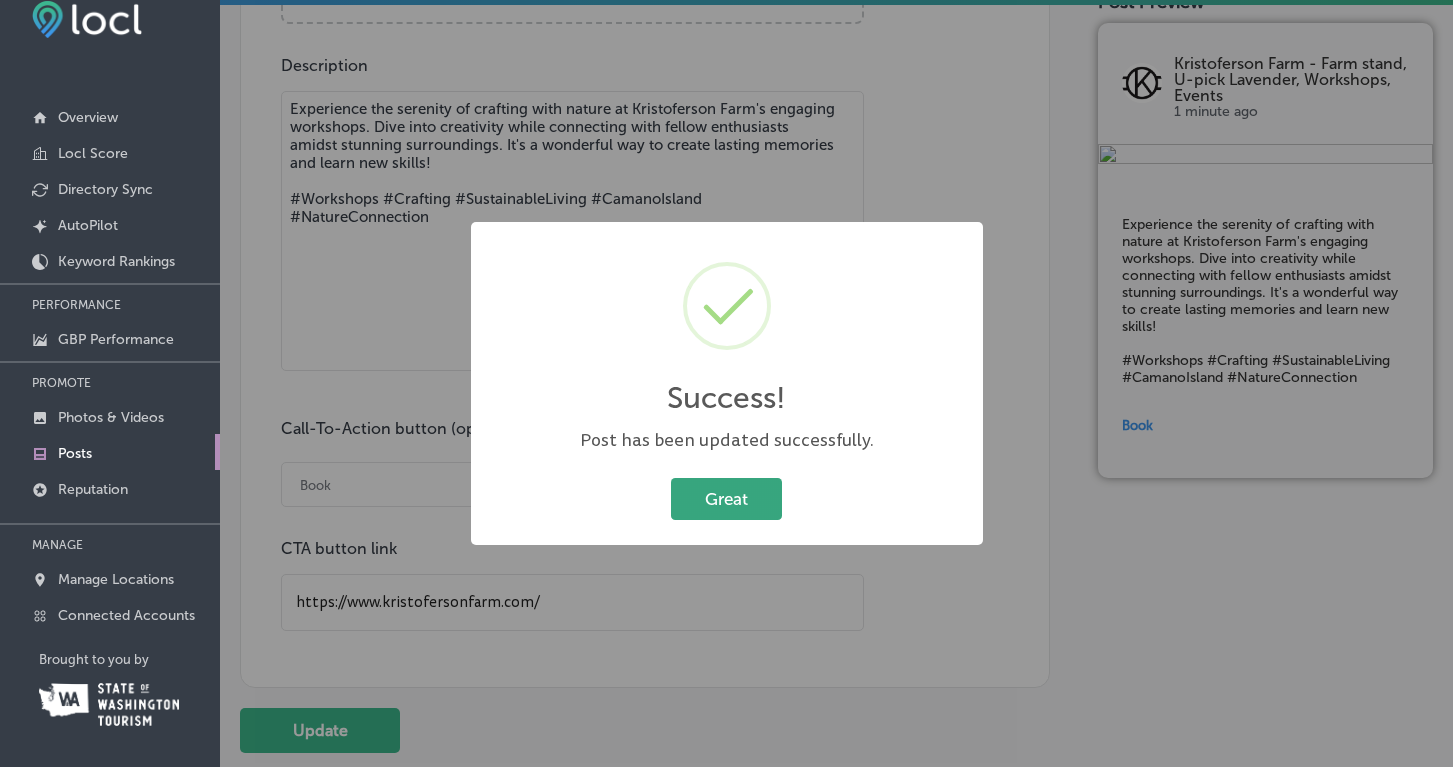 click on "Great" at bounding box center [726, 498] 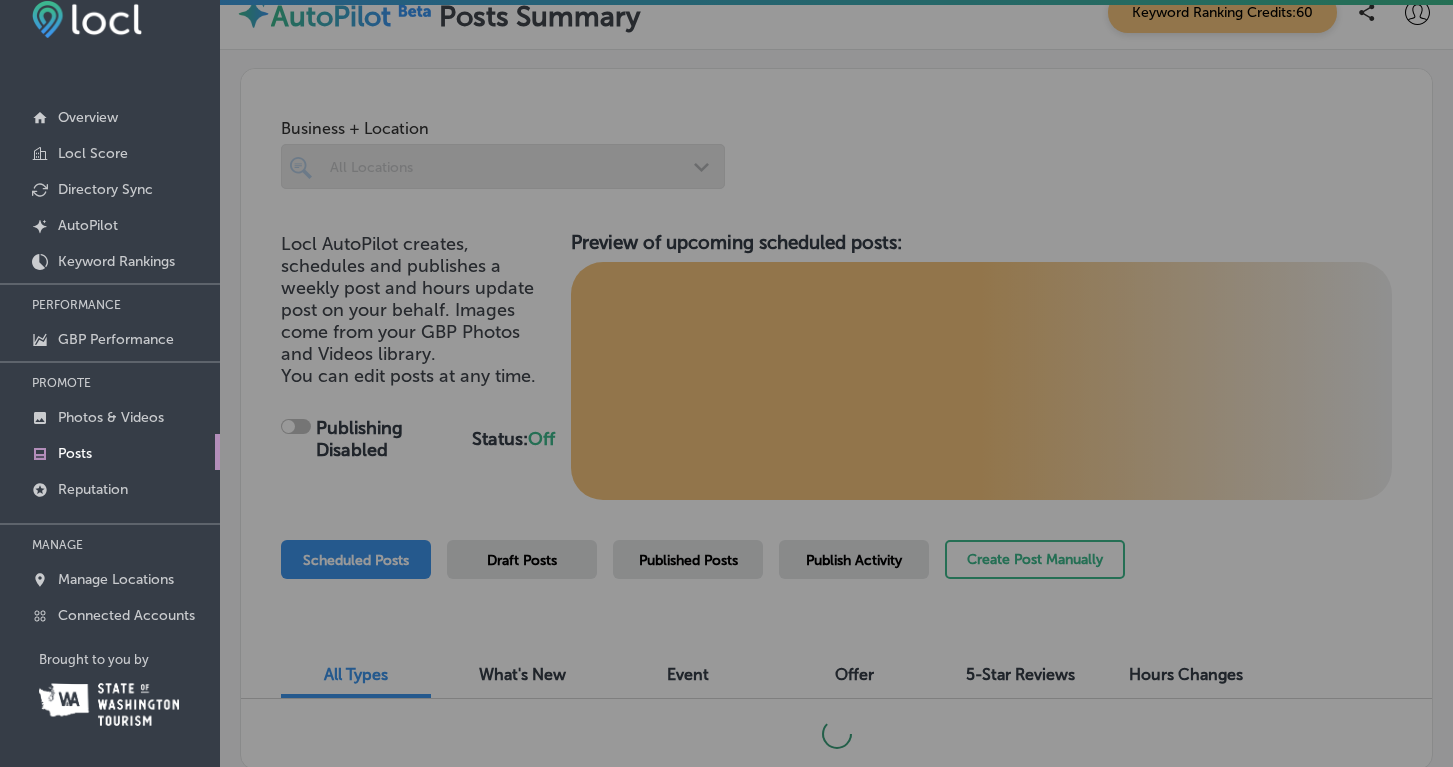 scroll, scrollTop: 0, scrollLeft: 0, axis: both 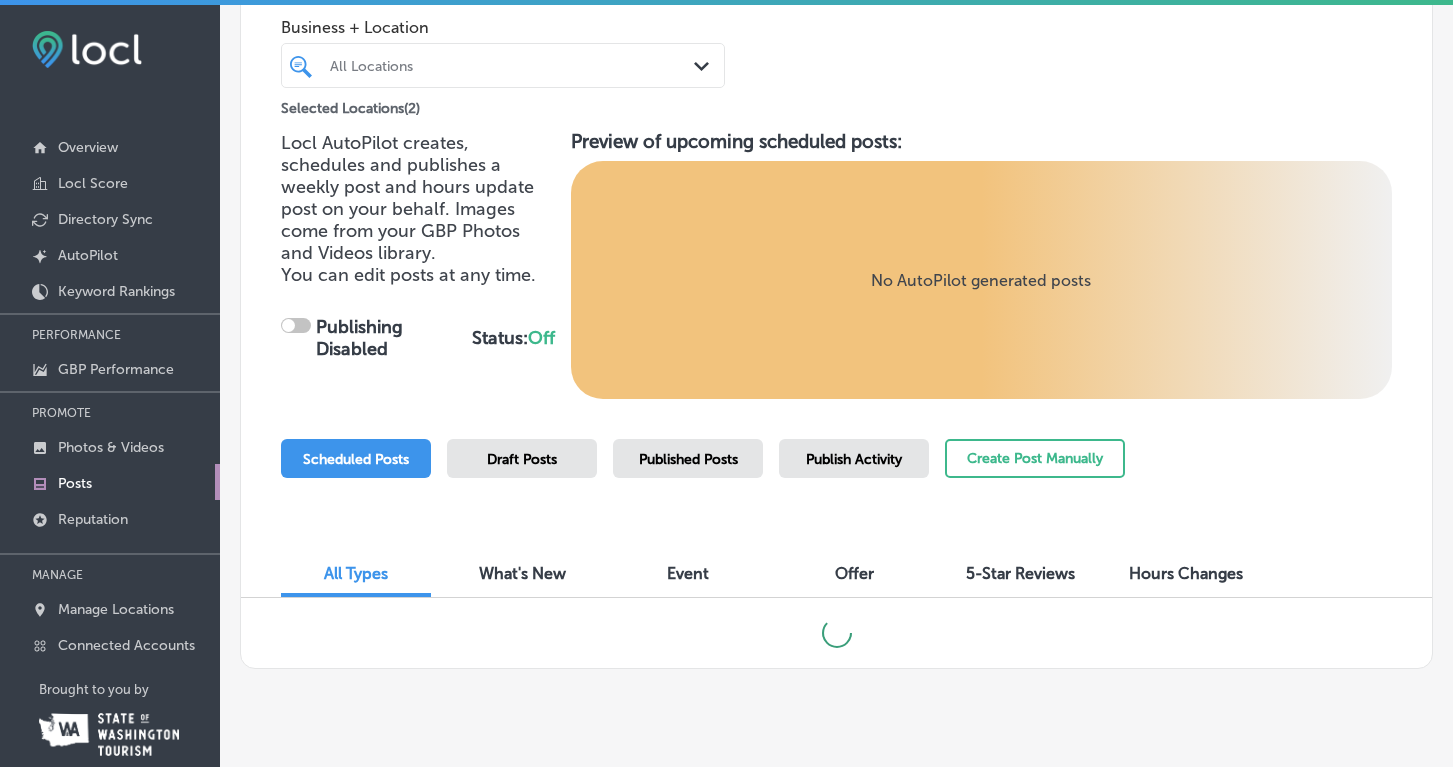 checkbox on "true" 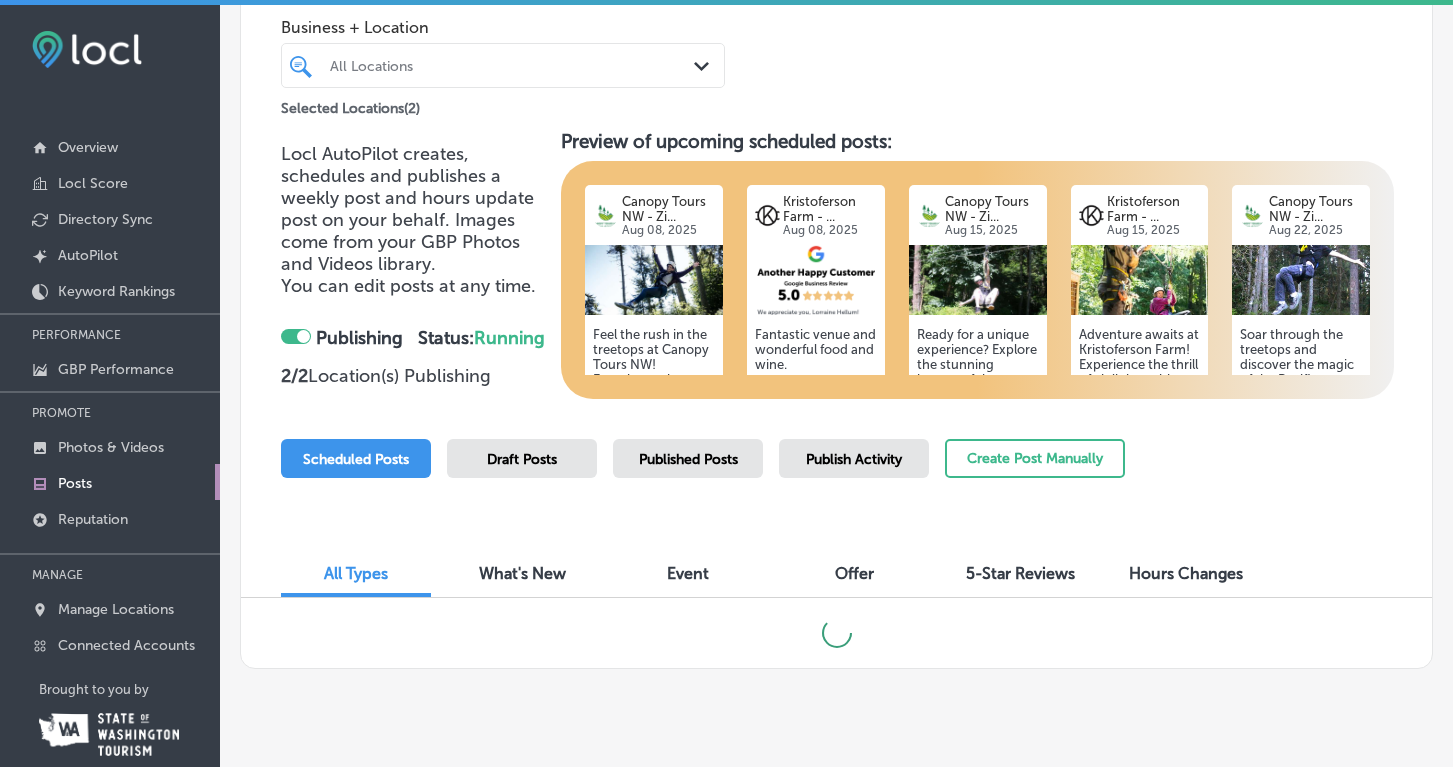 scroll, scrollTop: 30, scrollLeft: 0, axis: vertical 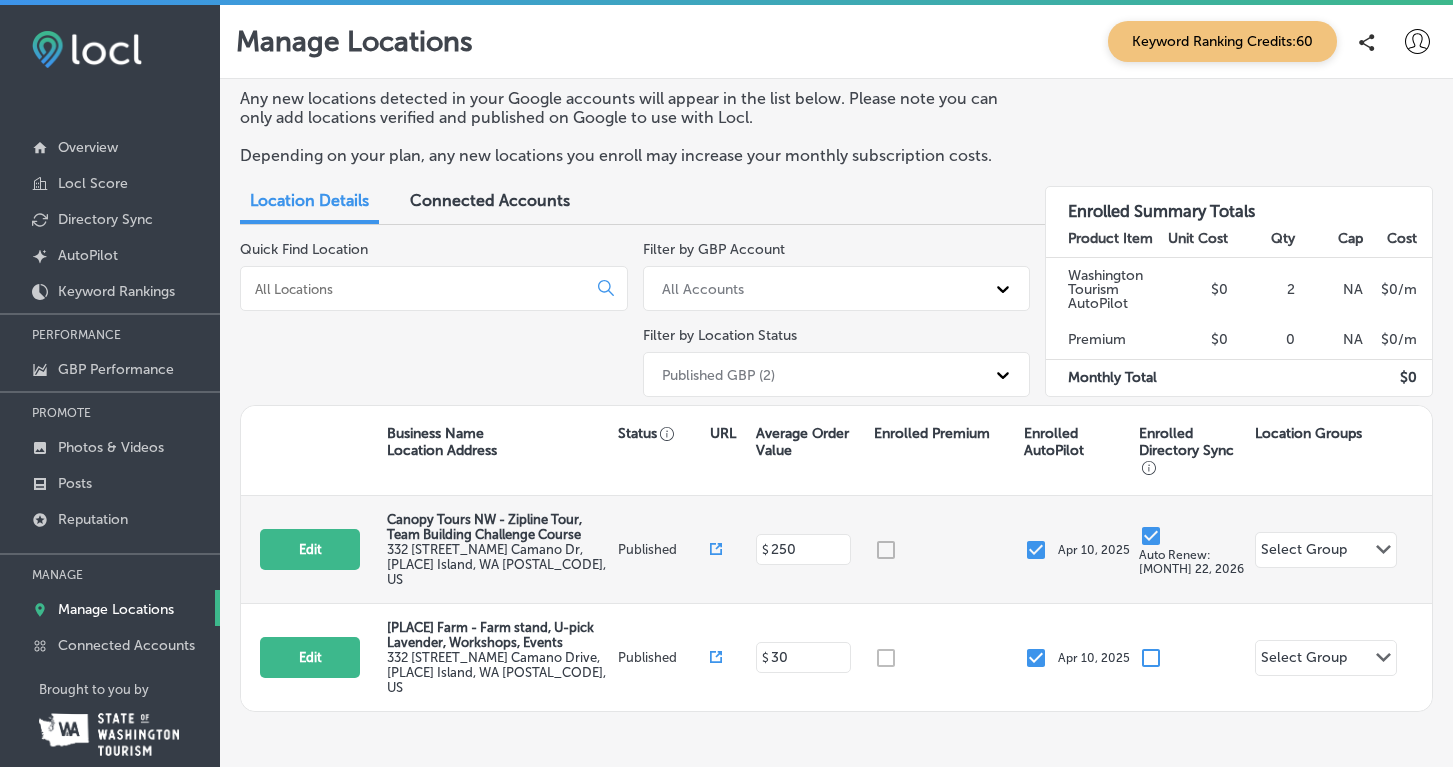 click on "Canopy Tours NW - Zipline Tour, Team Building Challenge Course" at bounding box center (500, 527) 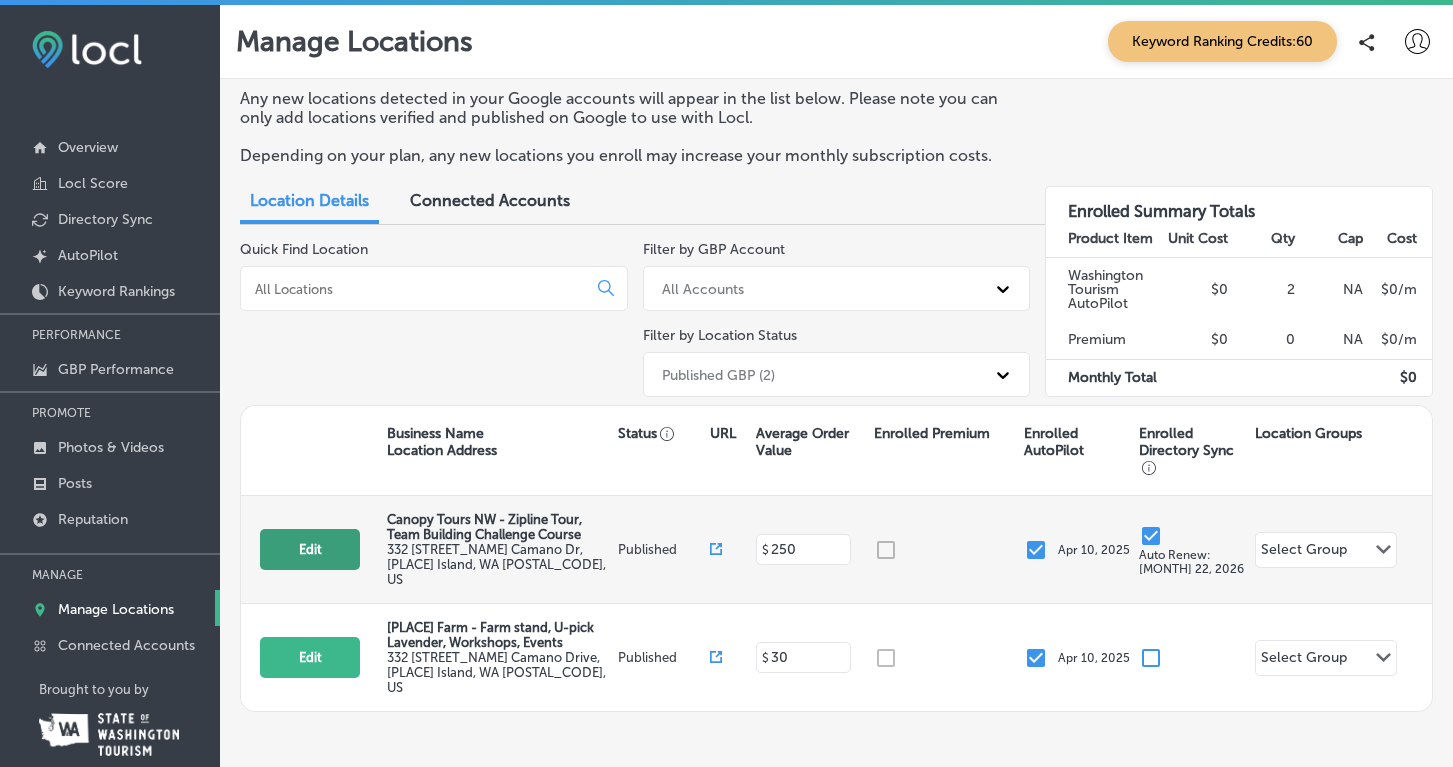 click on "Edit" at bounding box center [310, 549] 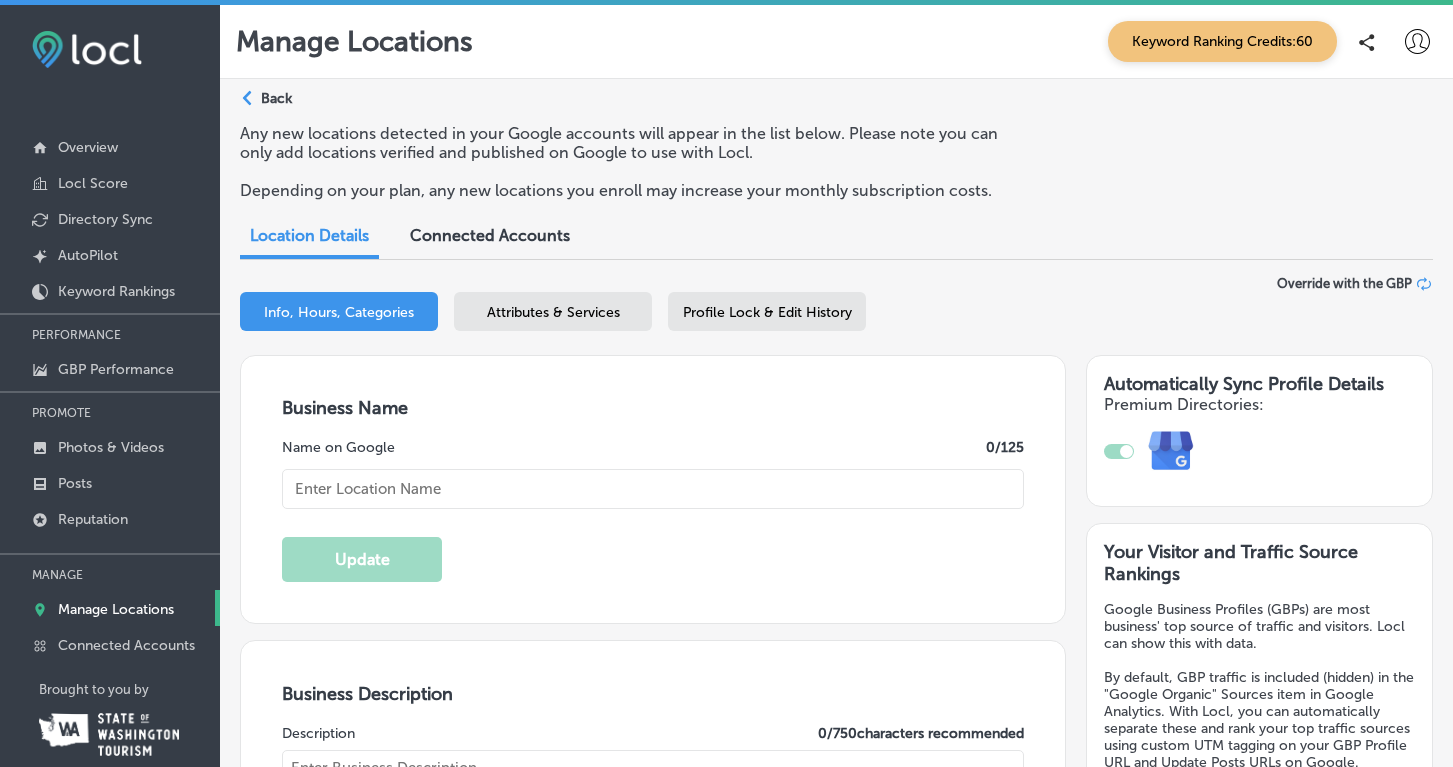 checkbox on "true" 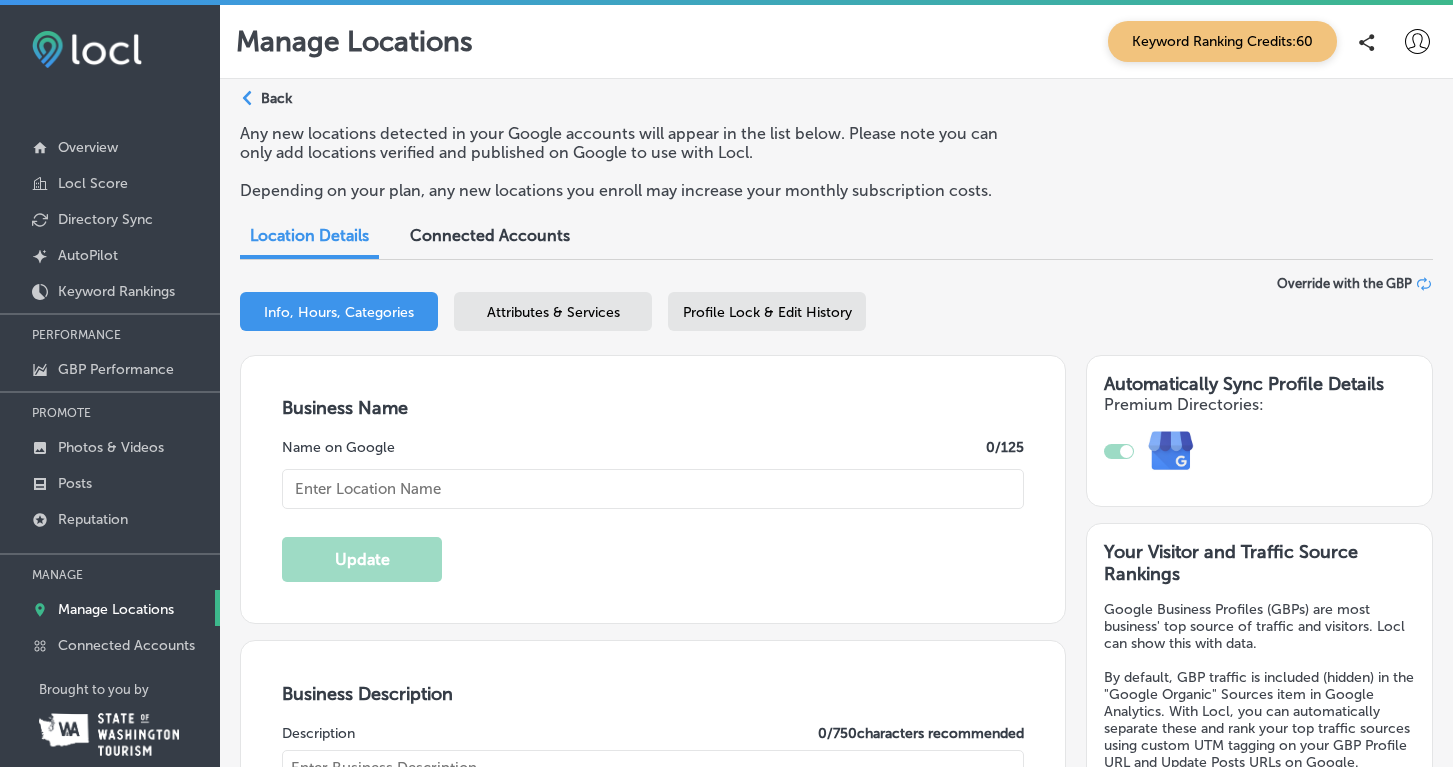 type on "Experience the thrill at Canopy Tours NW, where adventure meets nature! Our award-winning zipline tour features six exhilarating ziplines, scenic trails, and a breathtaking wood suspension bridge. With certified guides ensuring your safety, explore the stunning beauty of the Pacific Northwest. As a family-owned business, we embrace sustainability and showcase rich ecology through engaging displays. Perfect for family outings, fun with friends, or unique team-building events, we also offer special events and farm dinners for unforgettable memories. Join us for an adventure like no other!" 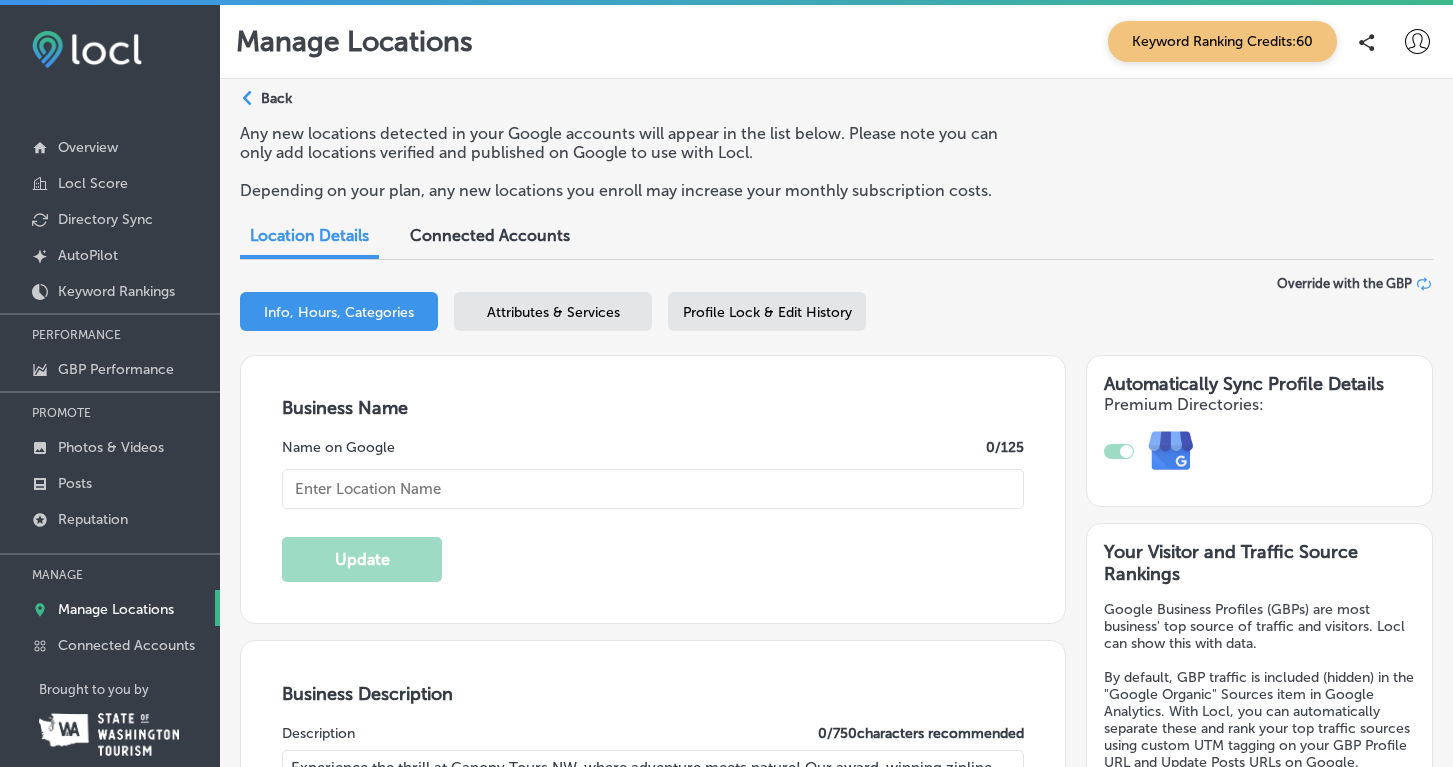 type on "At Canopy Tours NW, adventure awaits! Soar through the treetops on our award-winning zipline tour, featuring six thrilling ziplines, scenic trails, and a stunning wood suspension bridge. Our certified guides prioritize your safety while you immerse yourself in the breathtaking beauty of nature. As a family-owned business, we champion sustainability and showcase the rich ecology of our surroundings. Ideal for family outings, friends' adventures, or unique team-building events, we also host special events and farm dinners for unforgettable experiences. Join us for an exhilarating journey like no other!" 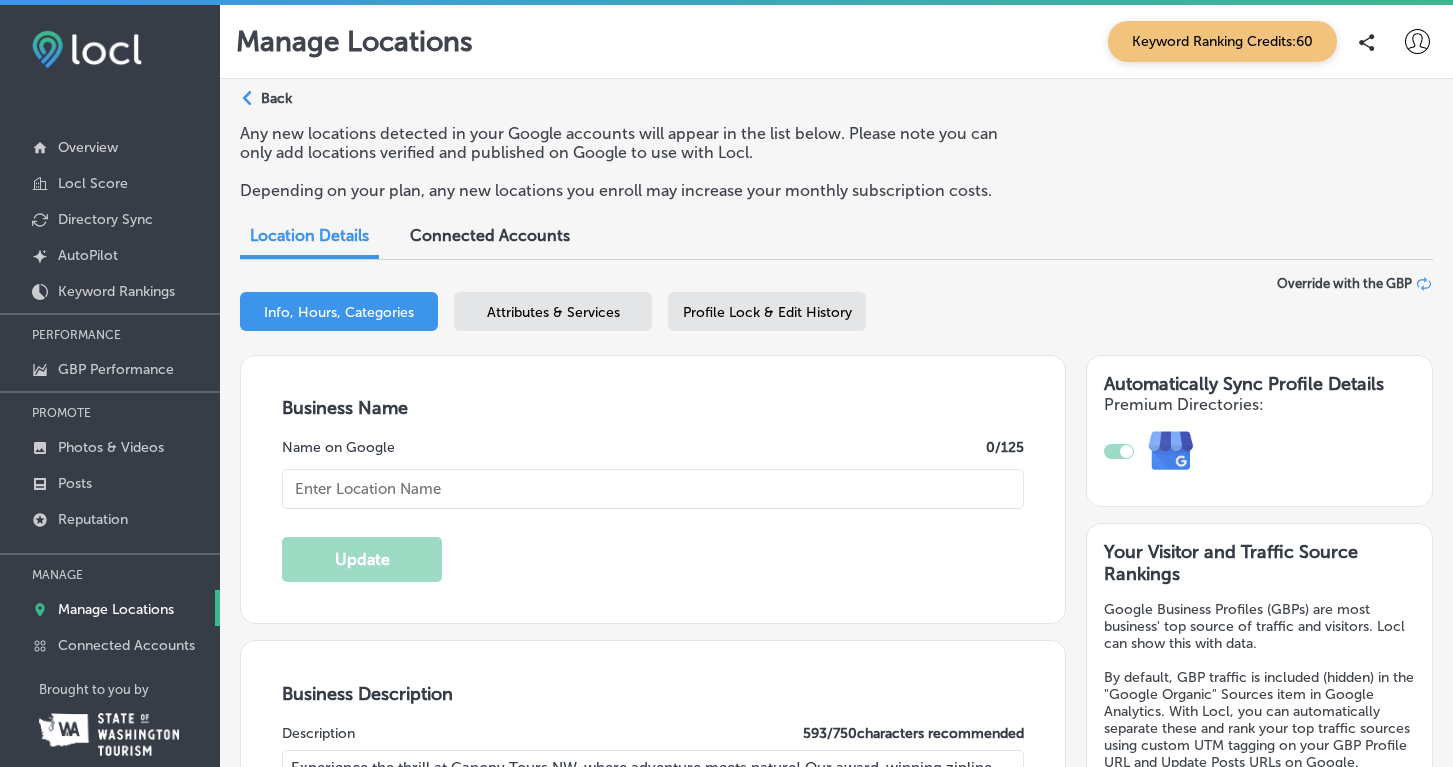 type on "Canopy Tours NW - Zipline Tour, Team Building Challenge Course" 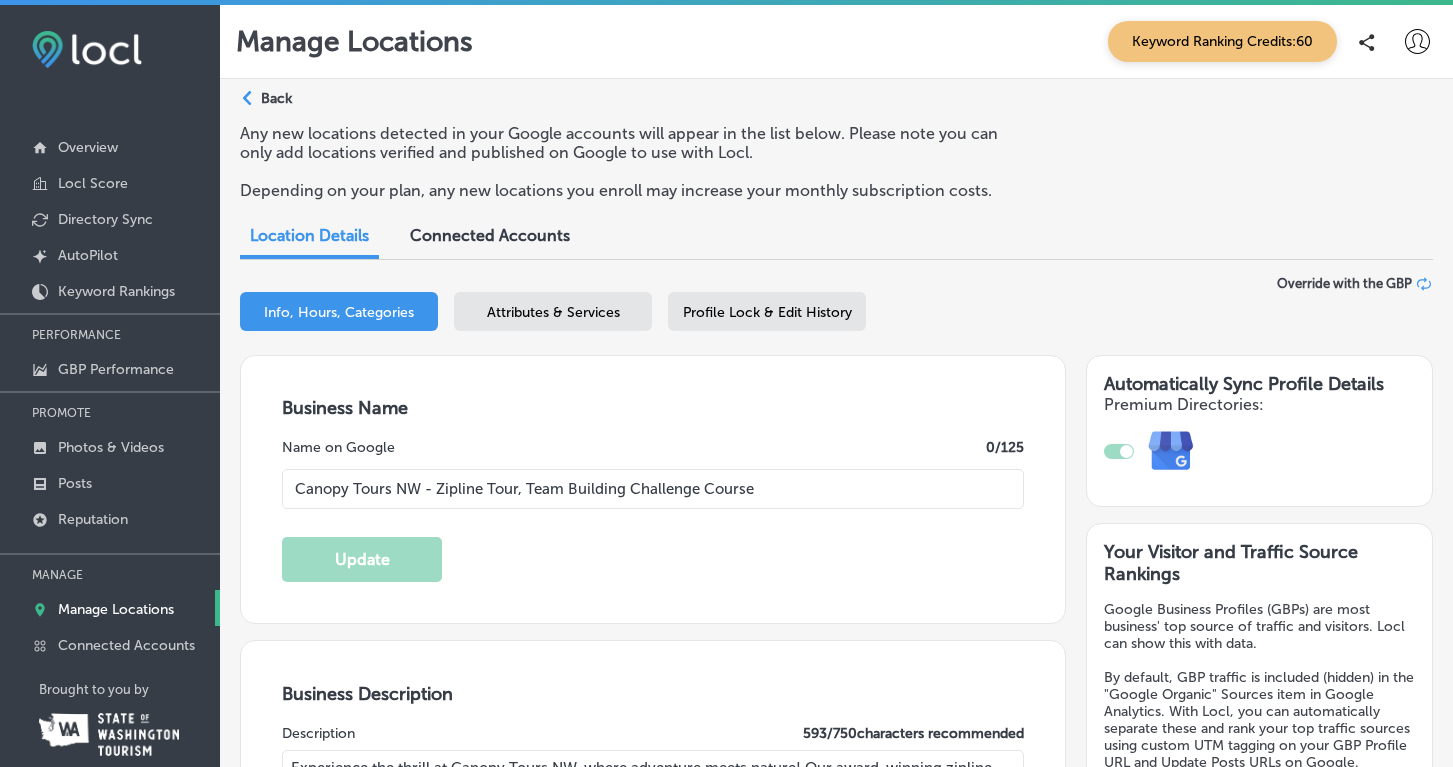 type on "+1 360 387 5807" 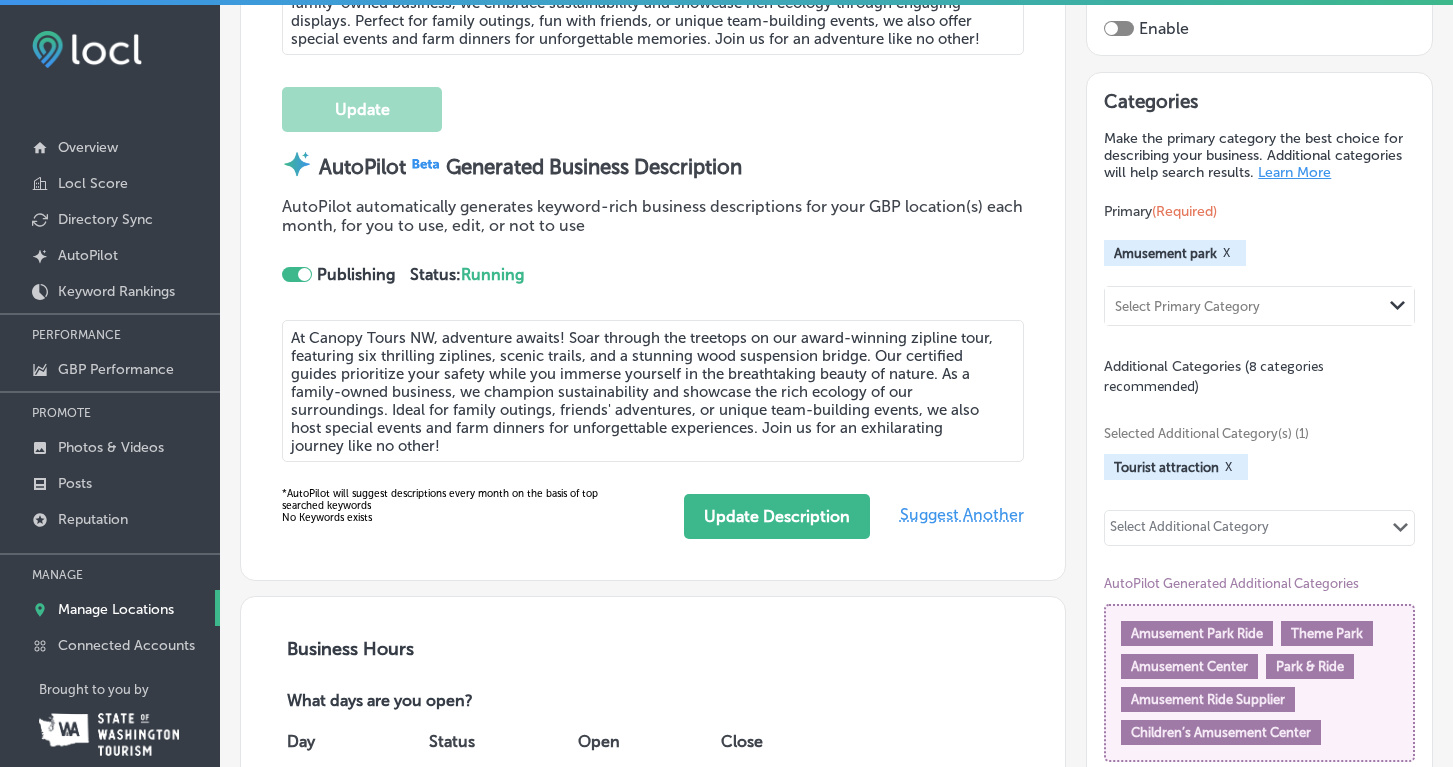 scroll, scrollTop: 828, scrollLeft: 0, axis: vertical 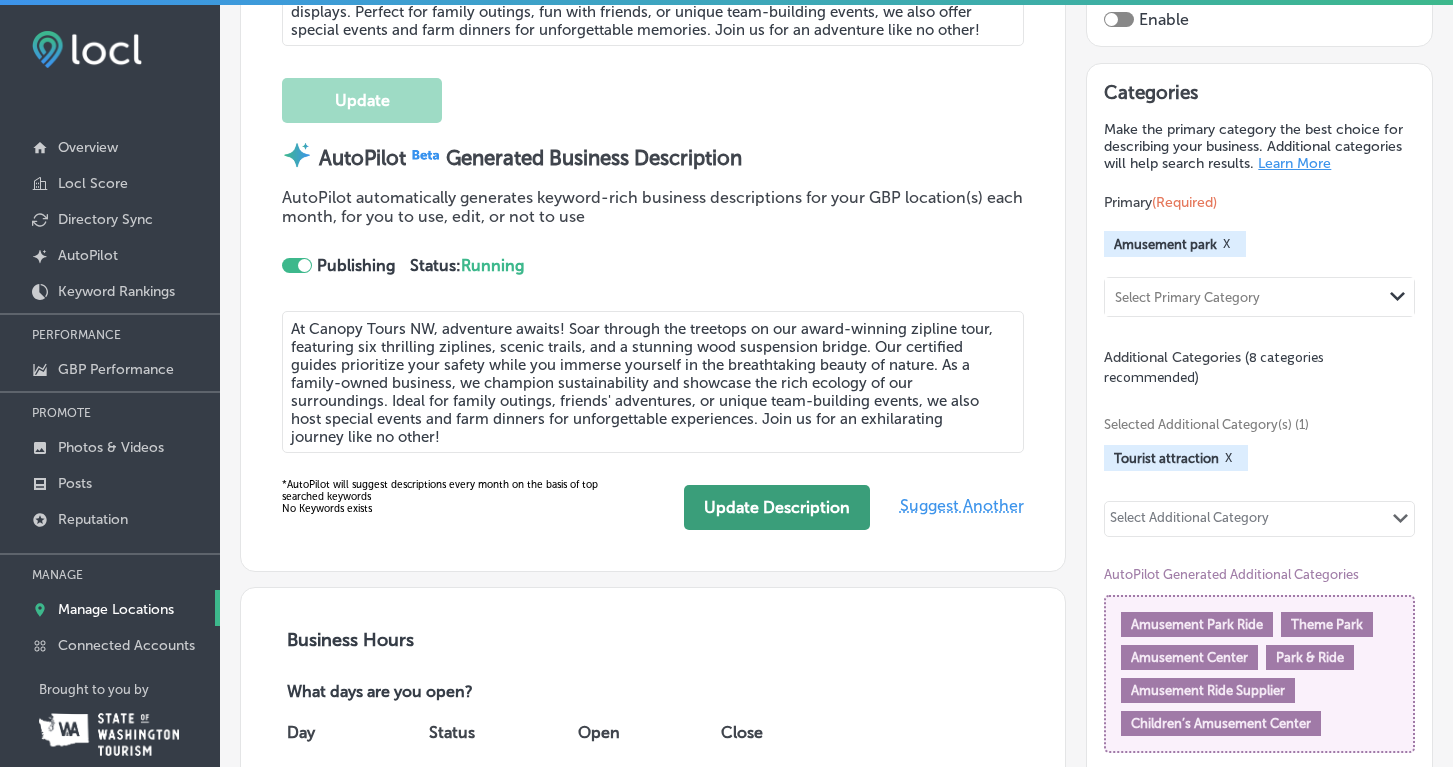 click on "Update Description" at bounding box center [777, 507] 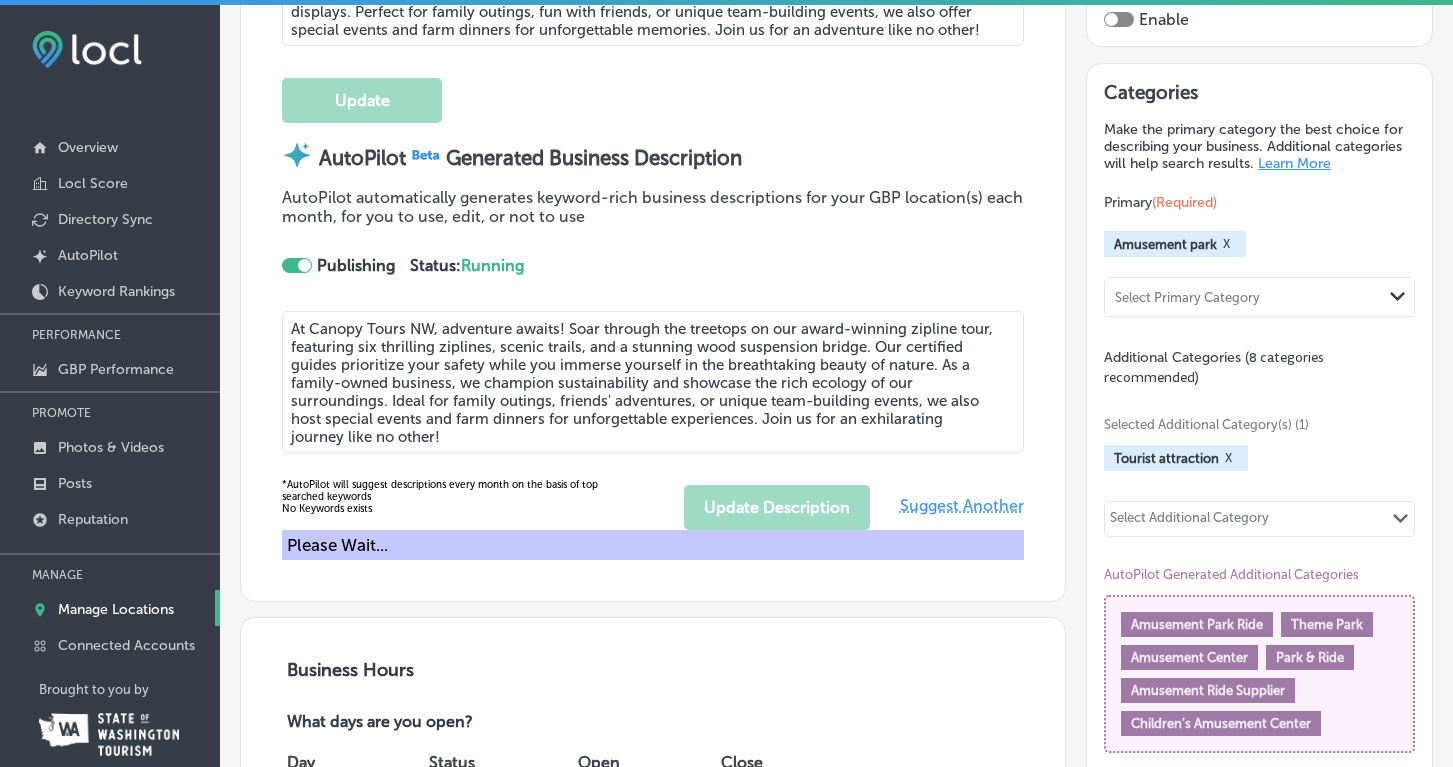 type on "At Canopy Tours NW, adventure awaits! Soar through the treetops on our award-winning zipline tour, featuring six thrilling ziplines, scenic trails, and a stunning wood suspension bridge. Our certified guides prioritize your safety while you immerse yourself in the breathtaking beauty of nature. As a family-owned business, we champion sustainability and showcase the rich ecology of our surroundings. Ideal for family outings, friends' adventures, or unique team-building events, we also host special events and farm dinners for unforgettable experiences. Join us for an exhilarating journey like no other!" 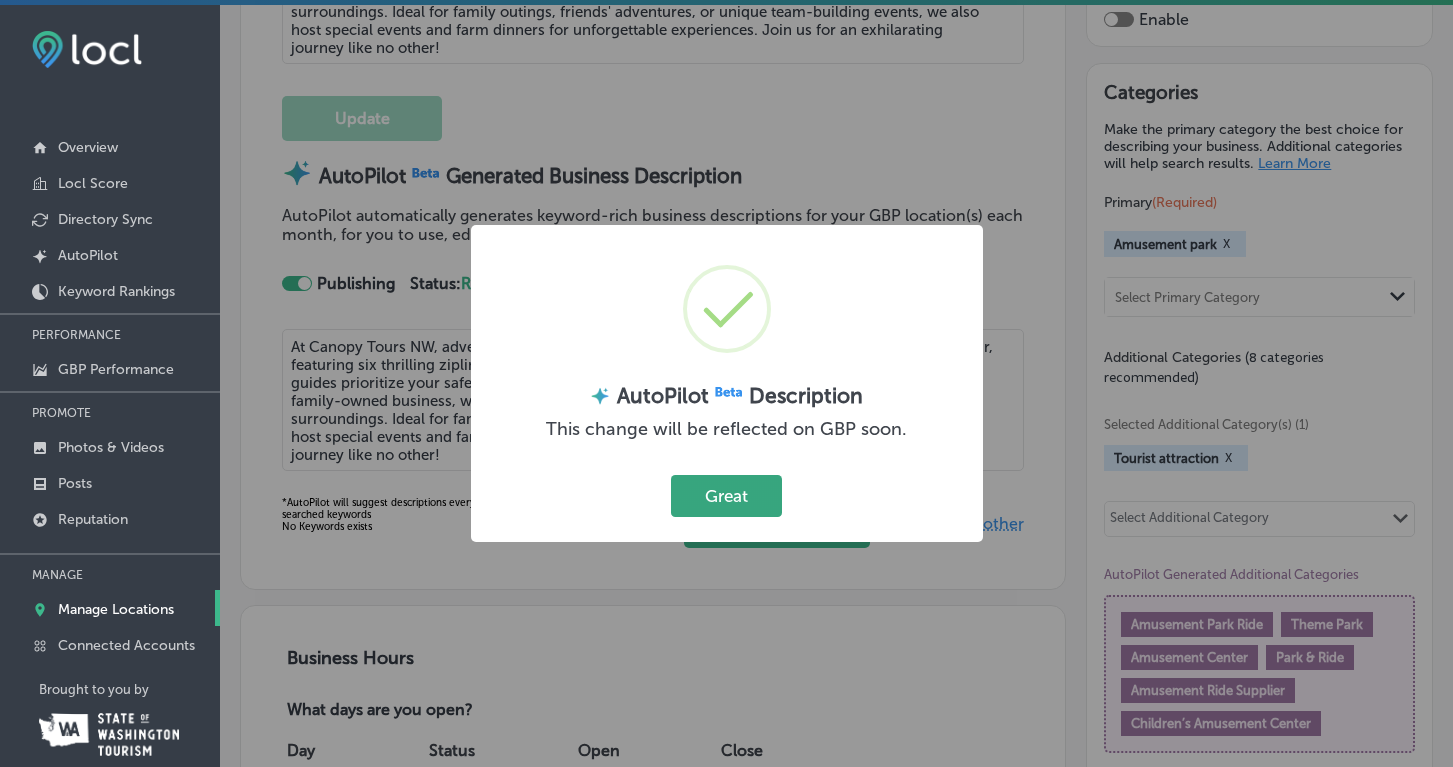 click on "Great" at bounding box center [726, 495] 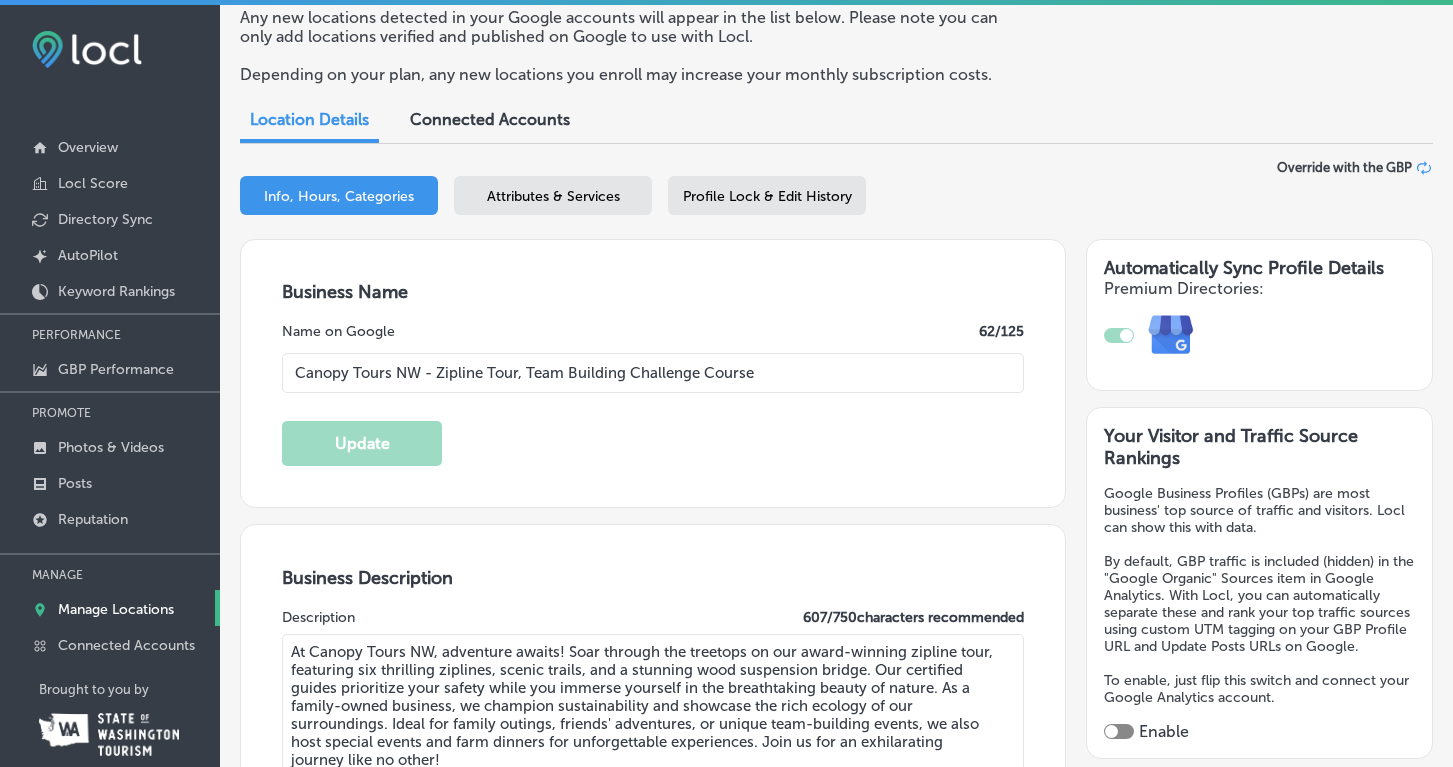 scroll, scrollTop: 0, scrollLeft: 0, axis: both 